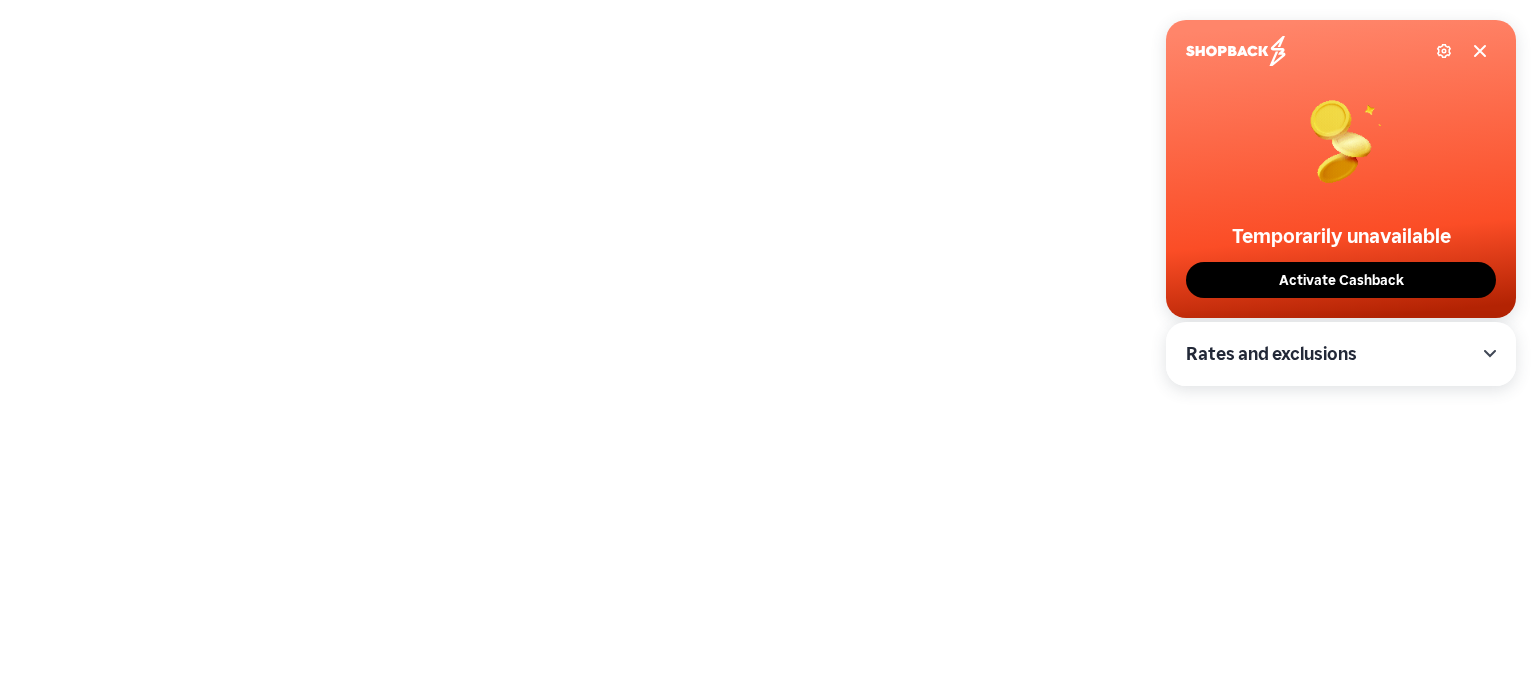 scroll, scrollTop: 0, scrollLeft: 0, axis: both 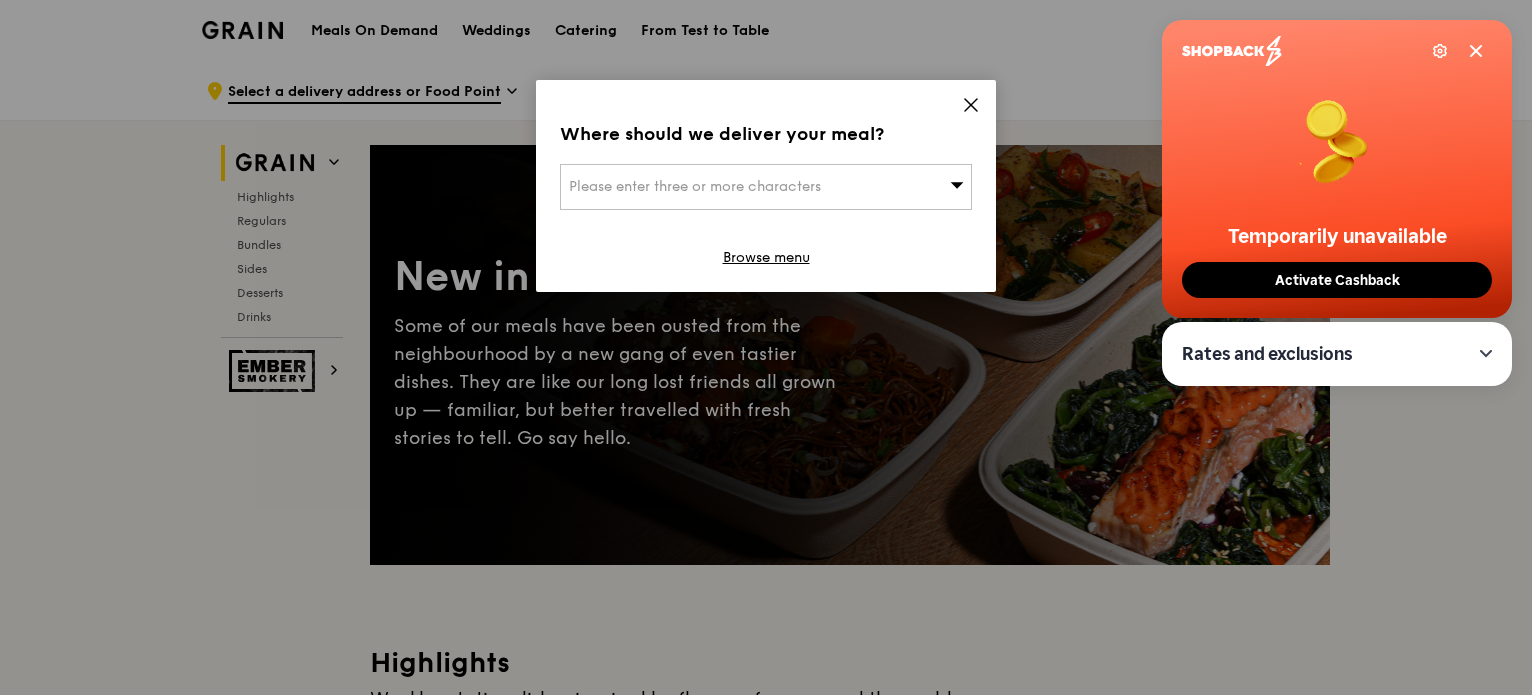 click on "Please enter three or more characters" at bounding box center (695, 186) 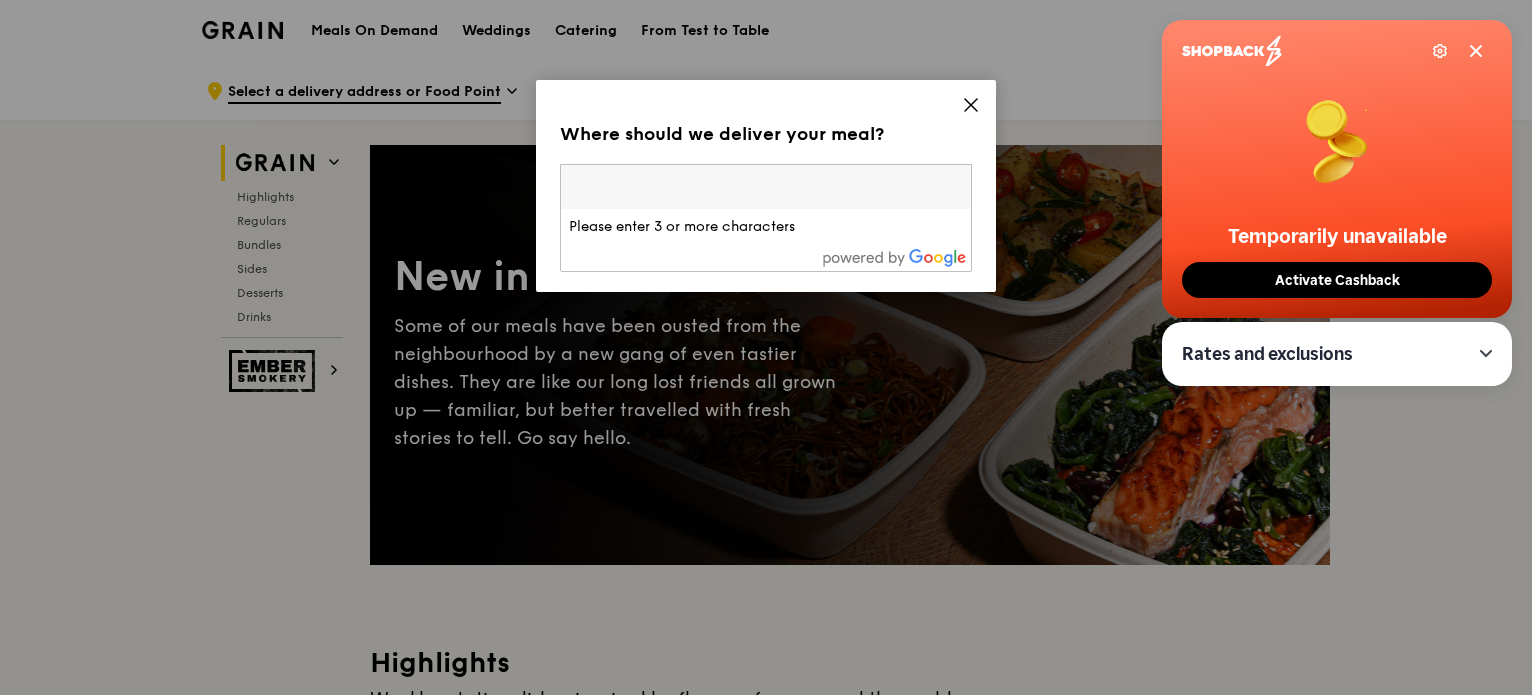click at bounding box center [766, 187] 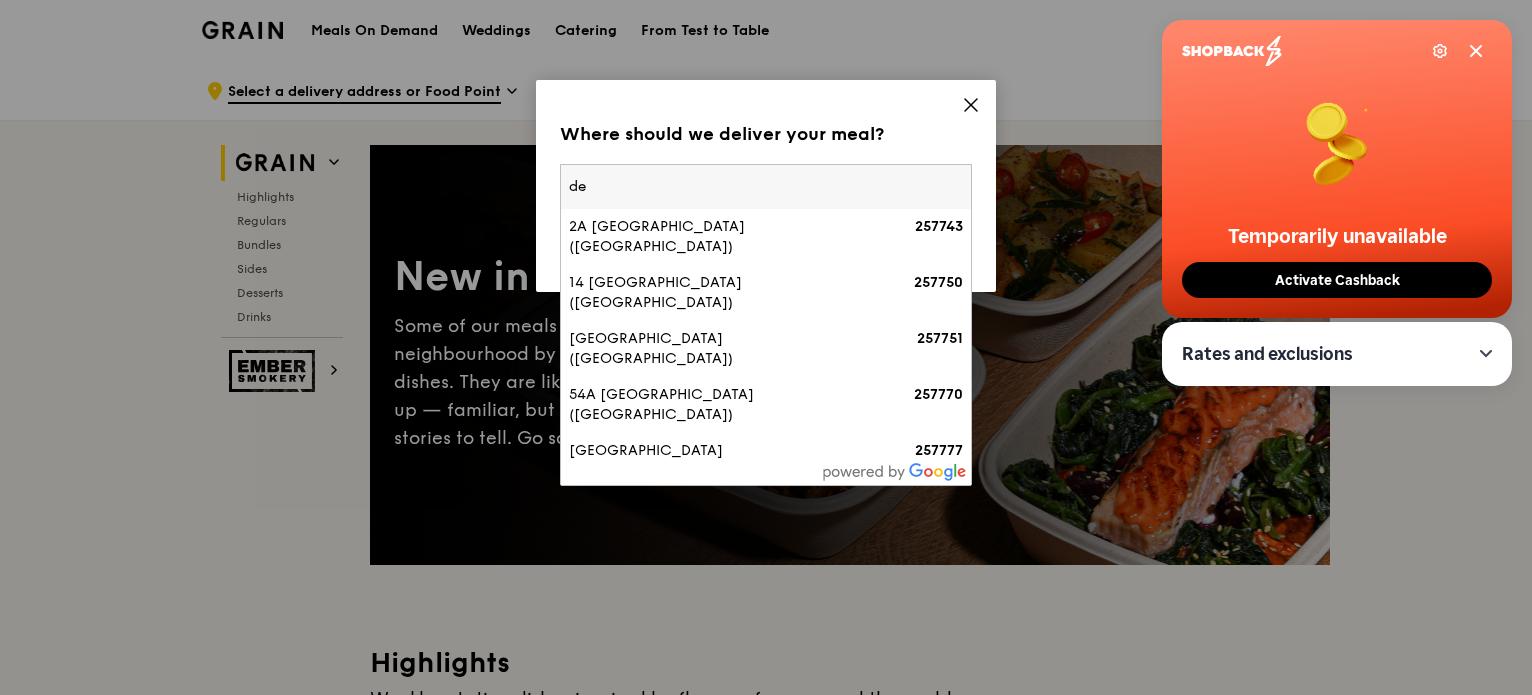type on "d" 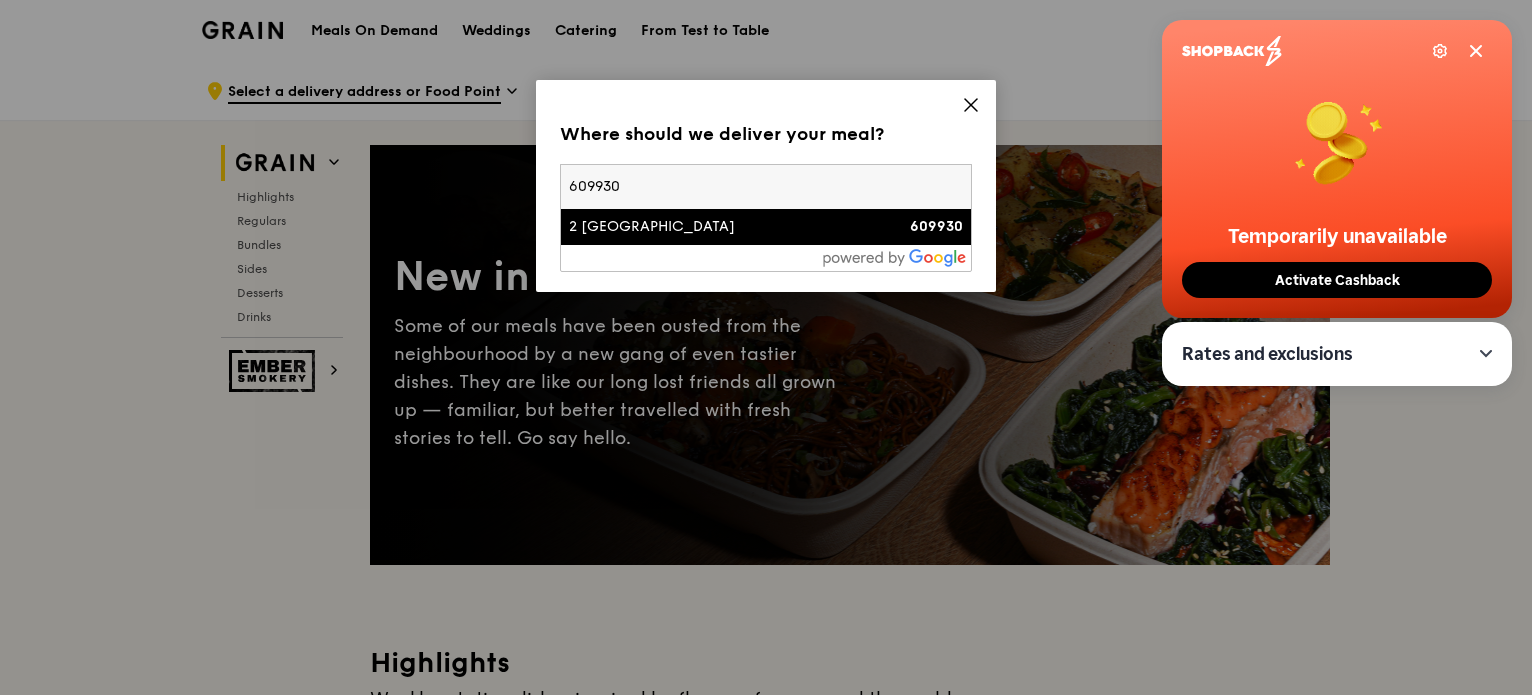 type on "609930" 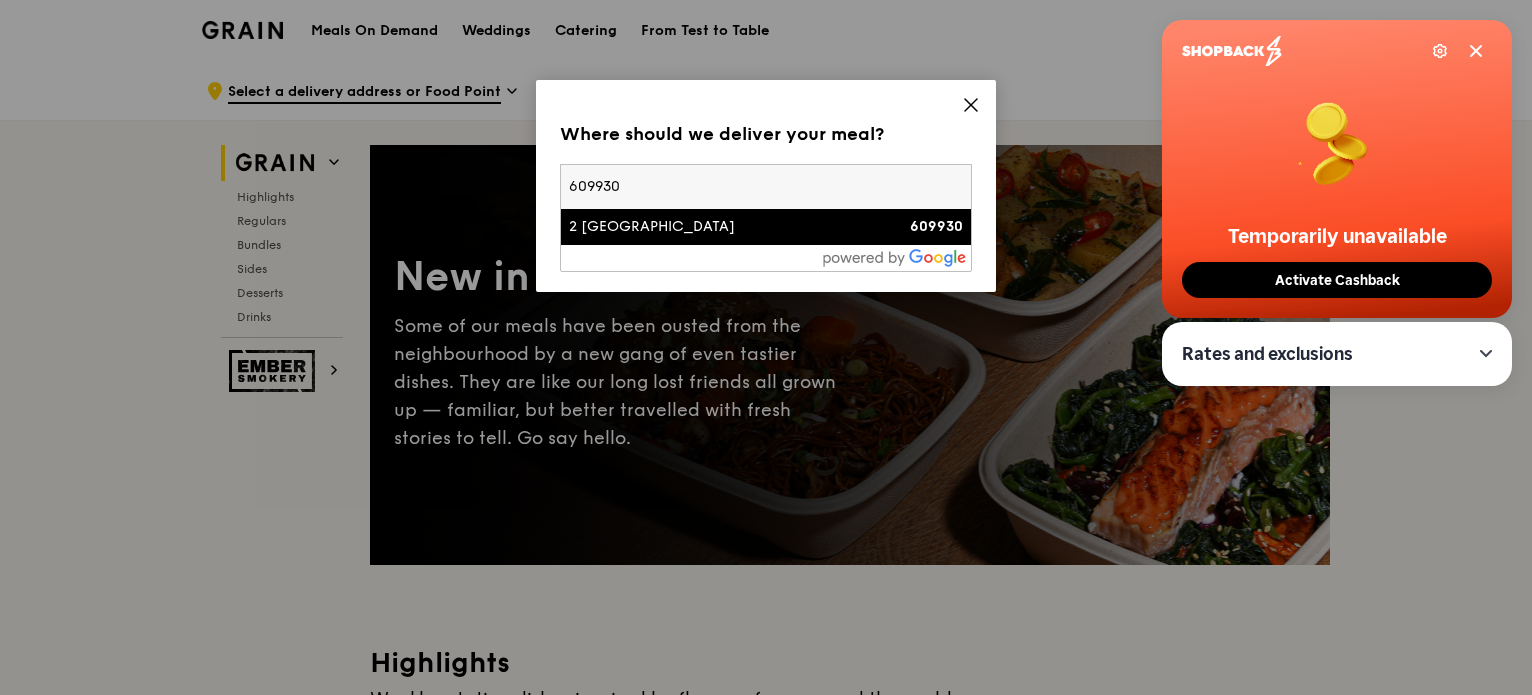 click on "2 [GEOGRAPHIC_DATA]" at bounding box center (717, 227) 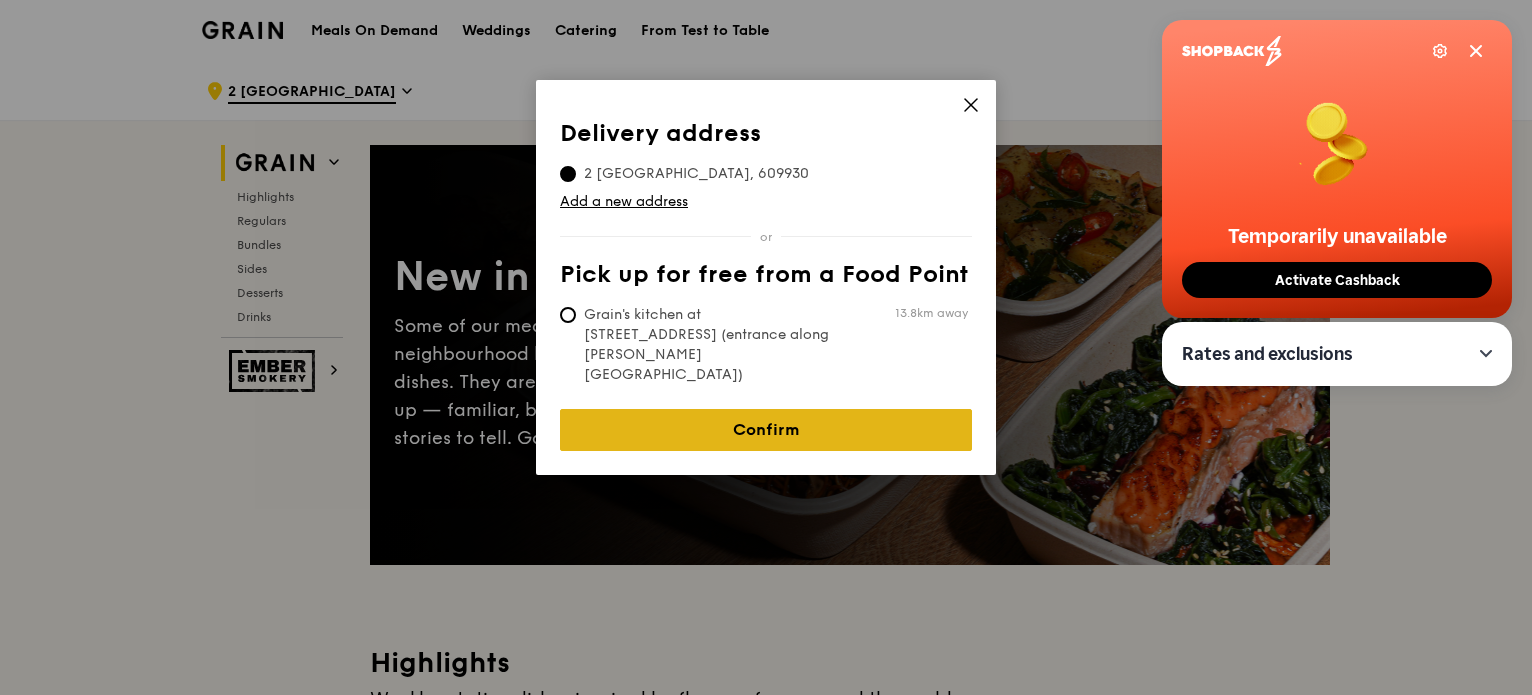 click on "Confirm" at bounding box center [766, 430] 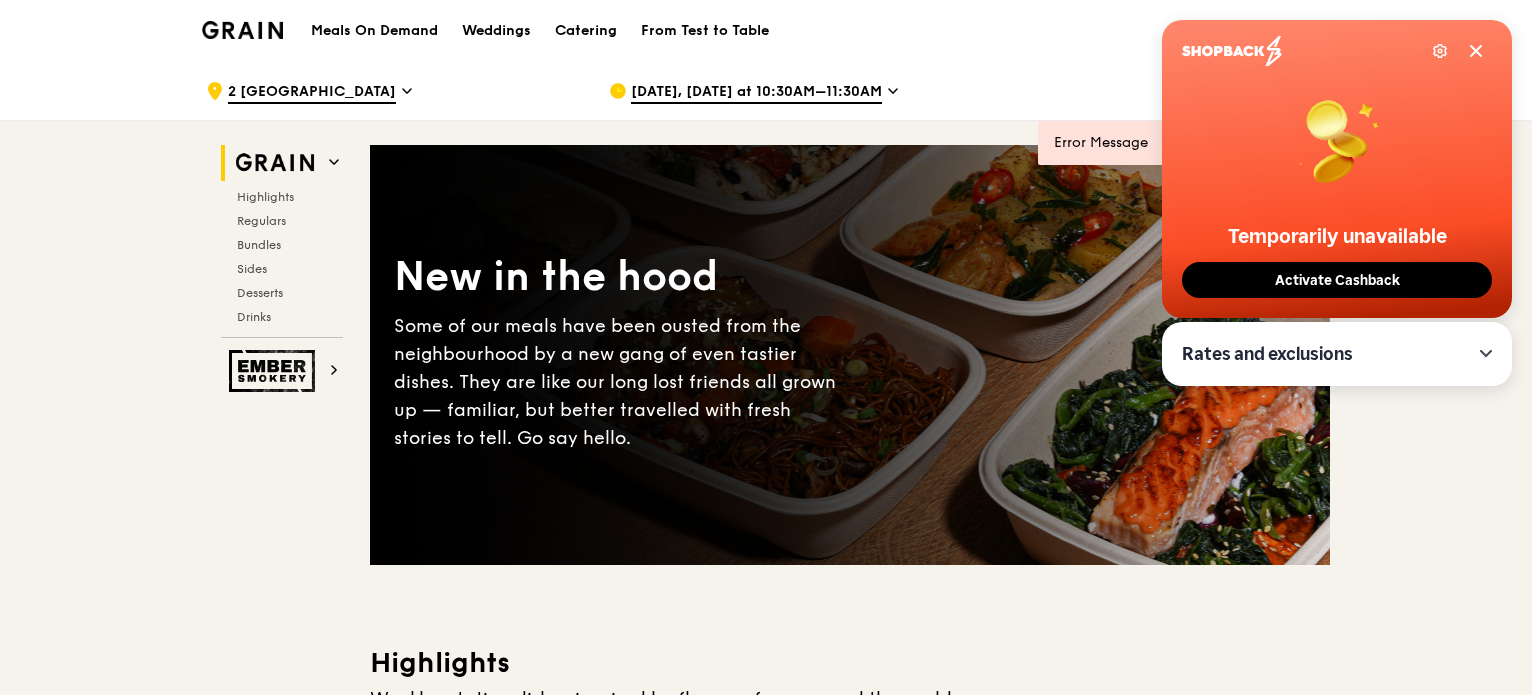 click on "[DATE], [DATE] at 10:30AM–11:30AM" at bounding box center (756, 93) 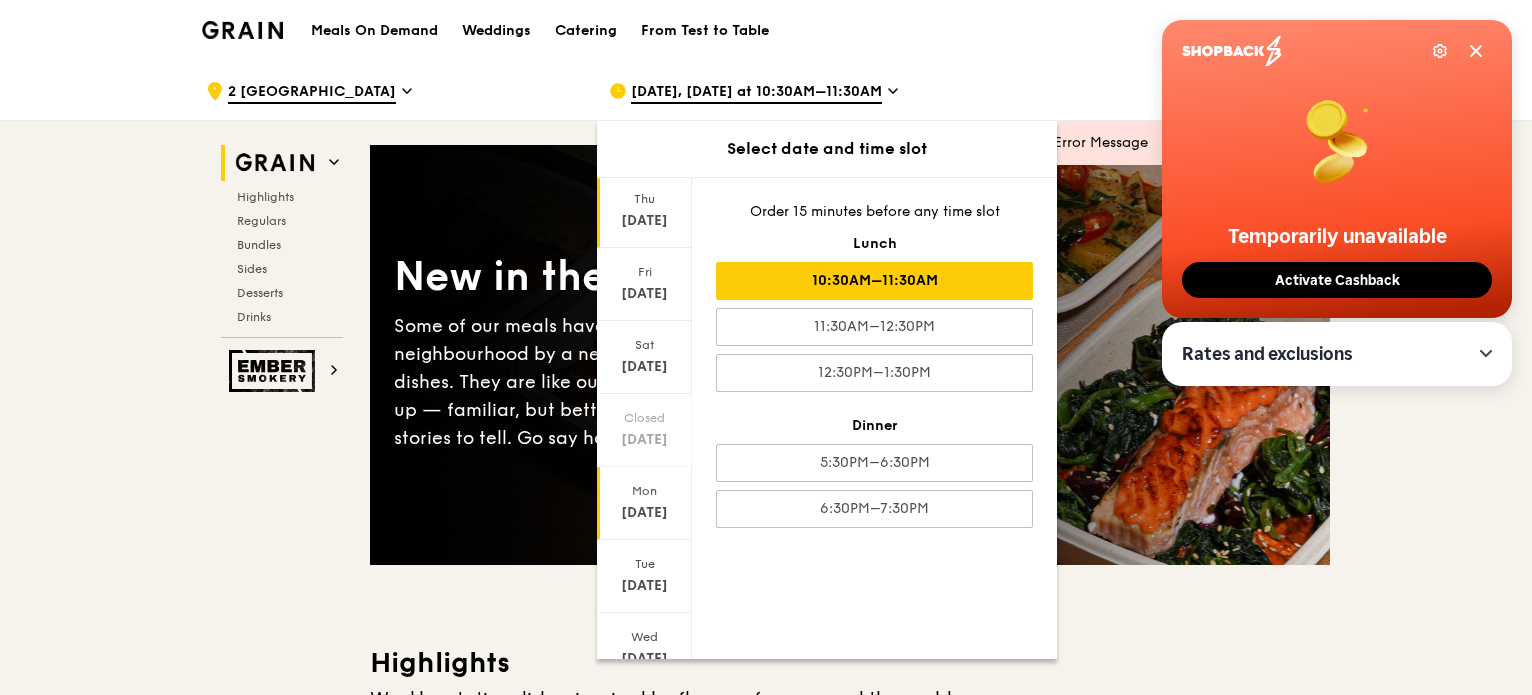 scroll, scrollTop: 64, scrollLeft: 0, axis: vertical 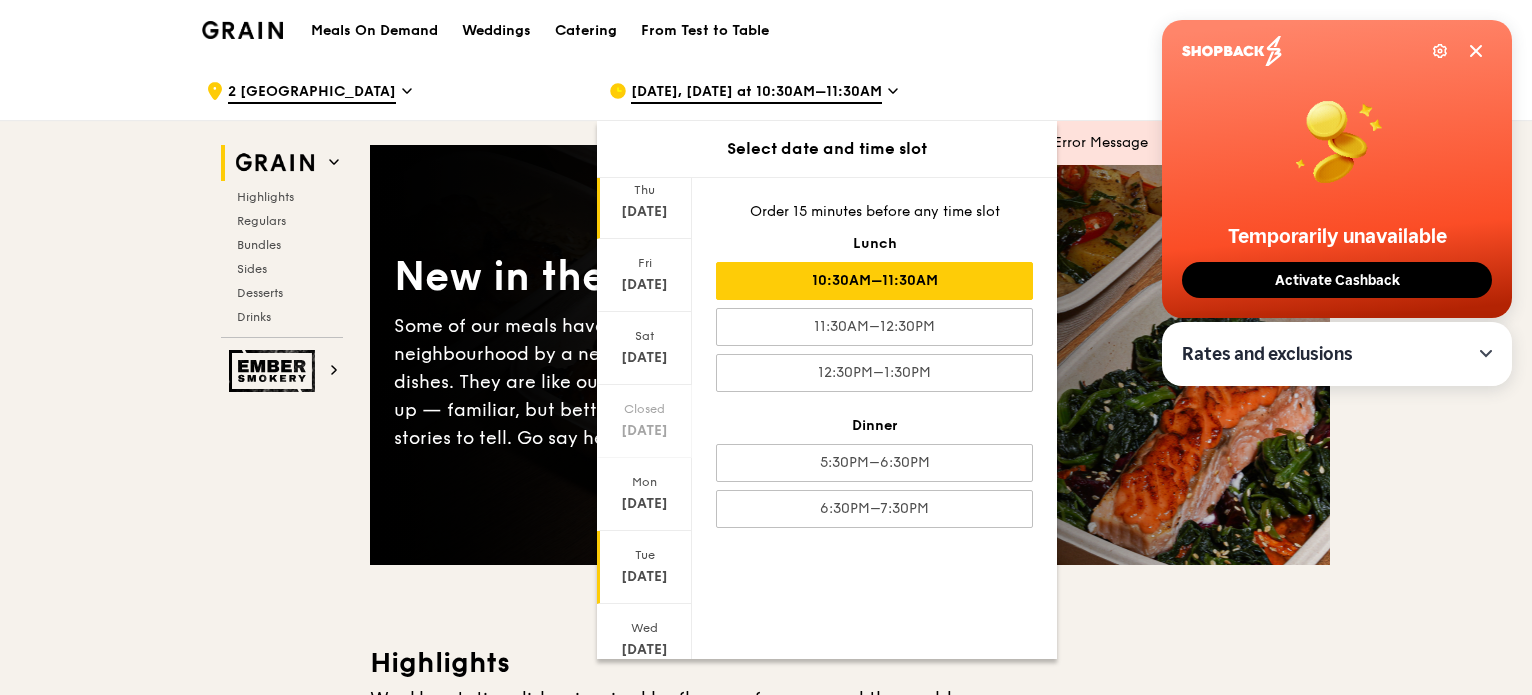 click on "[DATE]" at bounding box center (644, 577) 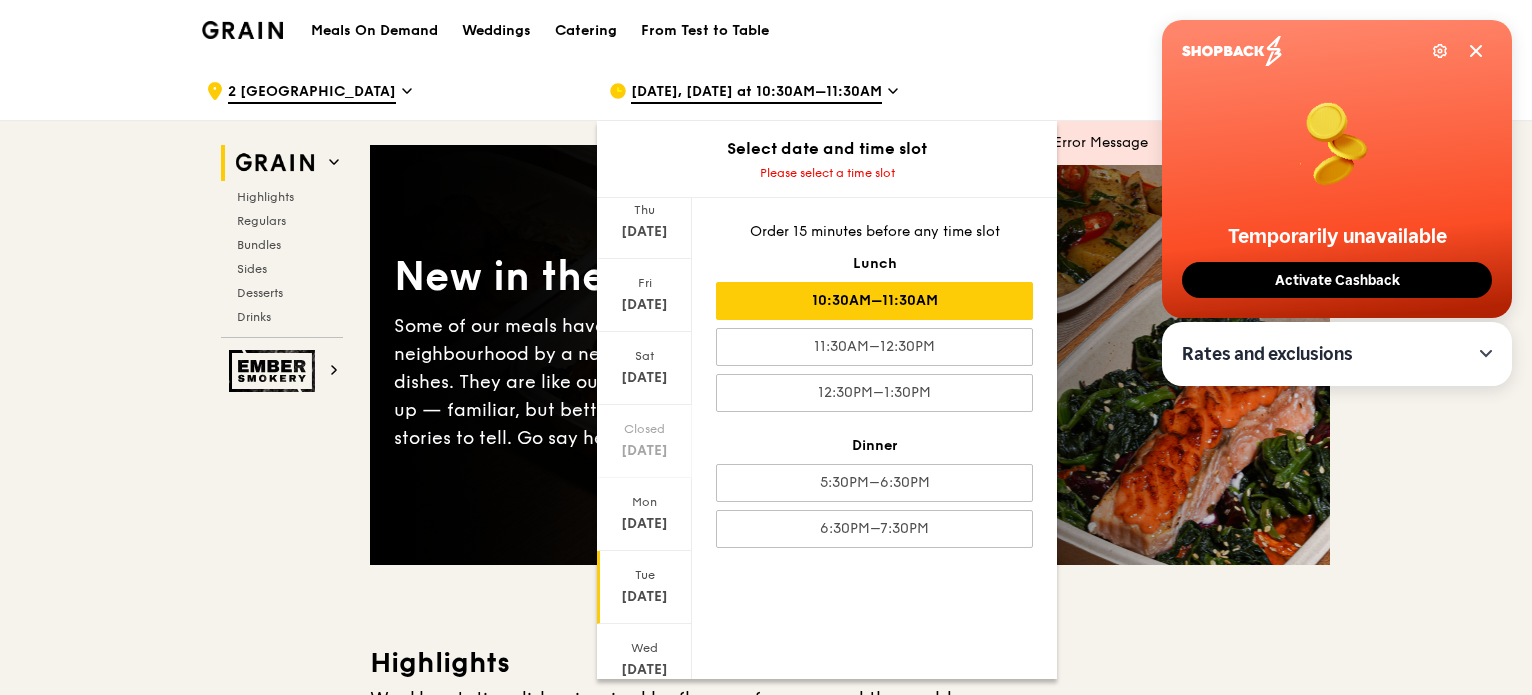 click on "10:30AM–11:30AM" at bounding box center (874, 301) 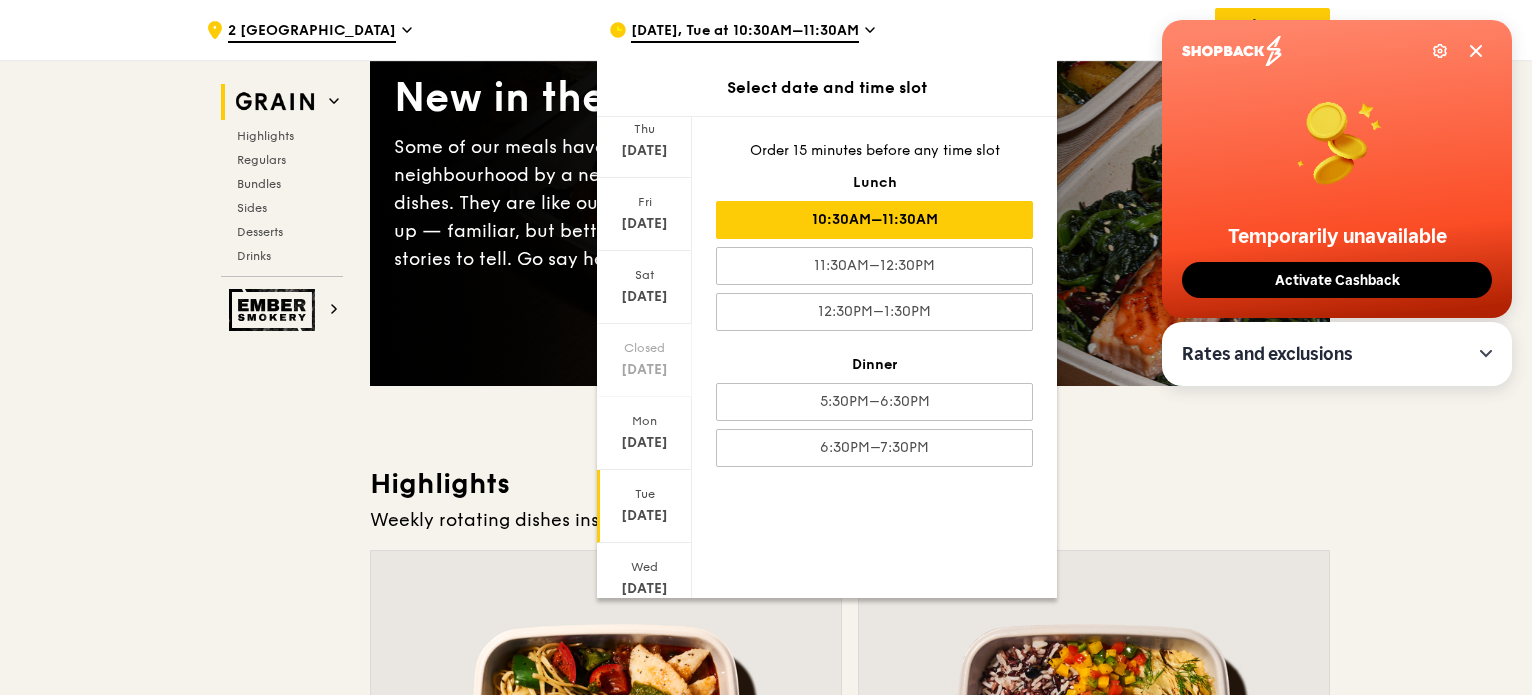 scroll, scrollTop: 187, scrollLeft: 0, axis: vertical 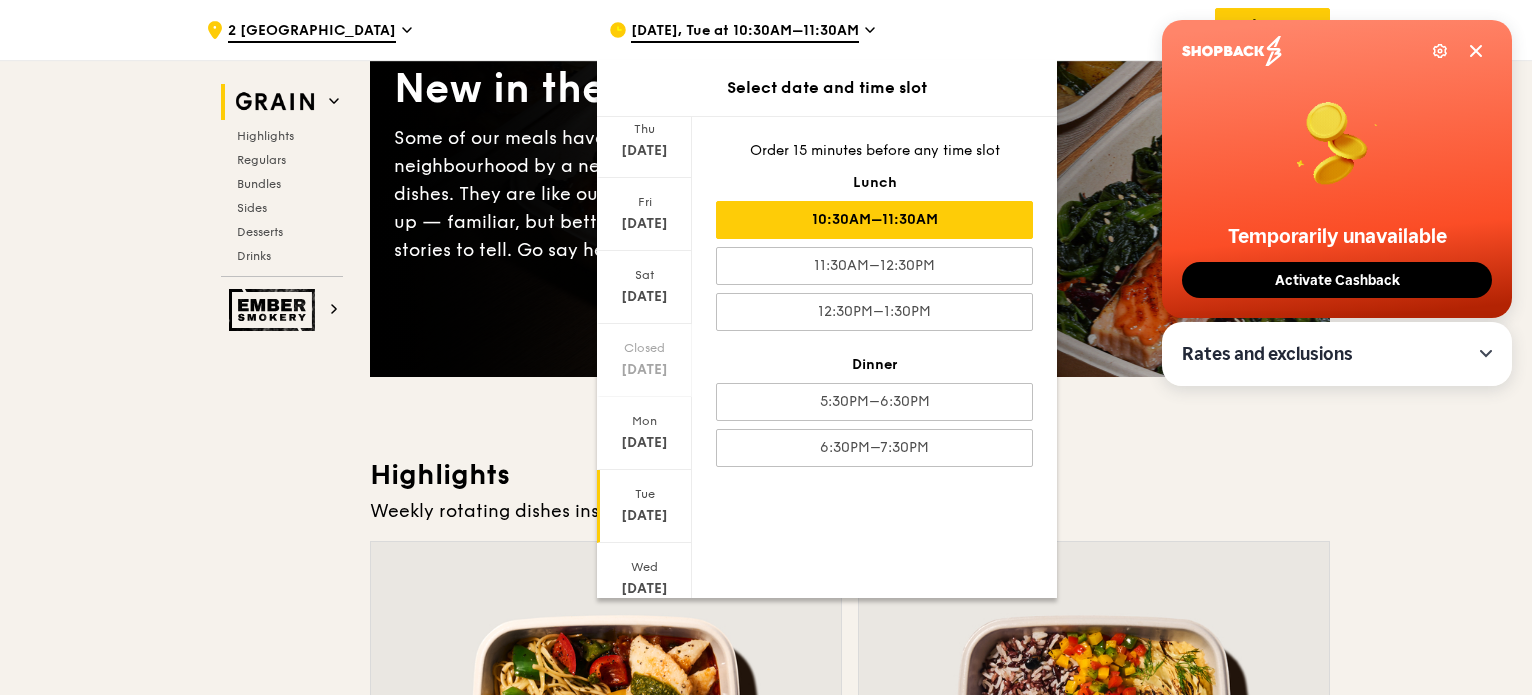 click on "Grain
Highlights
Regulars
Bundles
Sides
Desserts
Drinks
Ember Smokery
New in the hood Some of our meals have been ousted from the neighbourhood by a new gang of even tastier dishes. They are like our long lost friends all grown up — familiar, but better travelled with fresh stories to tell. Go say hello.
Highlights
Weekly rotating dishes inspired by flavours from around the world.
Warm
Marinara Fish Pasta
oven-baked dory, onion and fennel-infused tomato sauce, linguine
pescatarian, contains allium, dairy, nuts, wheat
$16.
00
Add
Warm
Tricolour Capsicum Charred Cabbage
sanshoku steamed rice, tricolour capsicum, levantine hummus, [PERSON_NAME]
vegan, contains soy
$15.
50
Add
Regulars
Meals you can enjoy day in day out.
$15." at bounding box center [766, 4125] 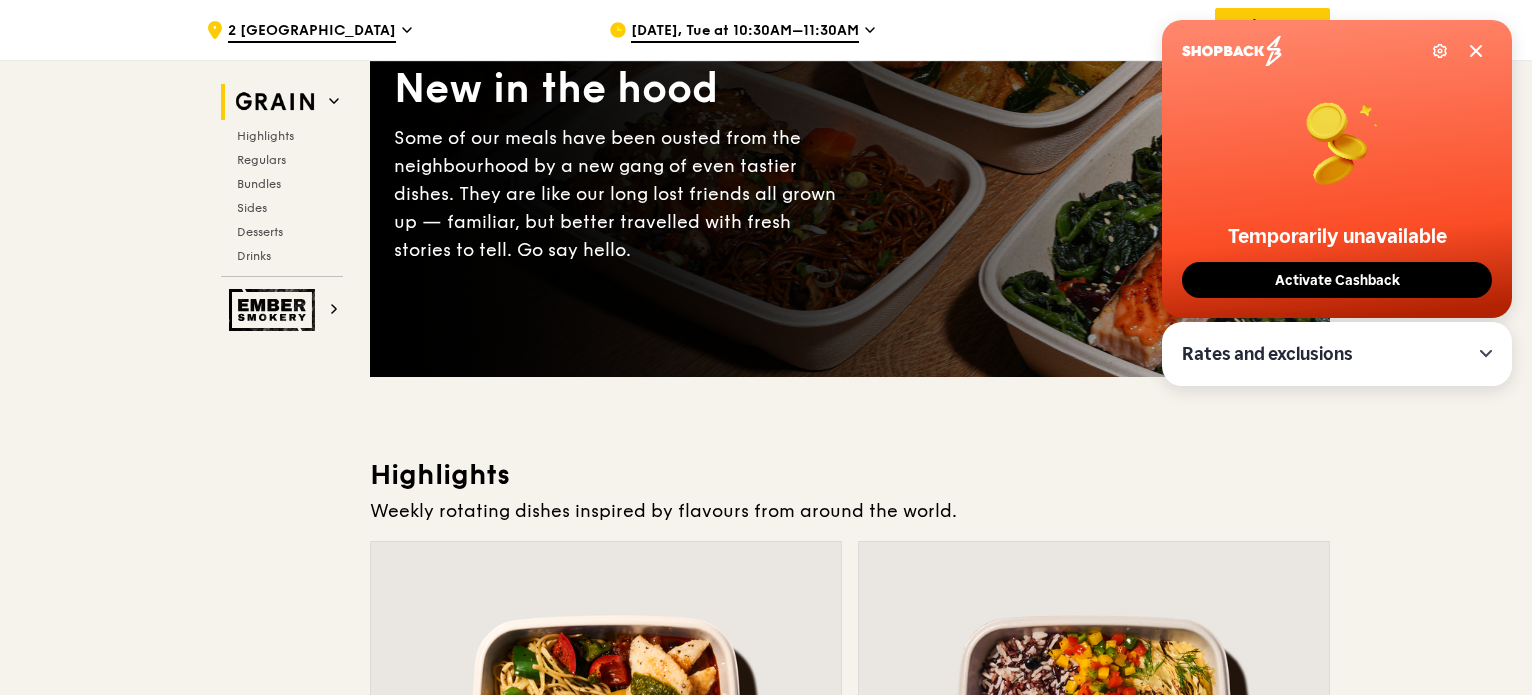 scroll, scrollTop: 0, scrollLeft: 0, axis: both 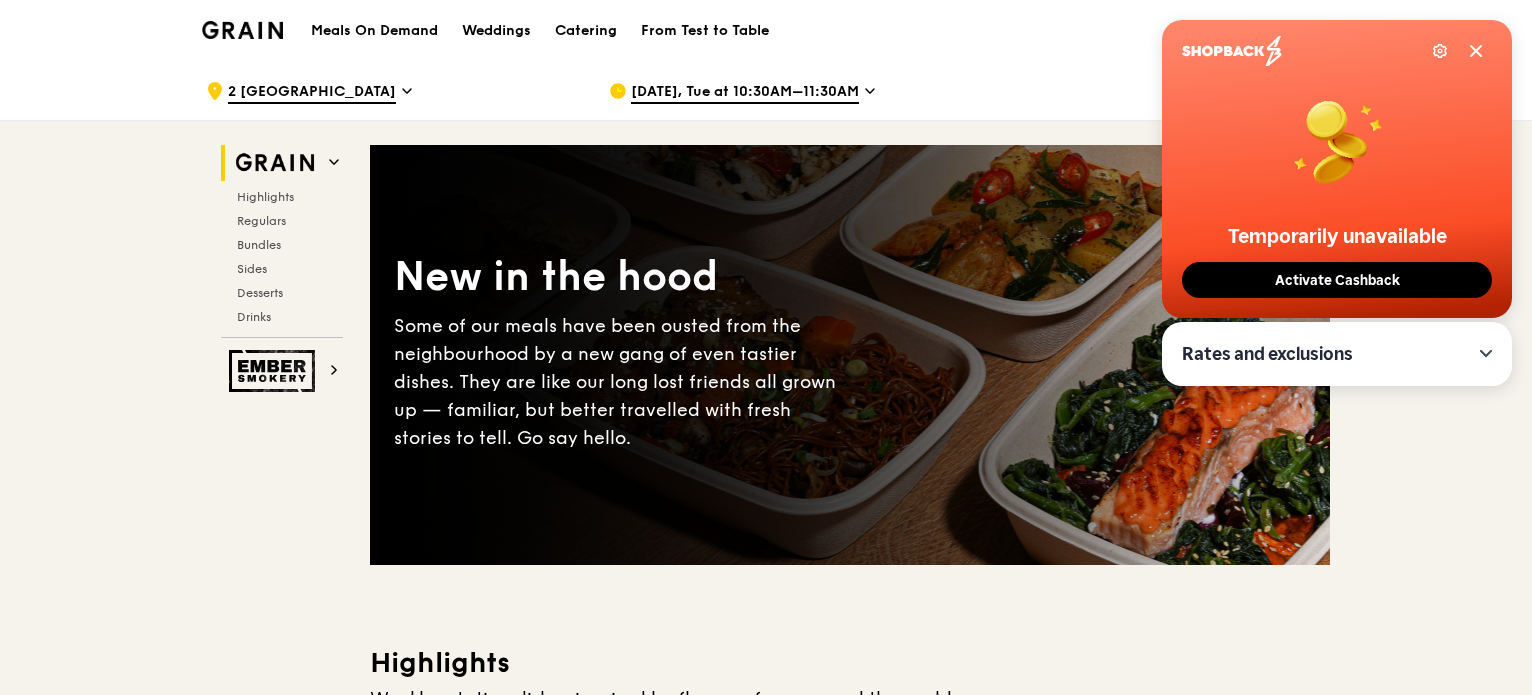 click 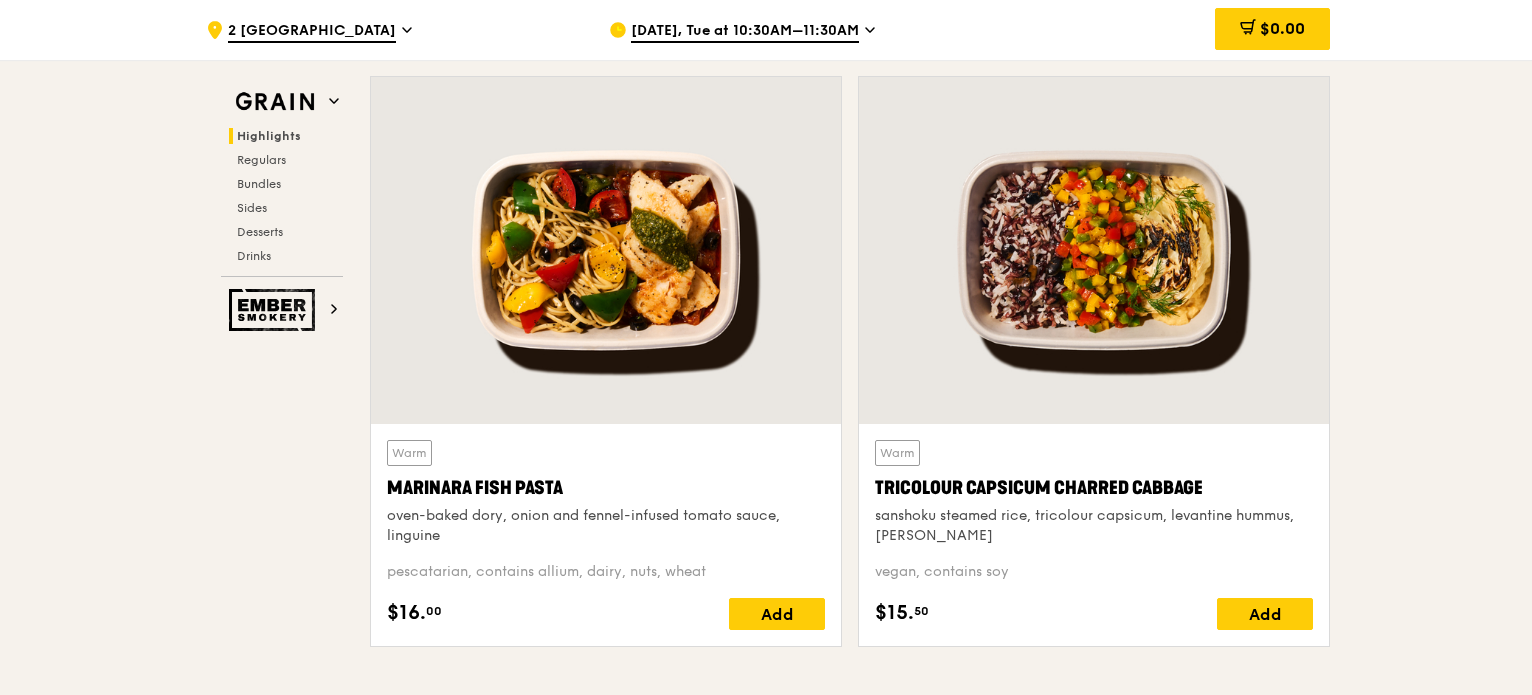scroll, scrollTop: 654, scrollLeft: 0, axis: vertical 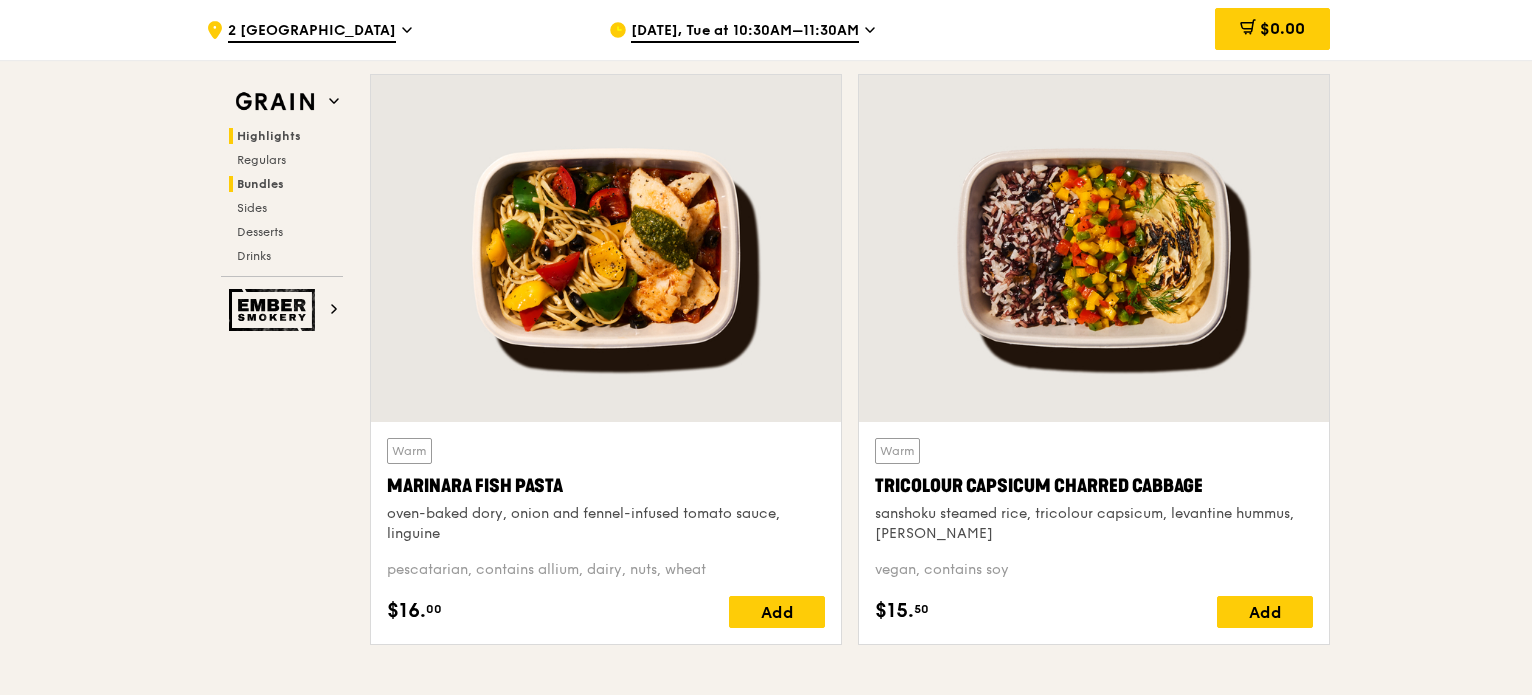 click on "Bundles" at bounding box center [260, 184] 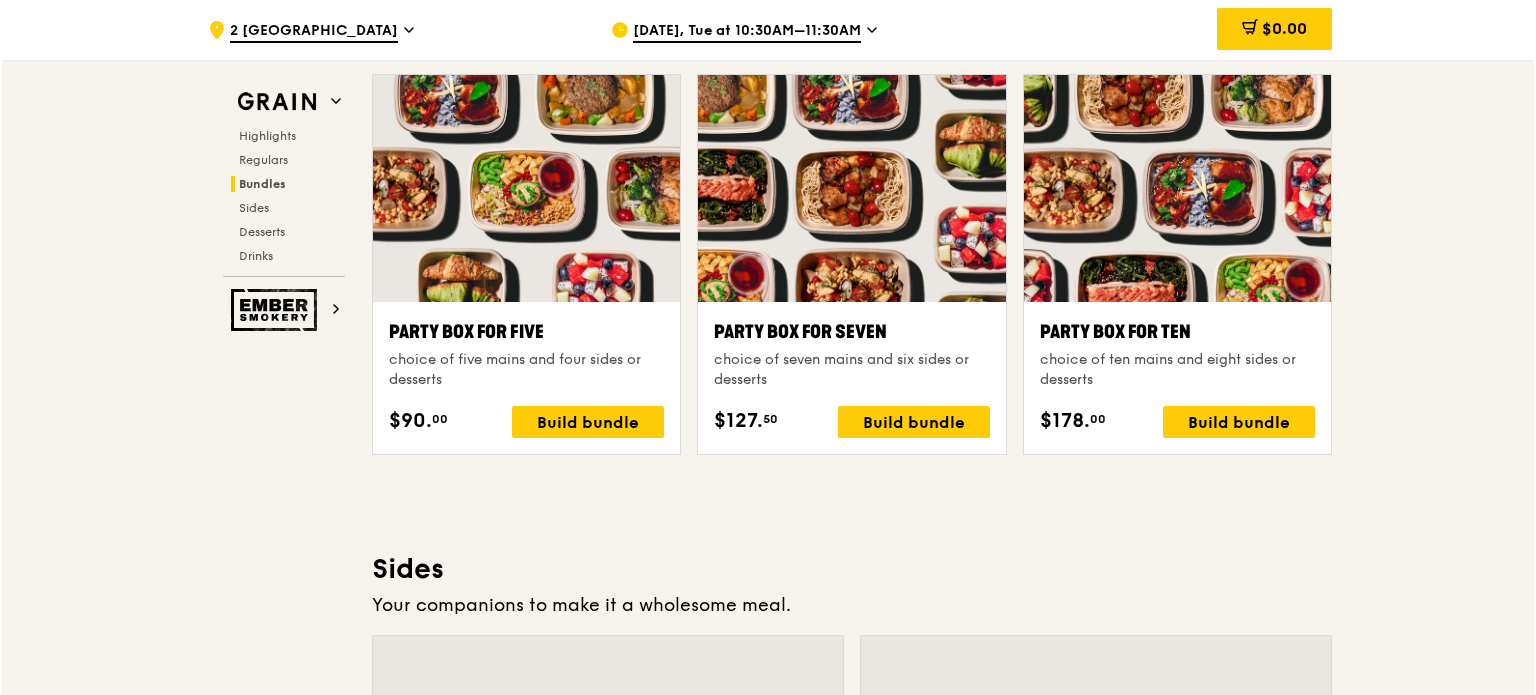 scroll, scrollTop: 3981, scrollLeft: 0, axis: vertical 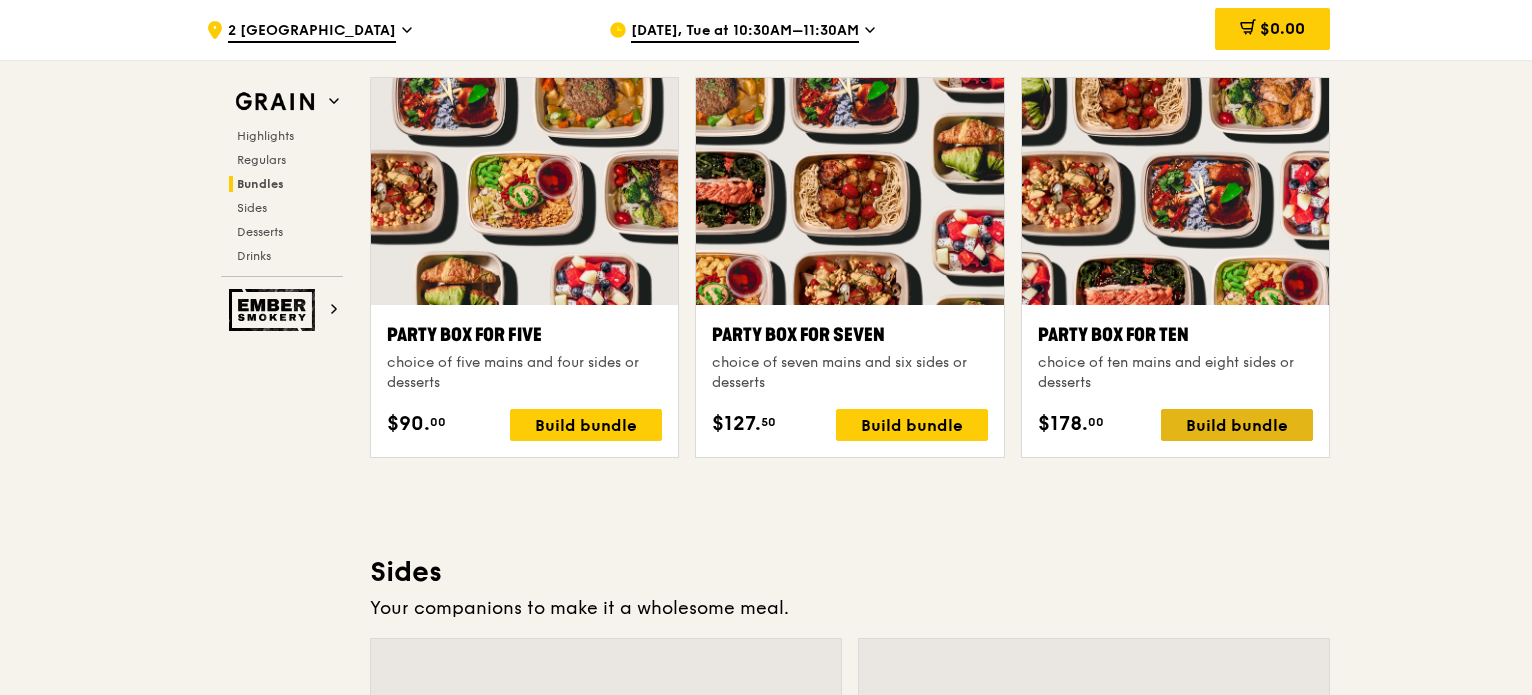 click on "Build bundle" at bounding box center [1237, 425] 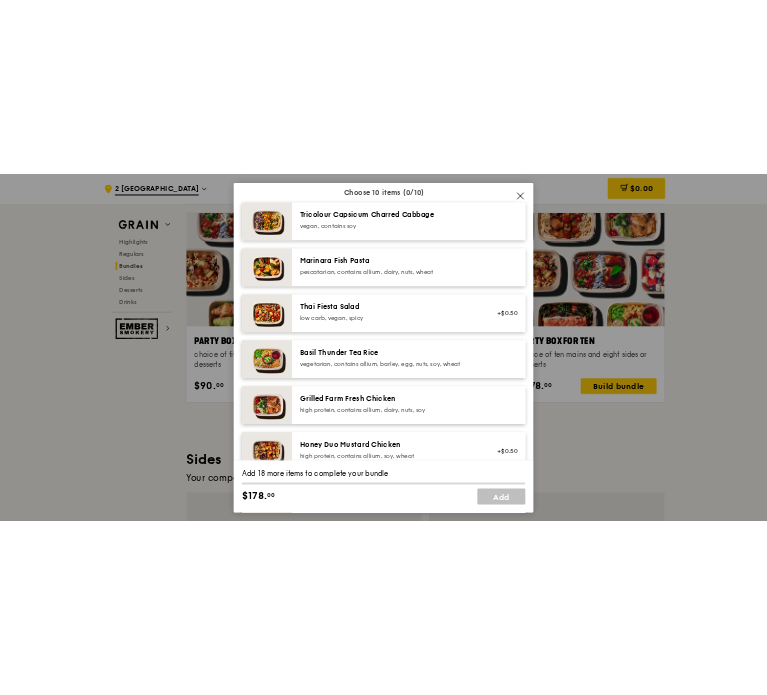 scroll, scrollTop: 158, scrollLeft: 0, axis: vertical 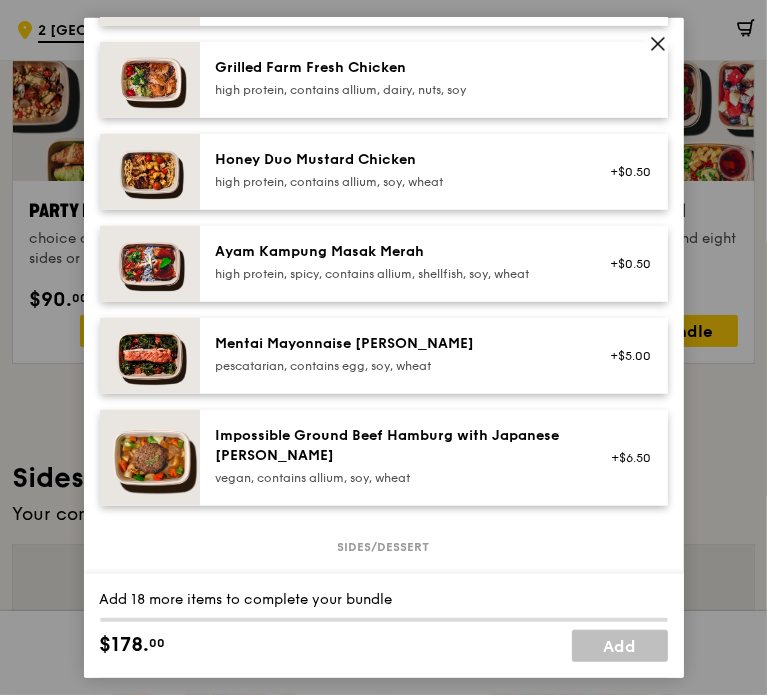 click on "Mentai Mayonnaise [PERSON_NAME]" at bounding box center [395, 343] 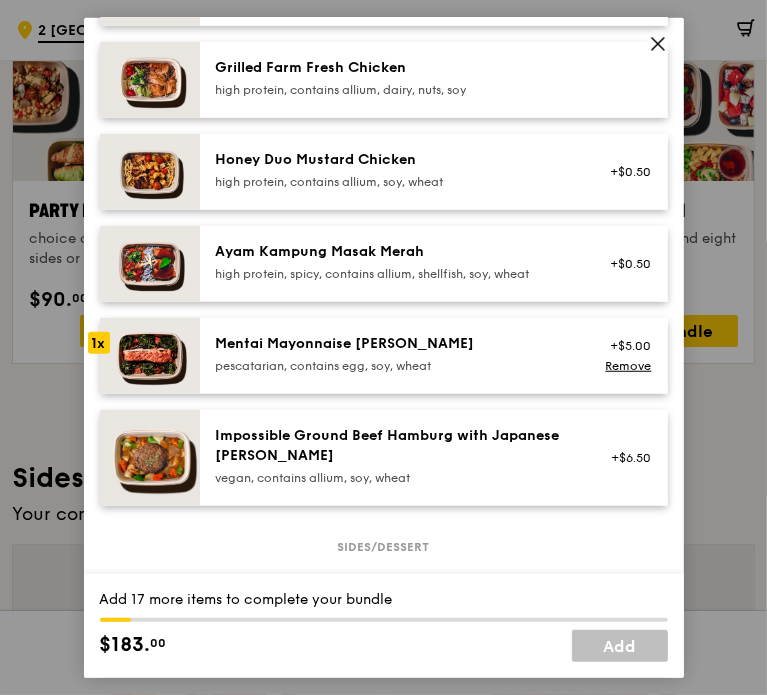 click on "vegan, contains allium, soy, wheat" at bounding box center (395, 477) 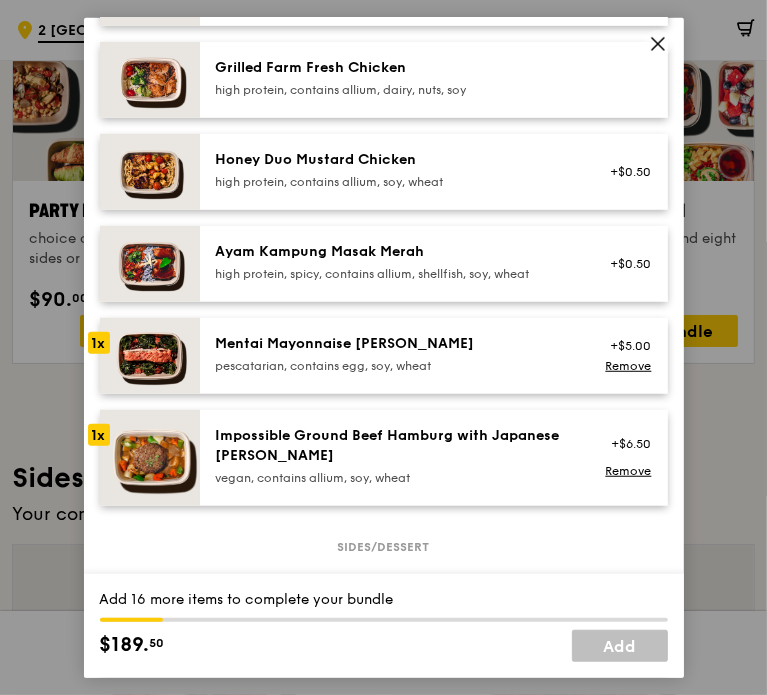 click on "pescatarian, contains egg, soy, wheat" at bounding box center (395, 365) 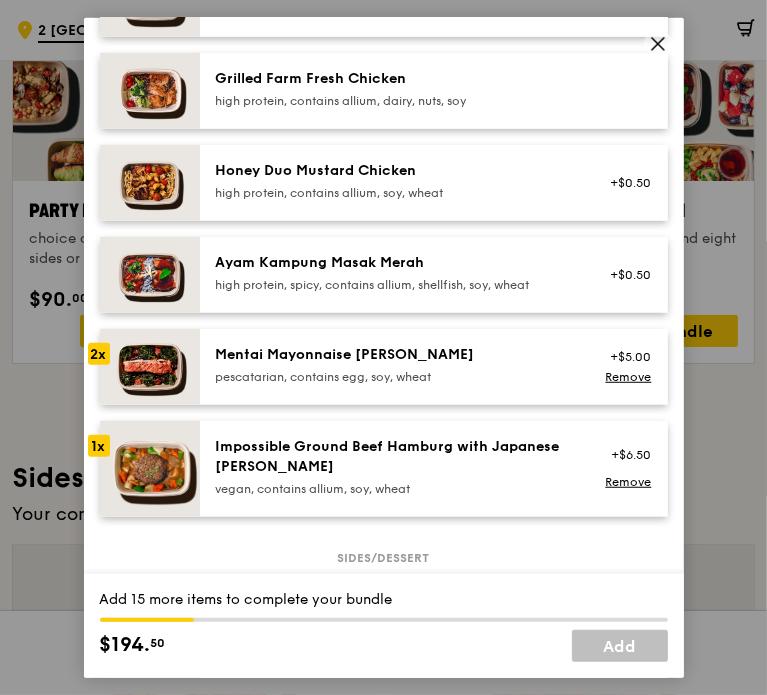 scroll, scrollTop: 528, scrollLeft: 0, axis: vertical 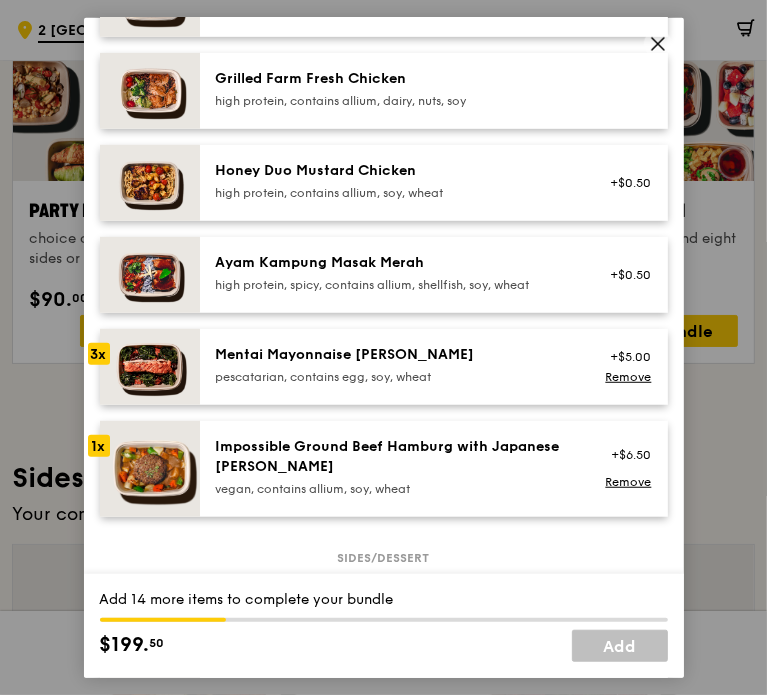 click 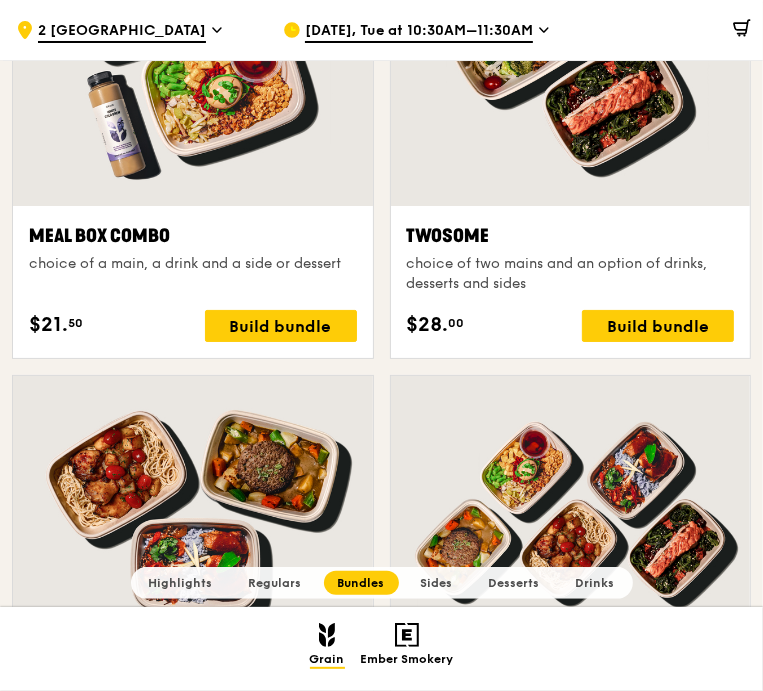 scroll, scrollTop: 2924, scrollLeft: 0, axis: vertical 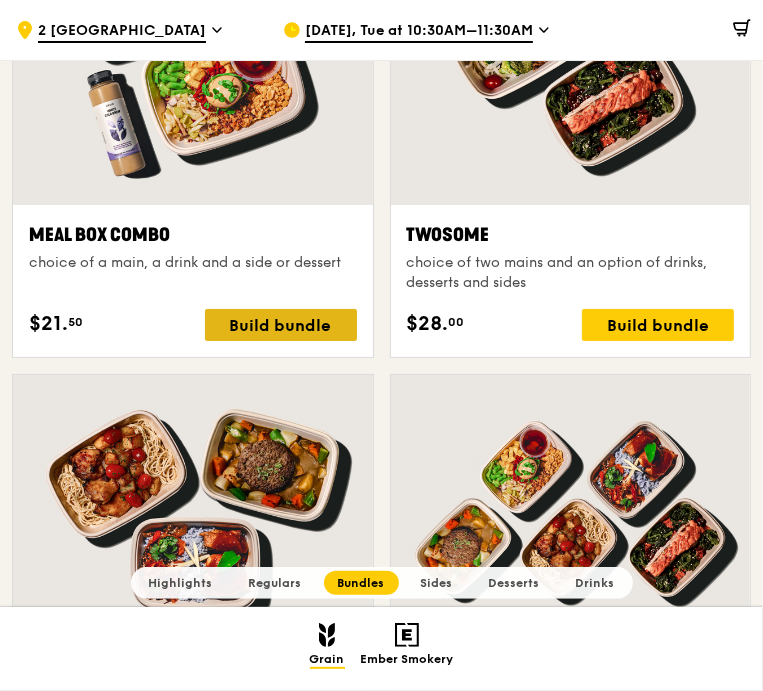 click on "Build bundle" at bounding box center (281, 325) 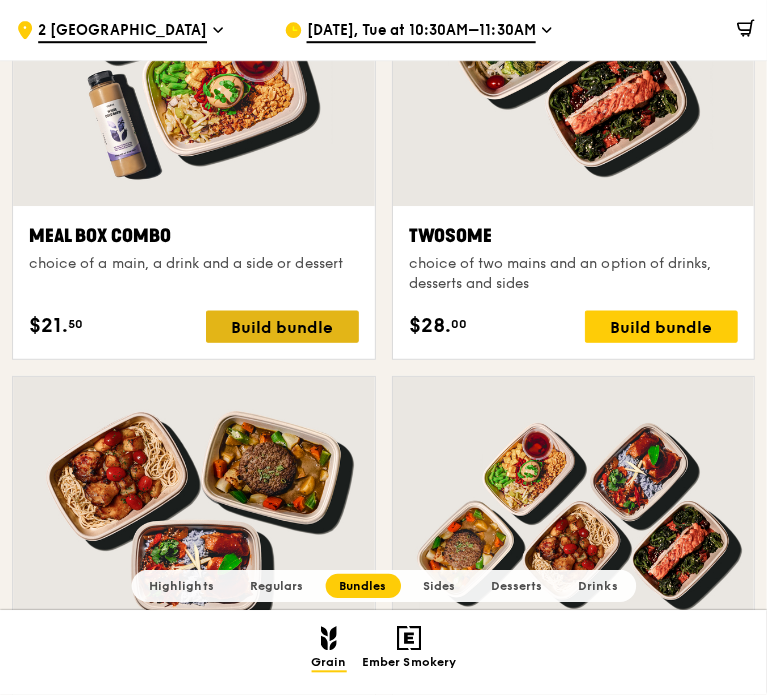 scroll, scrollTop: 2925, scrollLeft: 0, axis: vertical 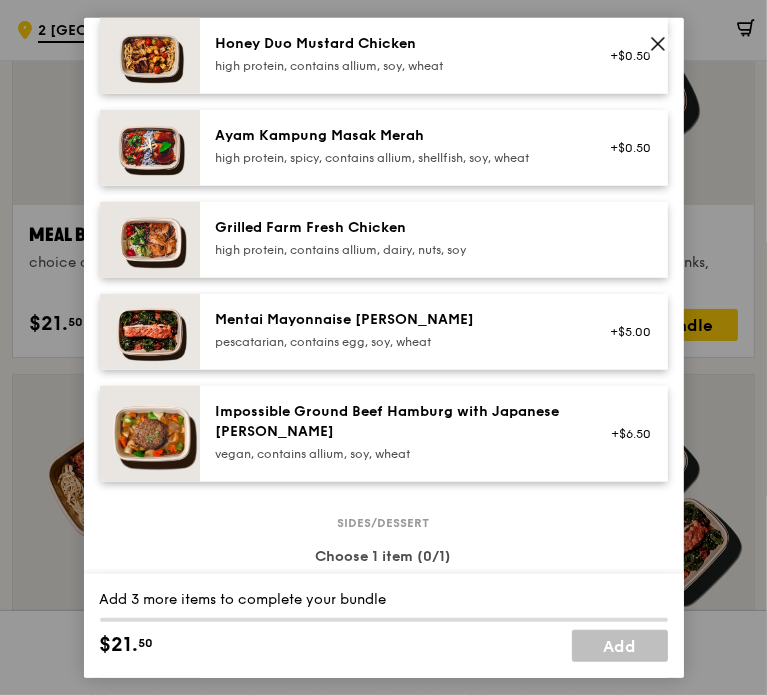 click on "pescatarian, contains egg, soy, wheat" at bounding box center [395, 341] 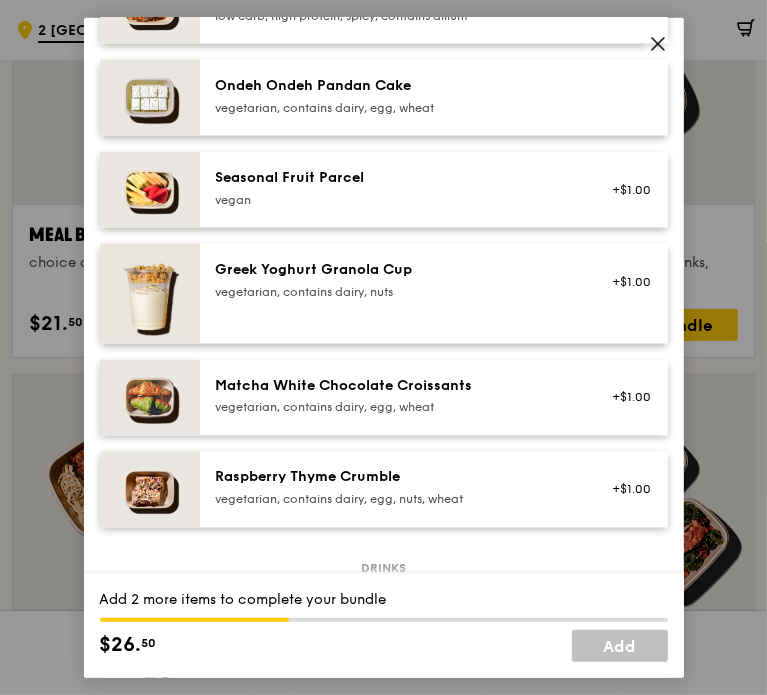 scroll, scrollTop: 1595, scrollLeft: 0, axis: vertical 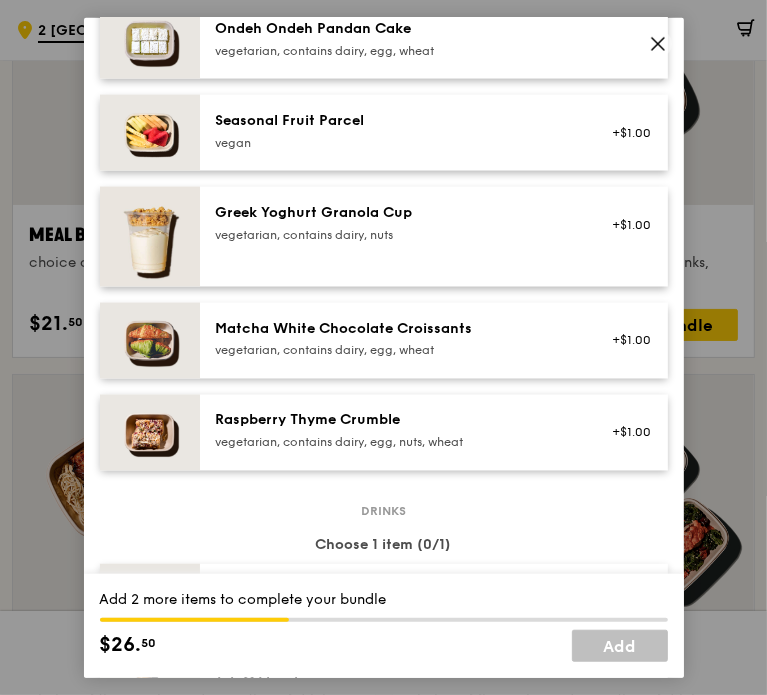click on "vegetarian, contains dairy, egg, wheat" at bounding box center [395, 350] 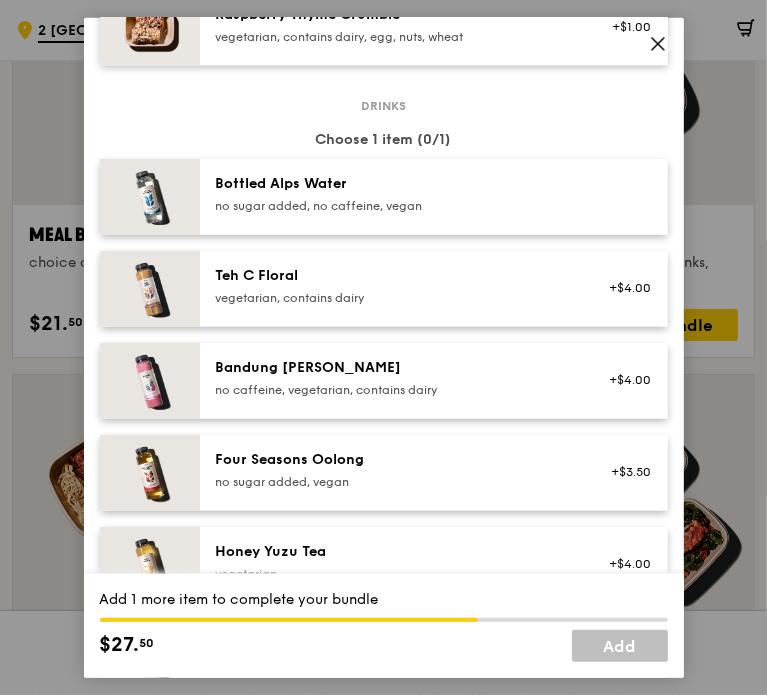 scroll, scrollTop: 1999, scrollLeft: 0, axis: vertical 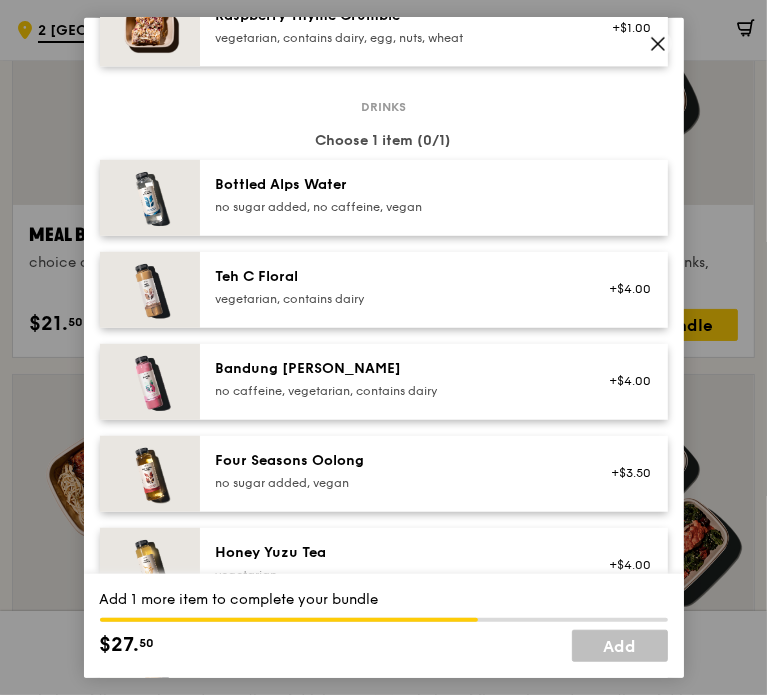 click on "no sugar added, no caffeine, vegan" at bounding box center [395, 207] 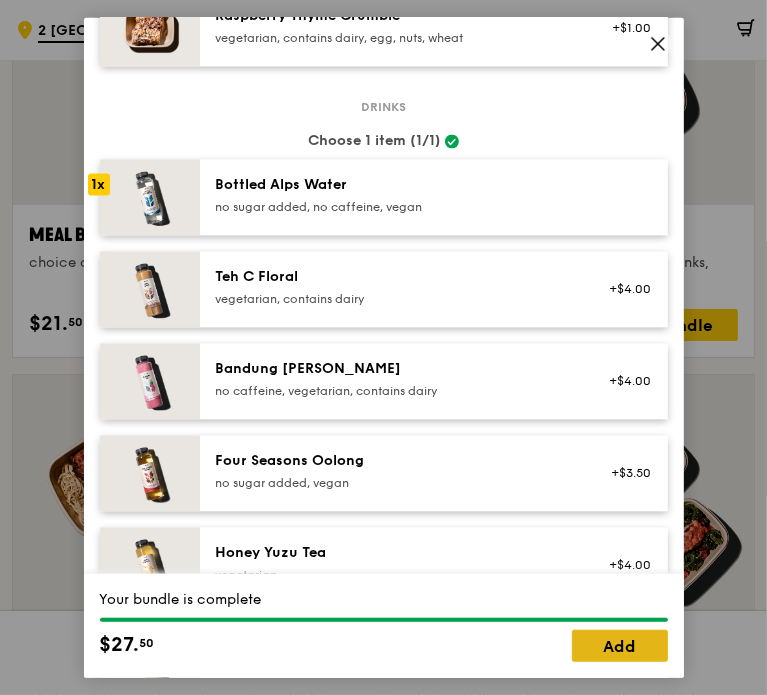 click on "Add" at bounding box center [620, 646] 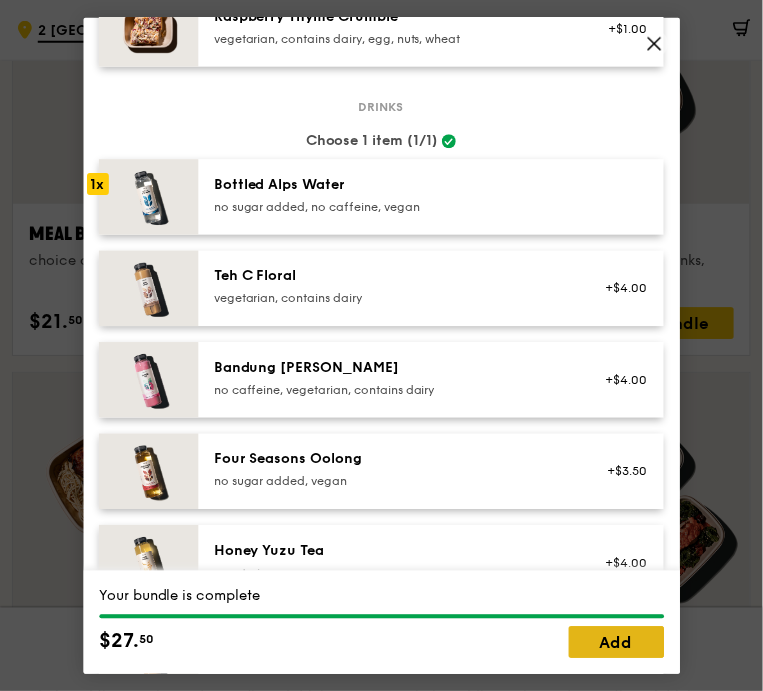 scroll, scrollTop: 2924, scrollLeft: 0, axis: vertical 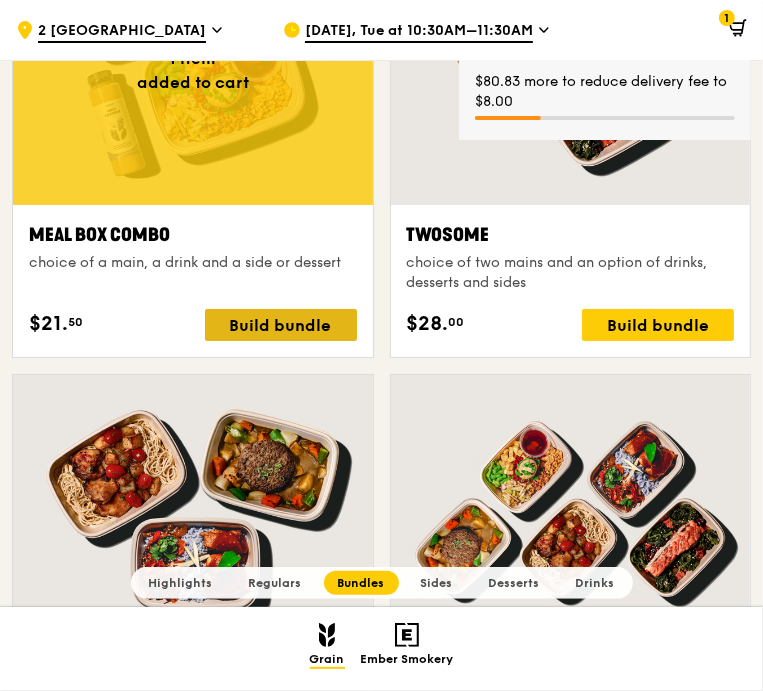 click on "Build bundle" at bounding box center (281, 325) 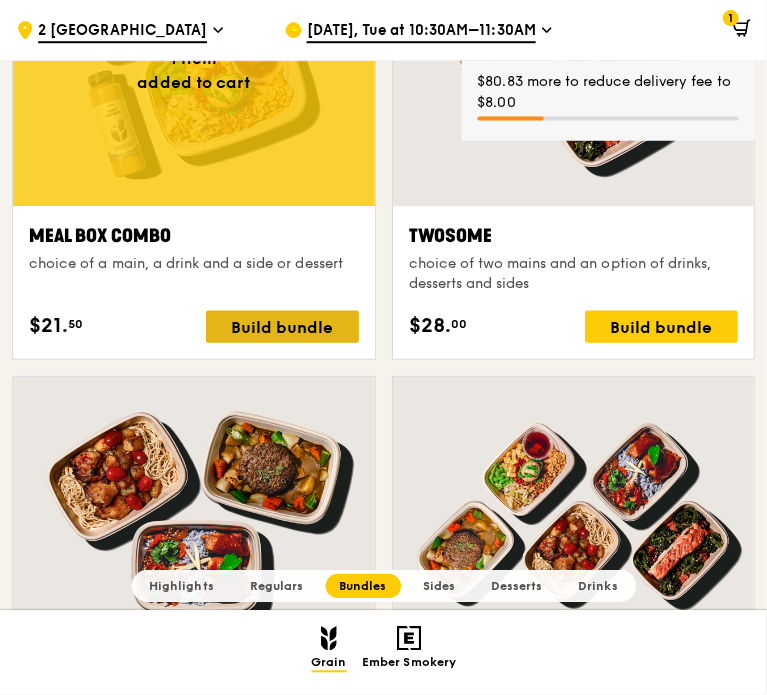 scroll, scrollTop: 2926, scrollLeft: 0, axis: vertical 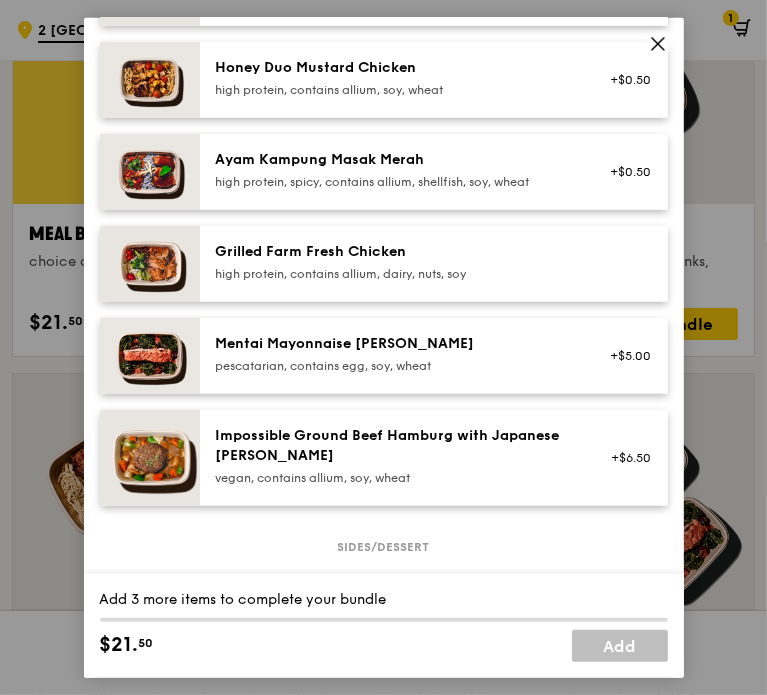 click on "Impossible Ground Beef Hamburg with Japanese [PERSON_NAME]" at bounding box center (395, 445) 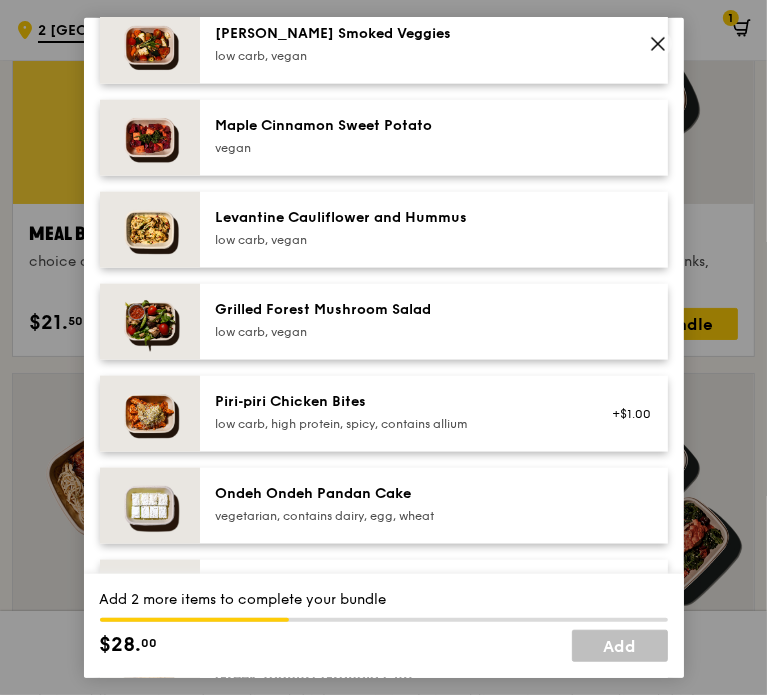 scroll, scrollTop: 1131, scrollLeft: 0, axis: vertical 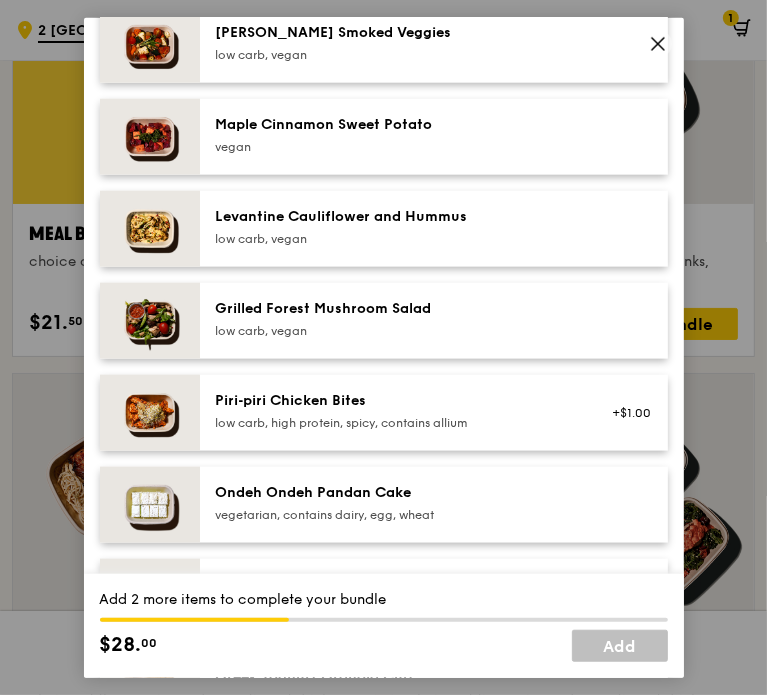 click on "Piri‑piri Chicken Bites" at bounding box center [395, 400] 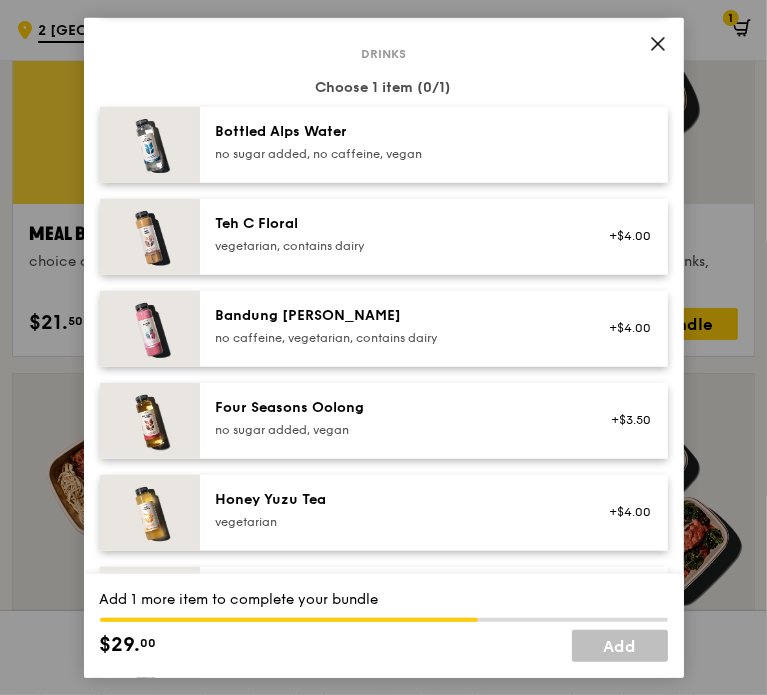 scroll, scrollTop: 2111, scrollLeft: 0, axis: vertical 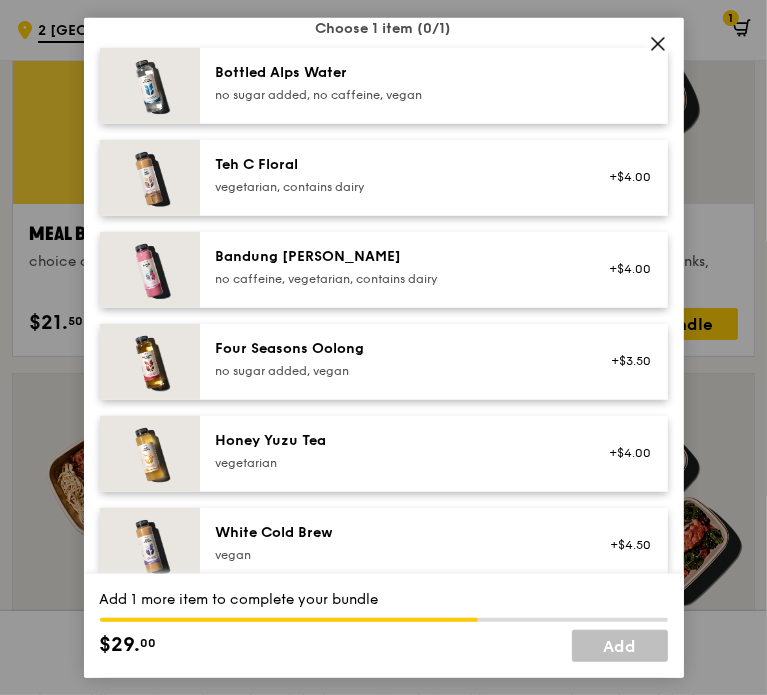 click on "Honey Yuzu Tea" at bounding box center (395, 441) 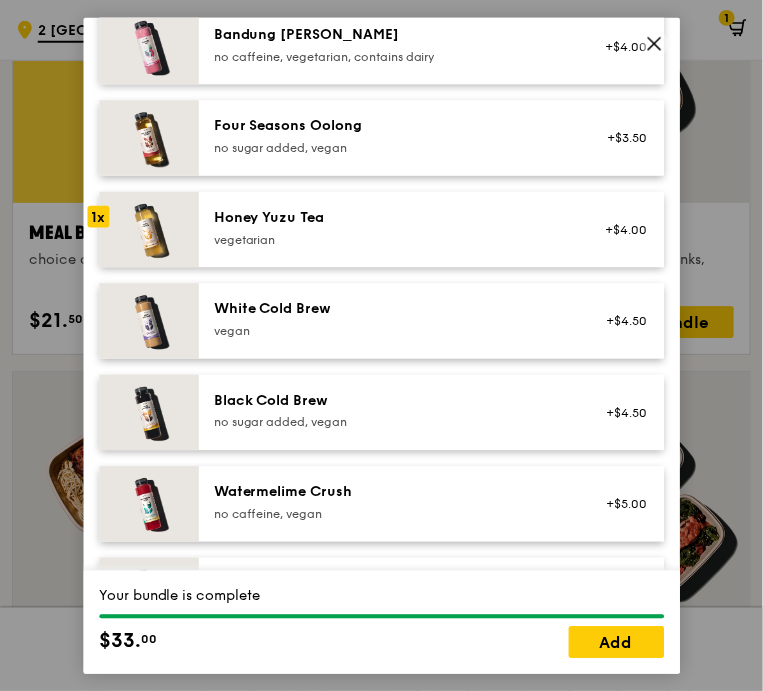 scroll, scrollTop: 2336, scrollLeft: 0, axis: vertical 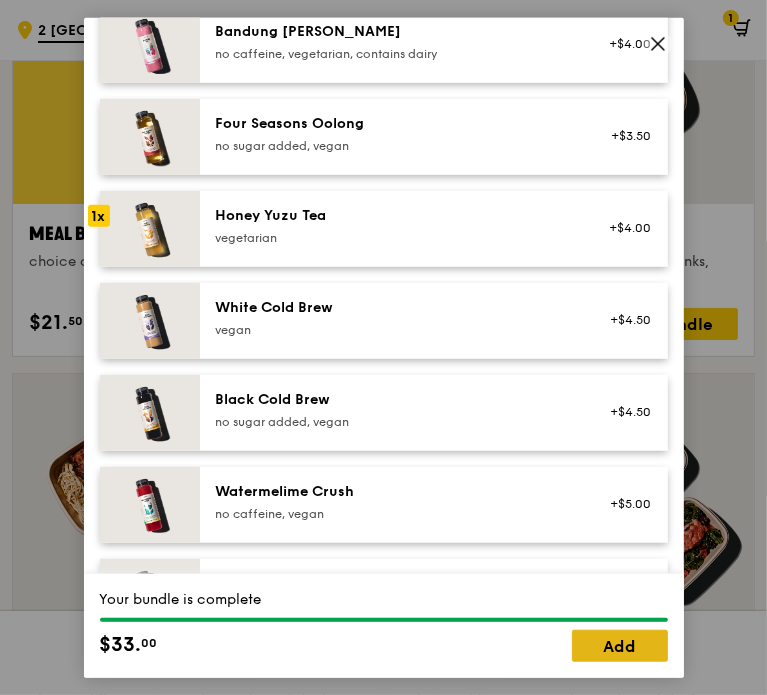 click on "Add" at bounding box center [620, 646] 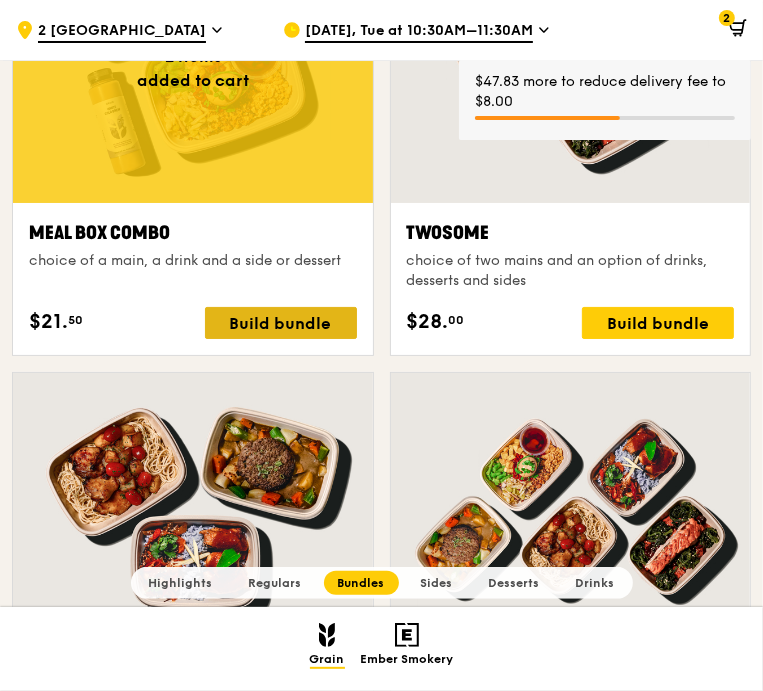 click on "Build bundle" at bounding box center (281, 323) 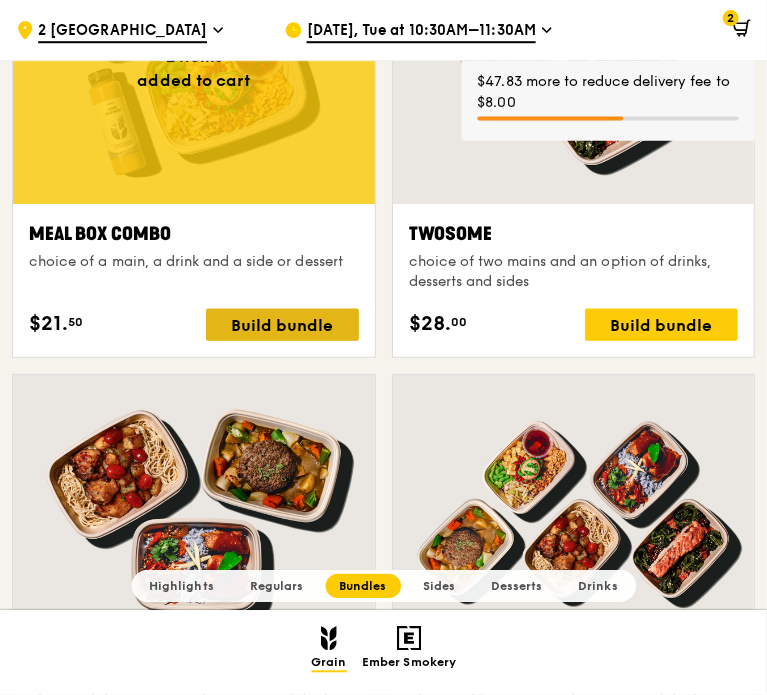 scroll, scrollTop: 2928, scrollLeft: 0, axis: vertical 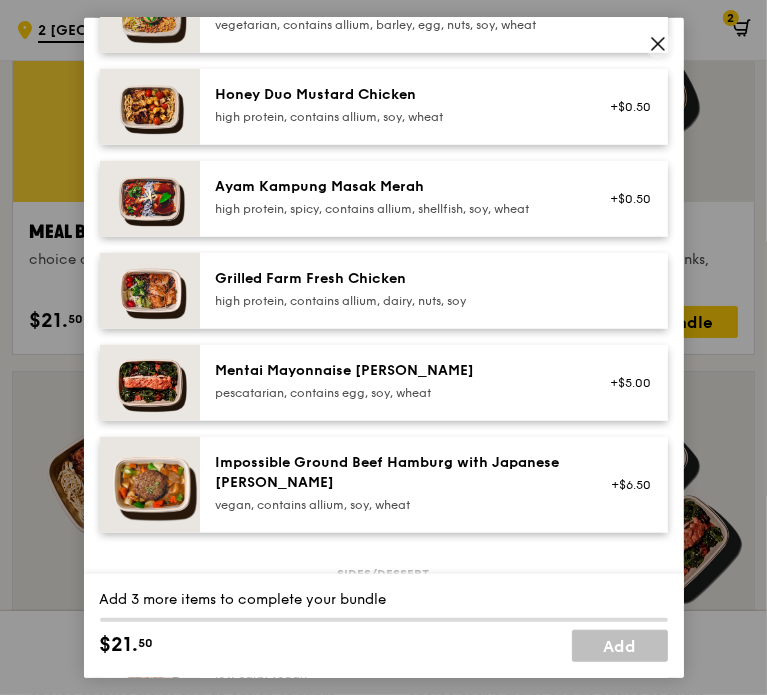 click on "pescatarian, contains egg, soy, wheat" at bounding box center [395, 392] 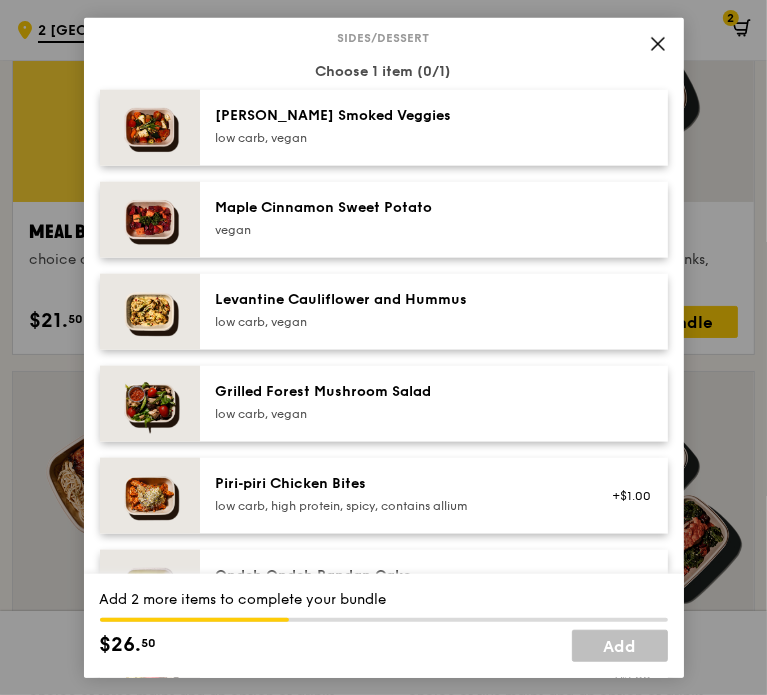 scroll, scrollTop: 1056, scrollLeft: 0, axis: vertical 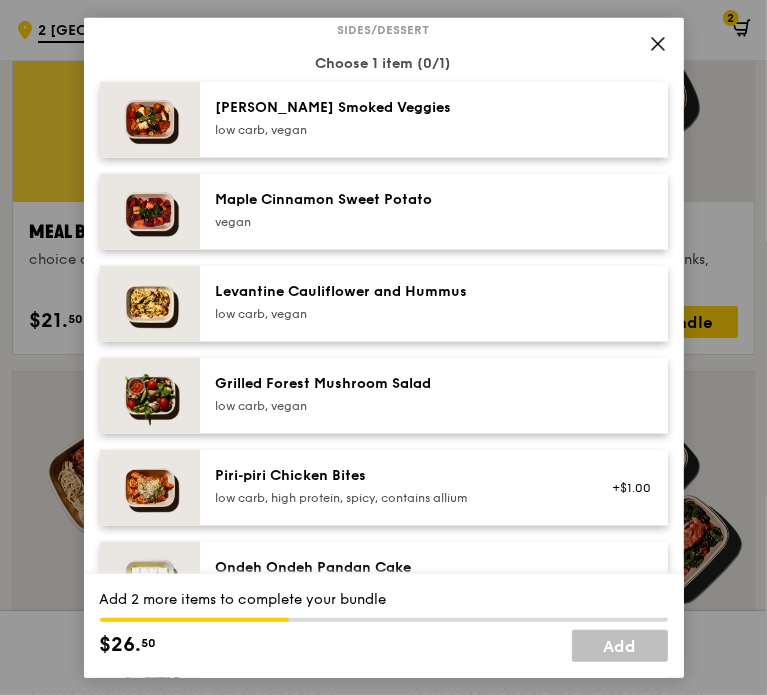 click on "Grilled Forest Mushroom Salad" at bounding box center [395, 383] 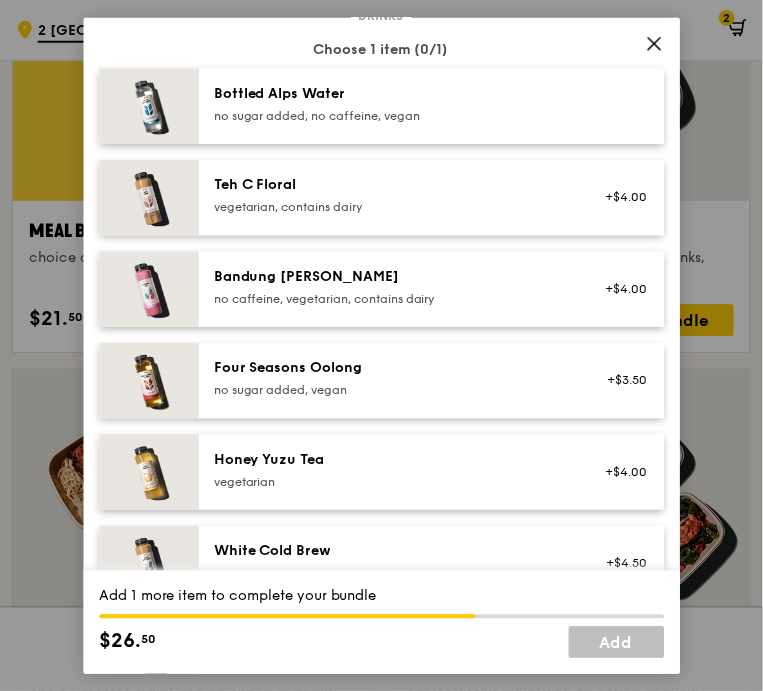 scroll, scrollTop: 2096, scrollLeft: 0, axis: vertical 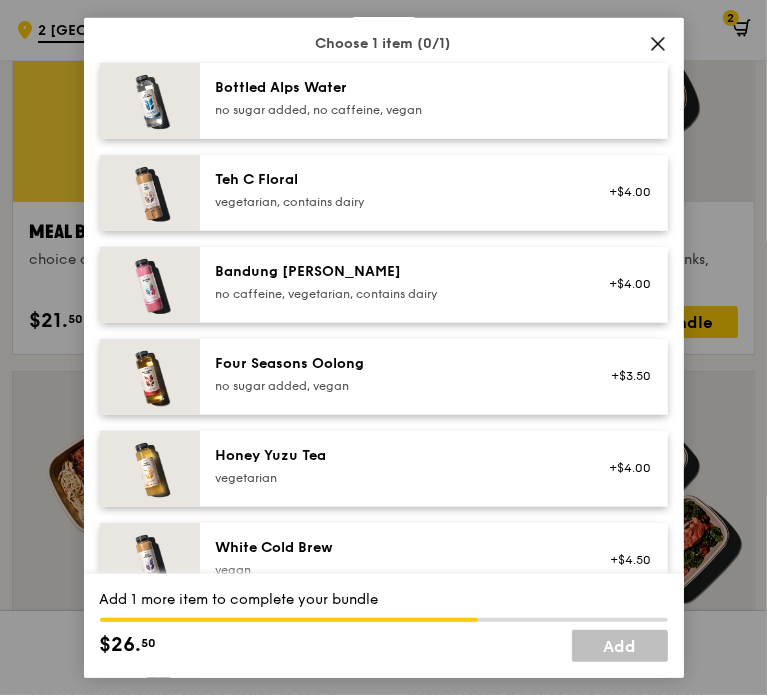 click on "no sugar added, vegan" at bounding box center (395, 386) 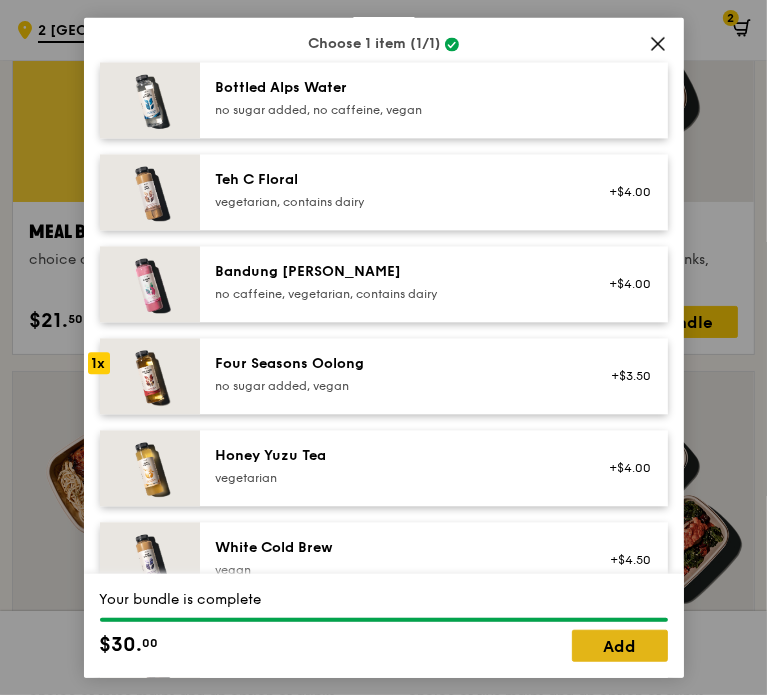 click on "Add" at bounding box center [620, 646] 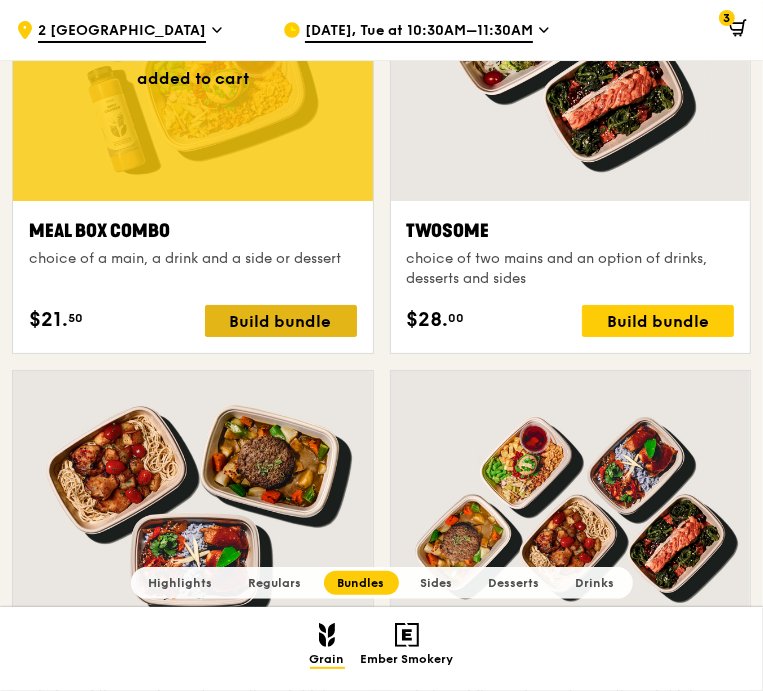 click on "Build bundle" at bounding box center (281, 321) 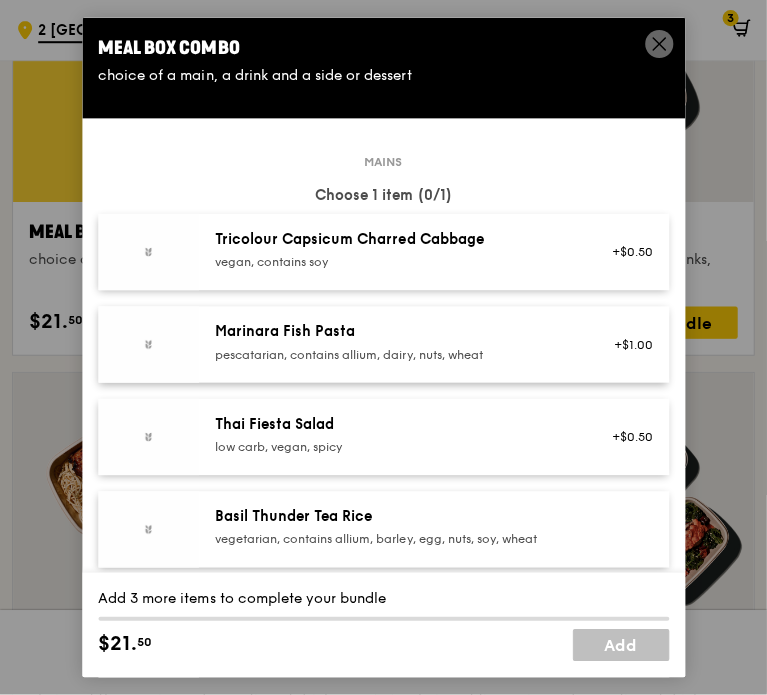 scroll, scrollTop: 2929, scrollLeft: 0, axis: vertical 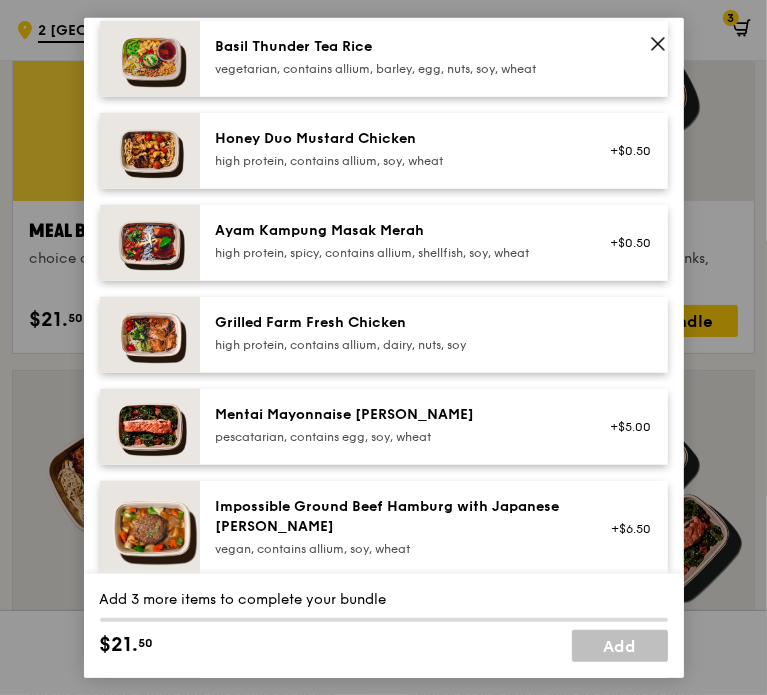 click on "Mentai Mayonnaise [PERSON_NAME]" at bounding box center (395, 414) 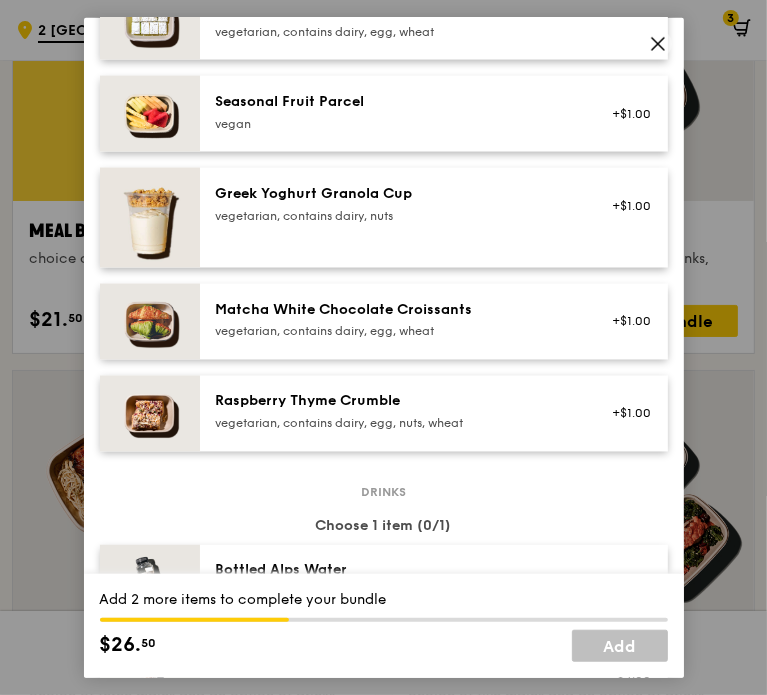 scroll, scrollTop: 1872, scrollLeft: 0, axis: vertical 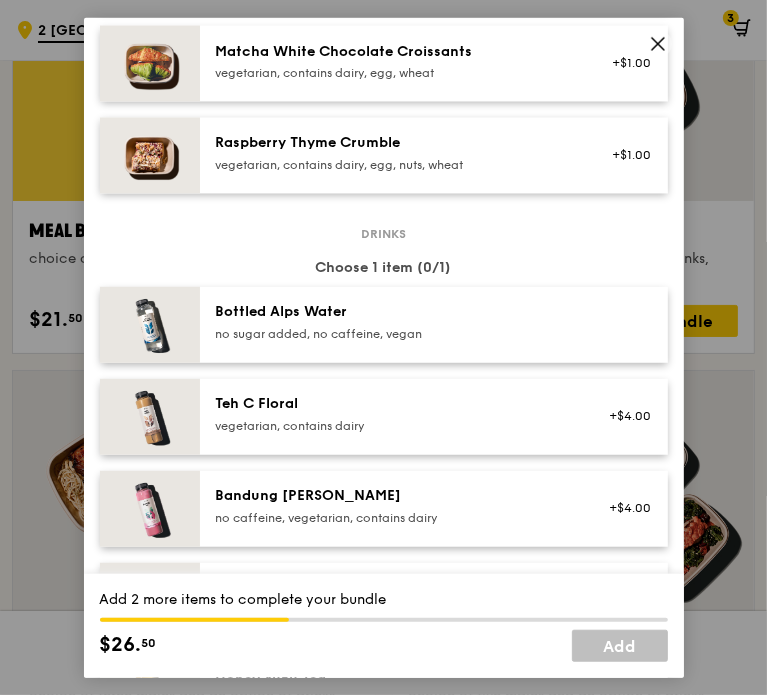 click on "vegetarian, contains dairy" at bounding box center [395, 426] 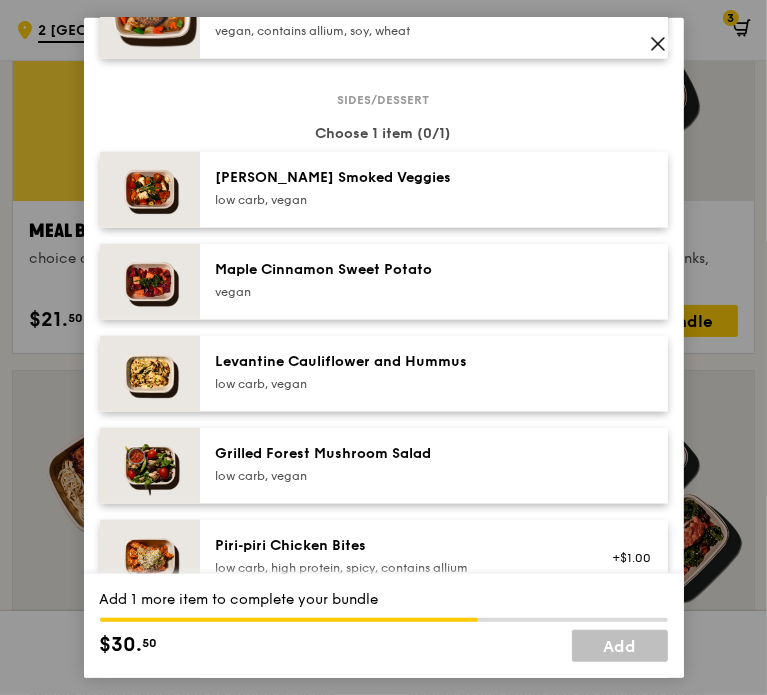 scroll, scrollTop: 984, scrollLeft: 0, axis: vertical 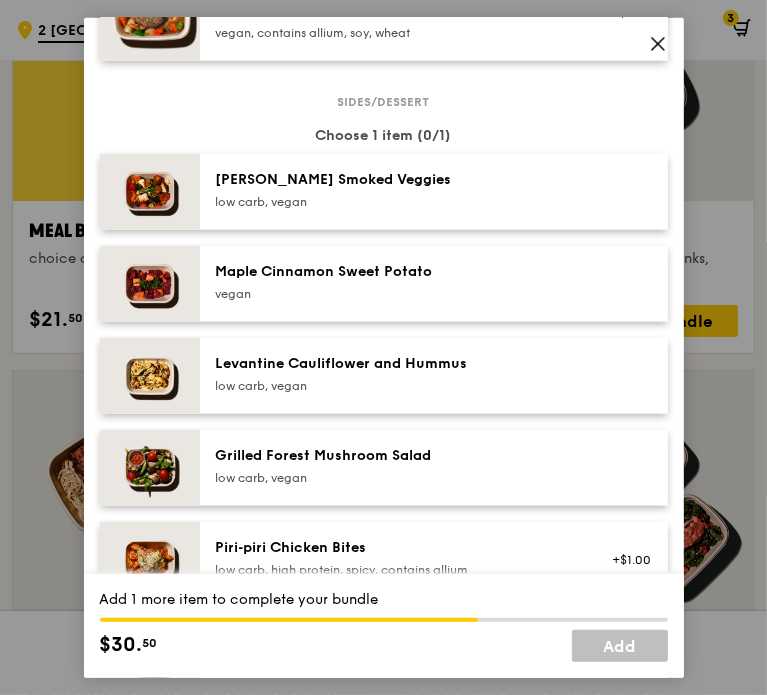 click on "low carb, vegan" at bounding box center (395, 201) 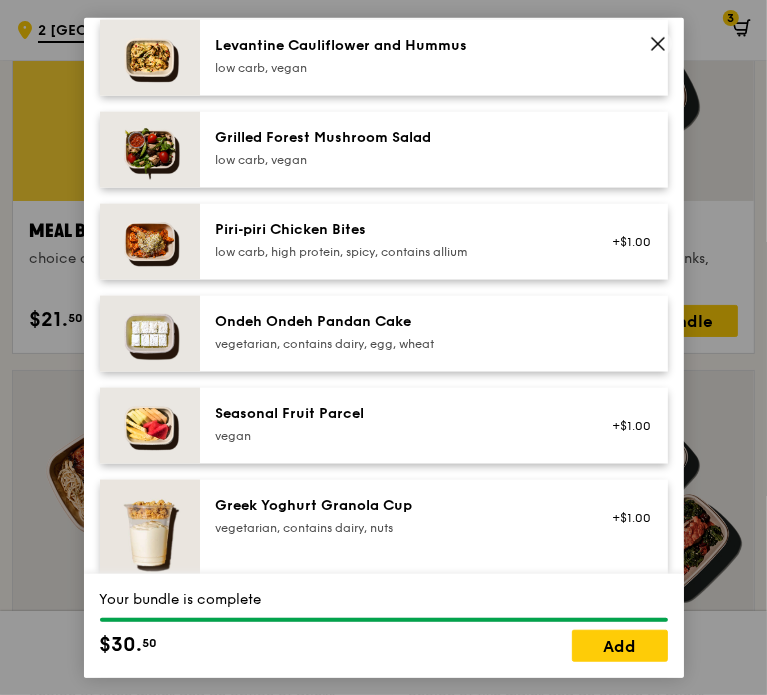 scroll, scrollTop: 1332, scrollLeft: 0, axis: vertical 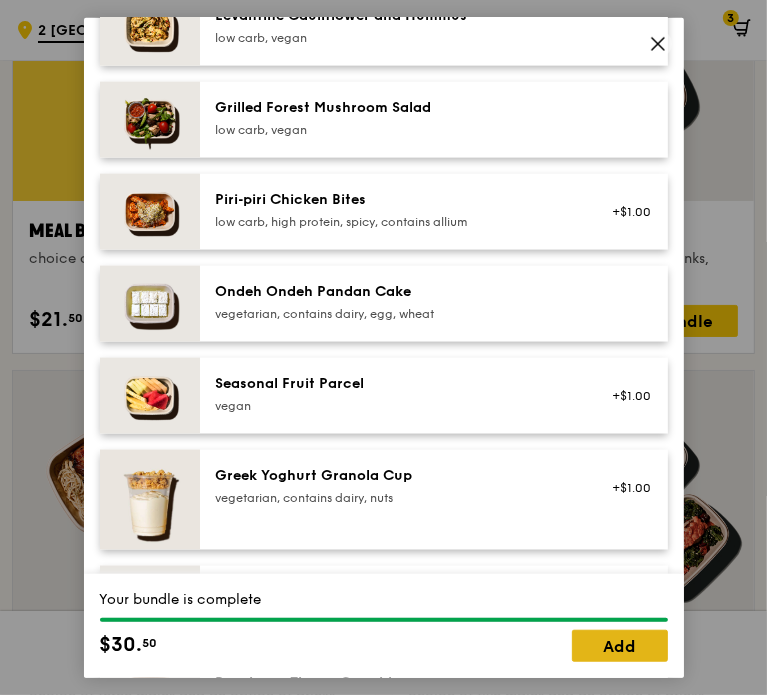 click on "Add" at bounding box center [620, 646] 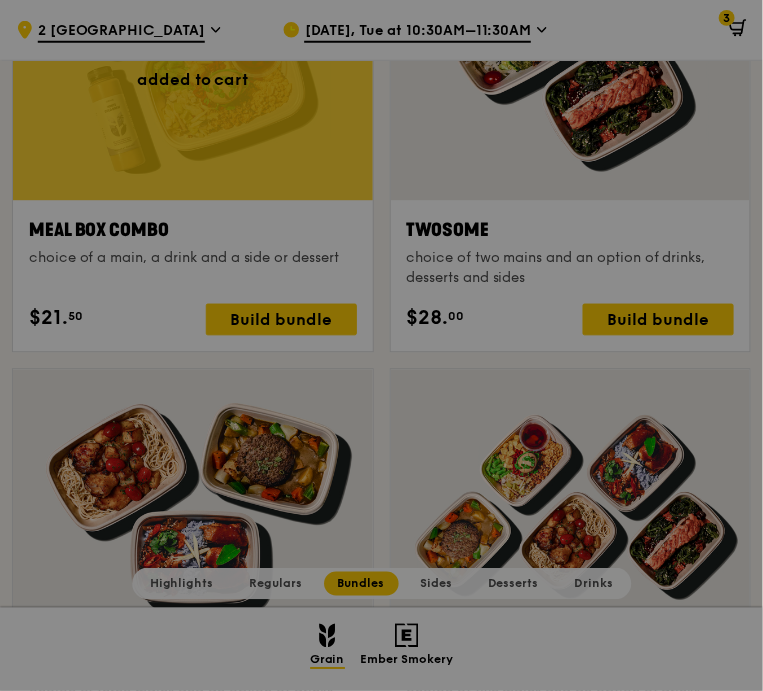 scroll, scrollTop: 2928, scrollLeft: 0, axis: vertical 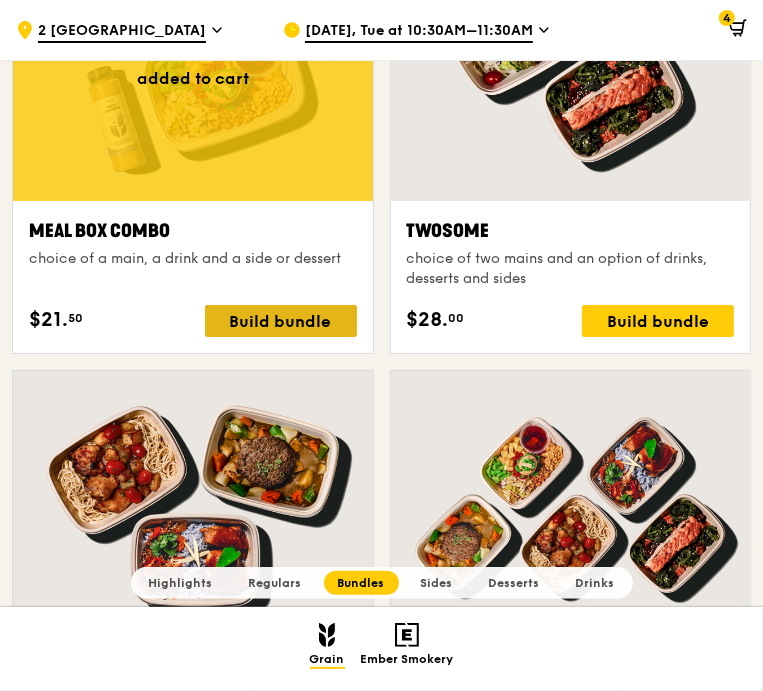 click on "Build bundle" at bounding box center [281, 321] 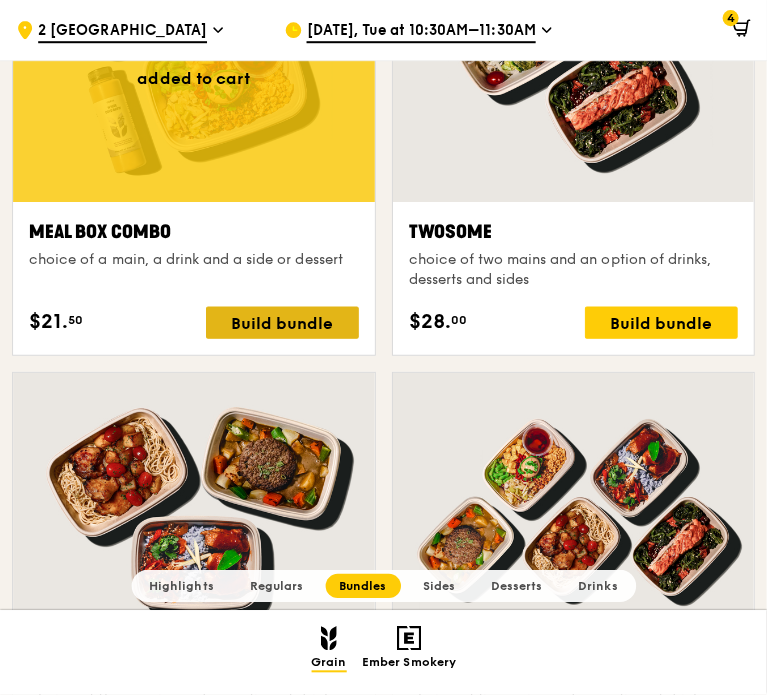 scroll, scrollTop: 2930, scrollLeft: 0, axis: vertical 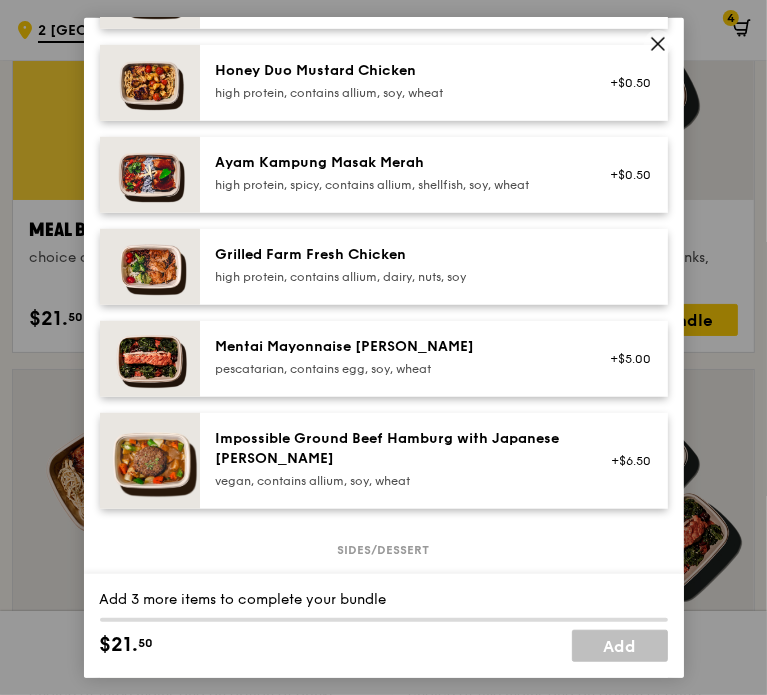 click on "pescatarian, contains egg, soy, wheat" at bounding box center [395, 368] 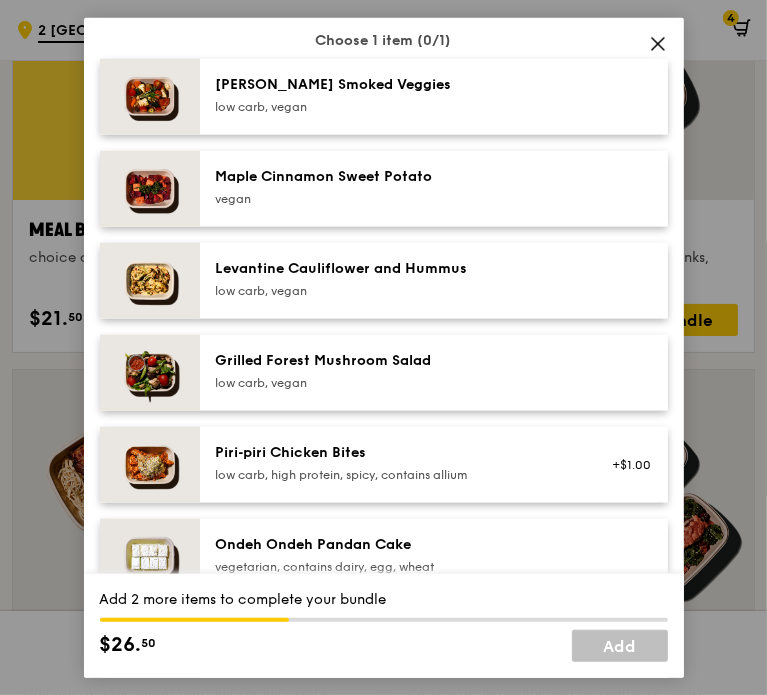 scroll, scrollTop: 1054, scrollLeft: 0, axis: vertical 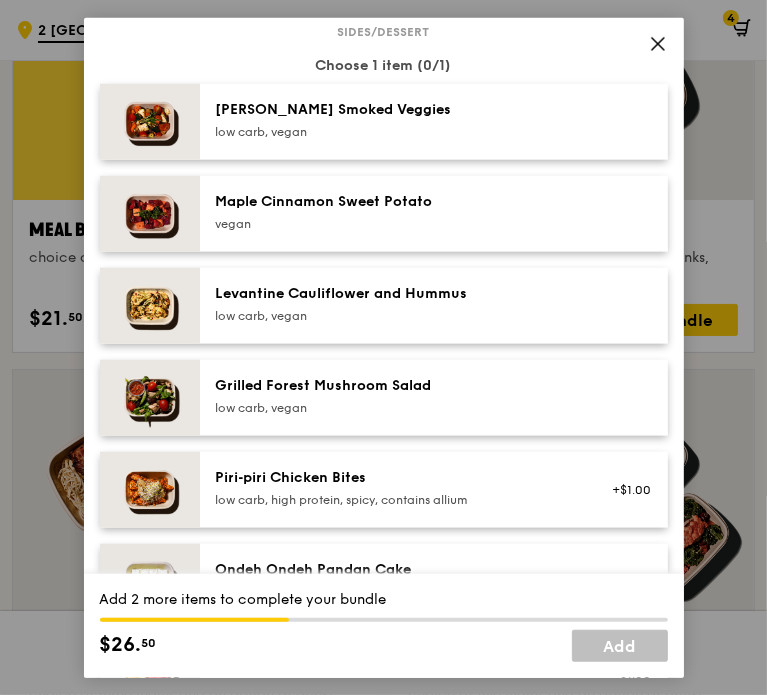 click on "[PERSON_NAME] Smoked Veggies
low carb, vegan" at bounding box center [434, 121] 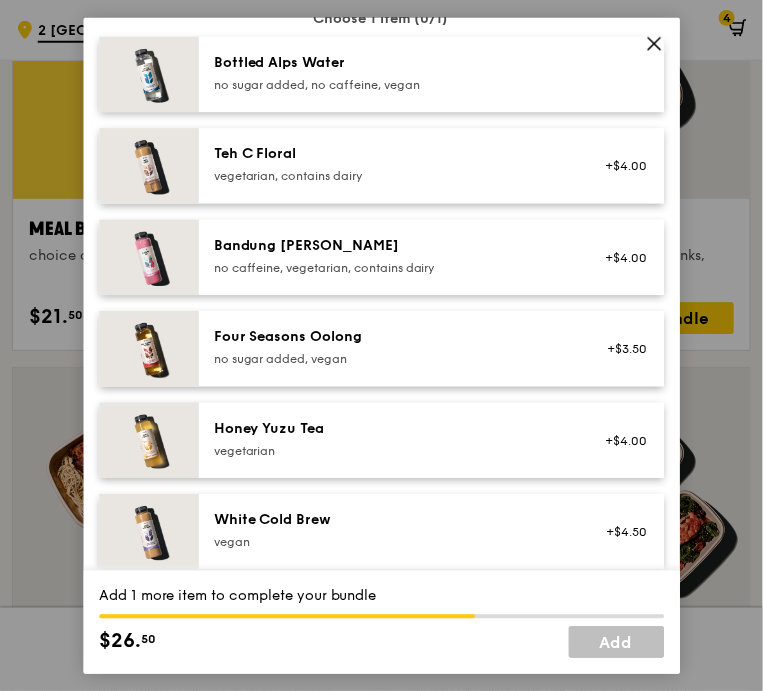 scroll, scrollTop: 2124, scrollLeft: 0, axis: vertical 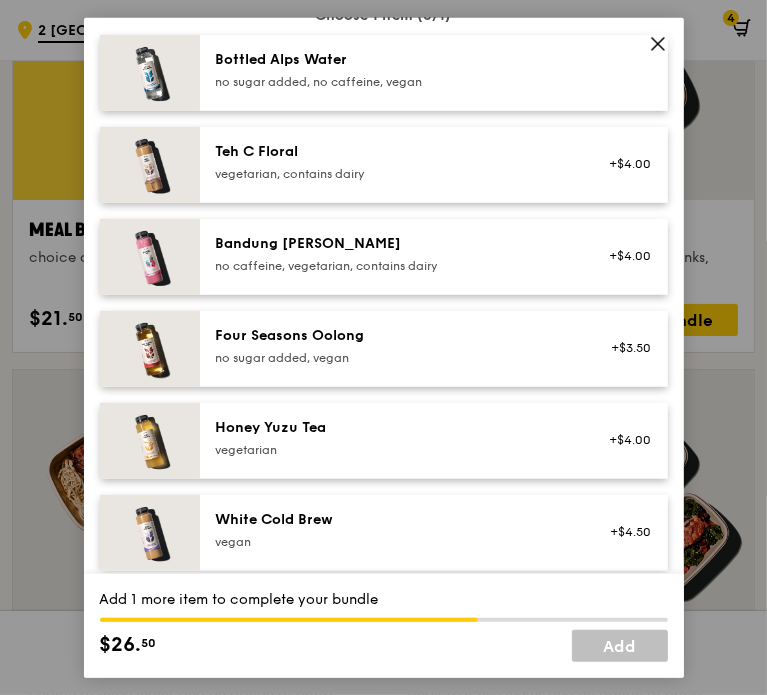 click on "Teh C Floral" at bounding box center (395, 152) 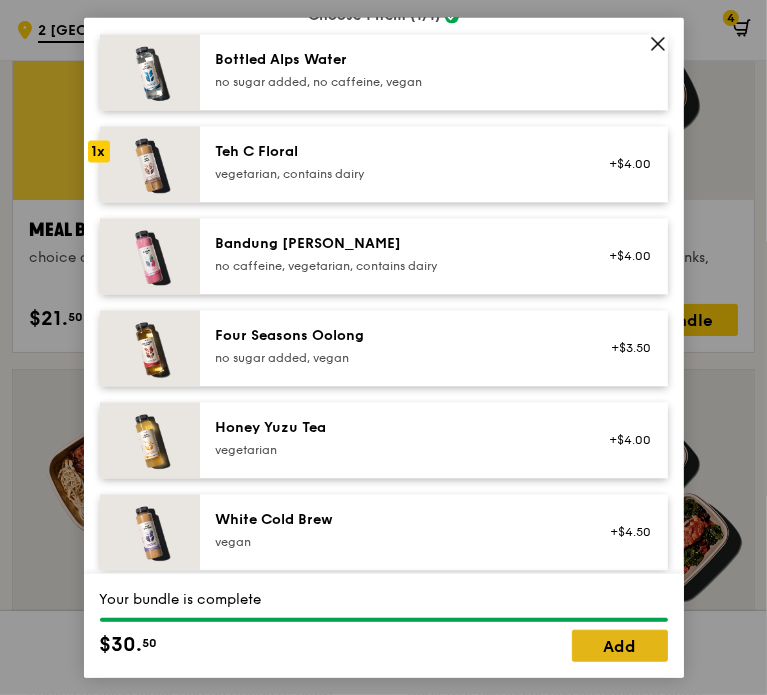 click on "Add" at bounding box center (620, 646) 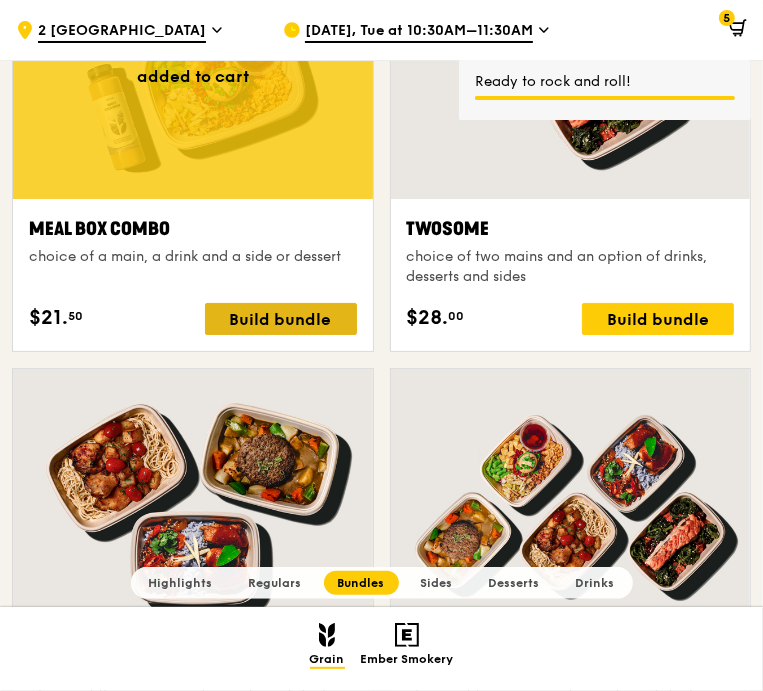 click on "Build bundle" at bounding box center [281, 319] 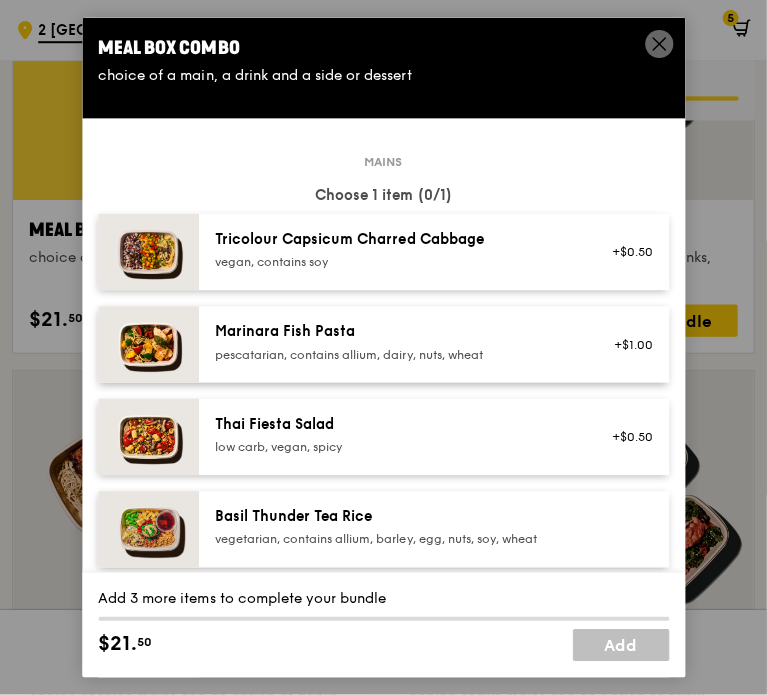 scroll, scrollTop: 2932, scrollLeft: 0, axis: vertical 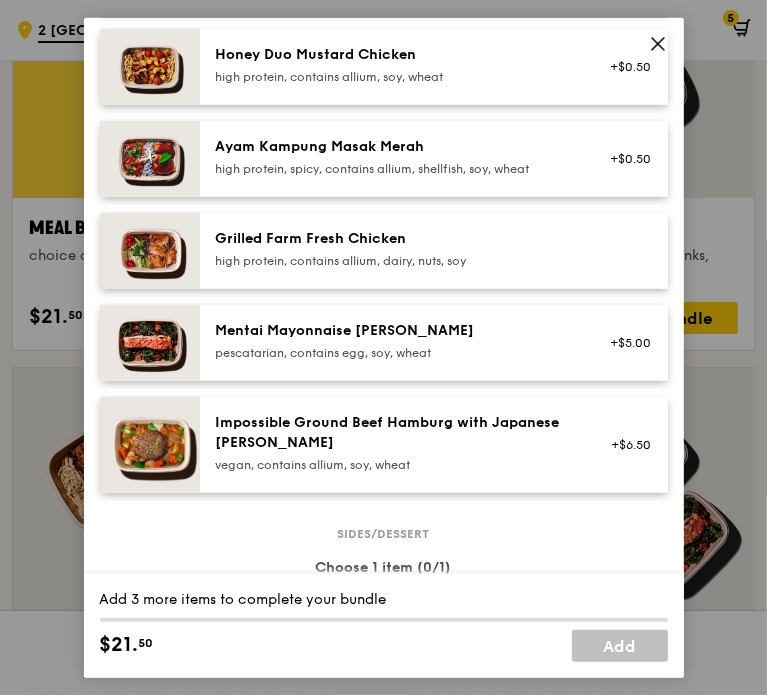 click on "Mentai Mayonnaise [PERSON_NAME]" at bounding box center (395, 330) 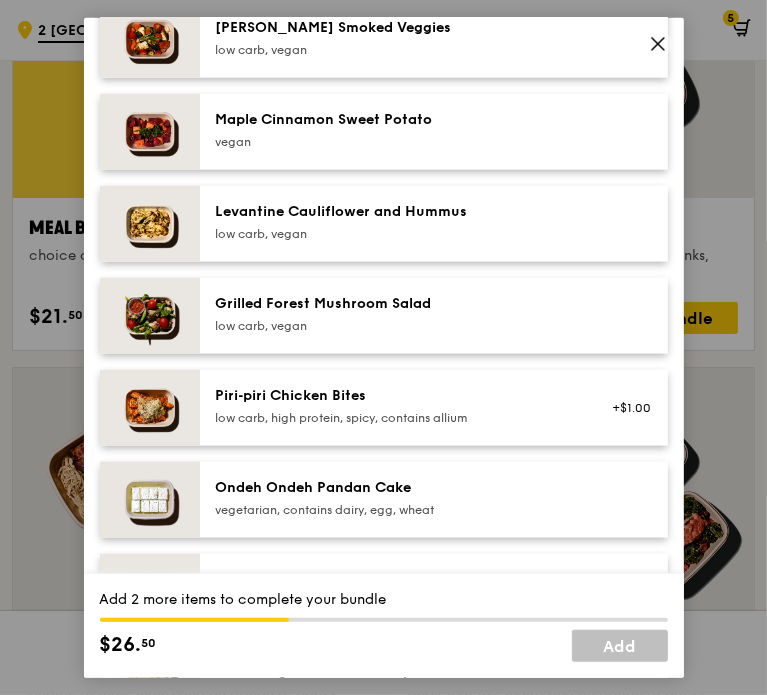 scroll, scrollTop: 1136, scrollLeft: 0, axis: vertical 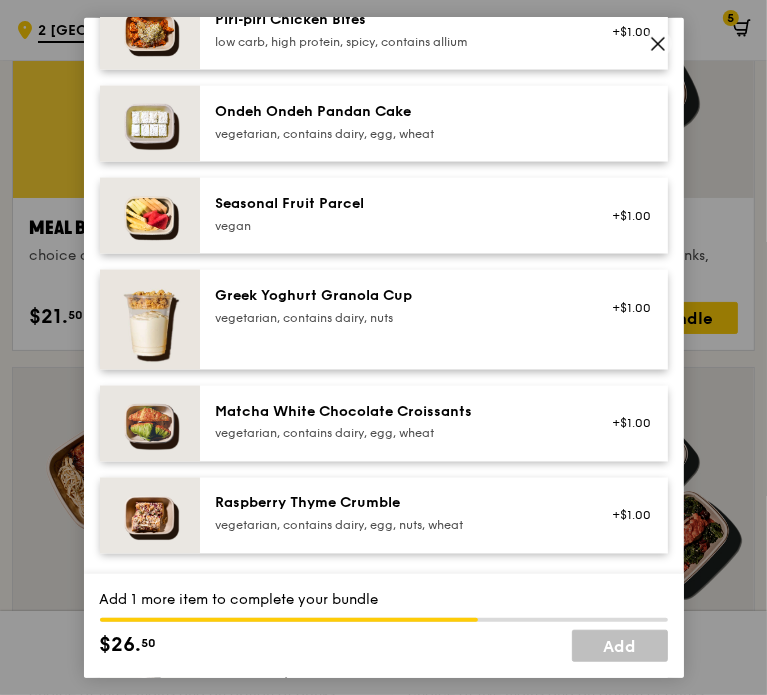 click on "vegetarian, contains dairy, nuts" at bounding box center (395, 317) 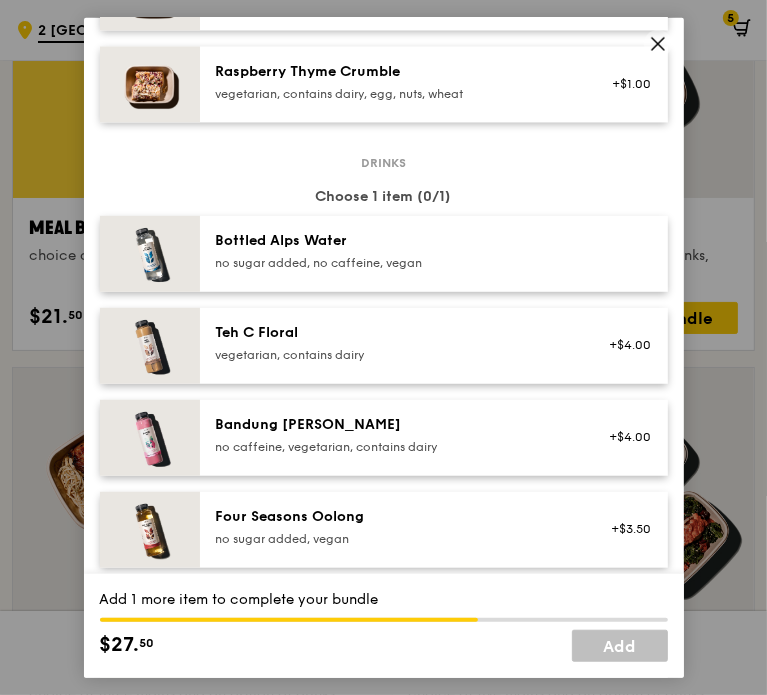 scroll, scrollTop: 1944, scrollLeft: 0, axis: vertical 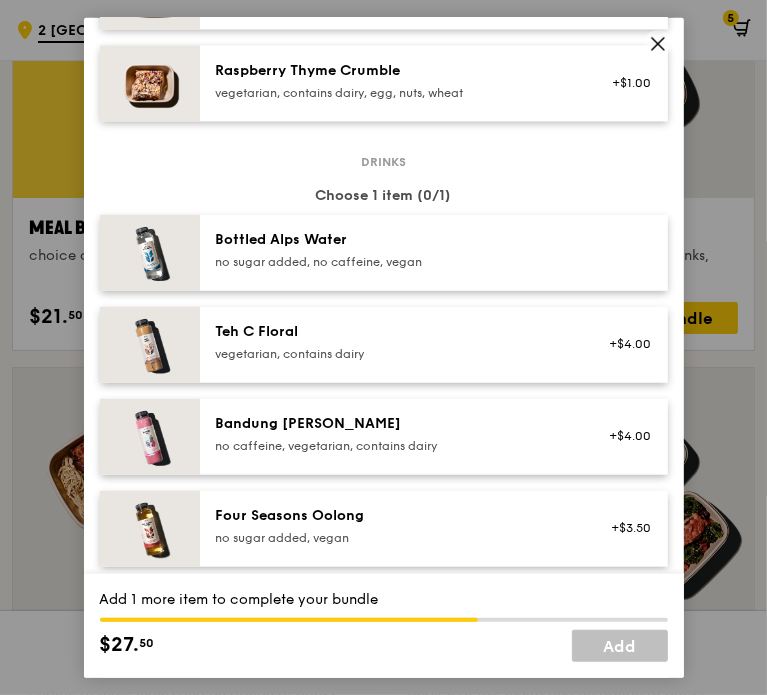 click on "Bottled Alps Water" at bounding box center [395, 240] 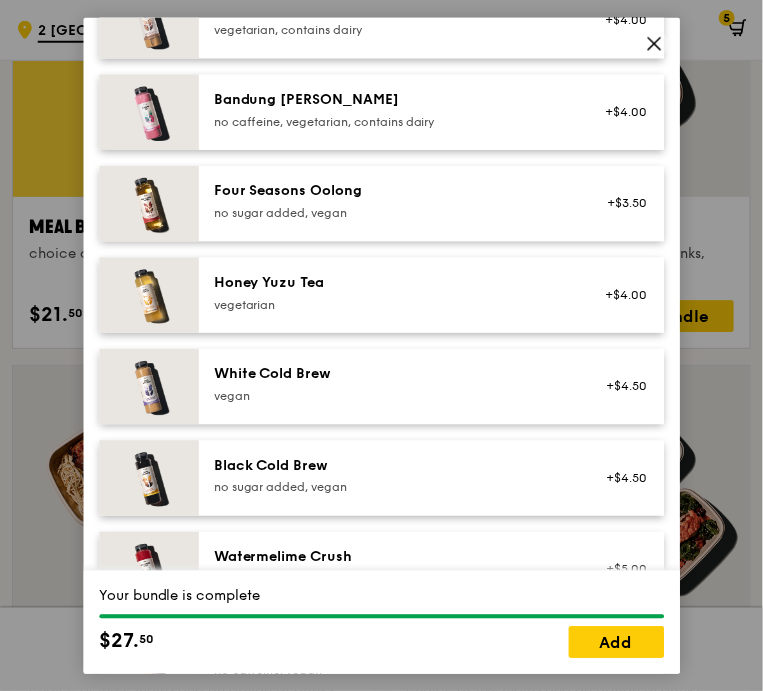 scroll, scrollTop: 2275, scrollLeft: 0, axis: vertical 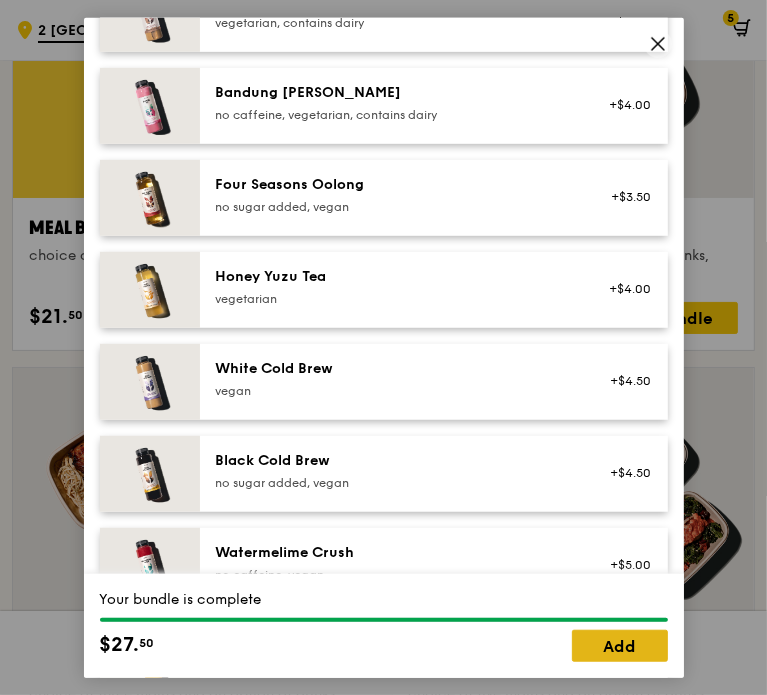 click on "Add" at bounding box center [620, 646] 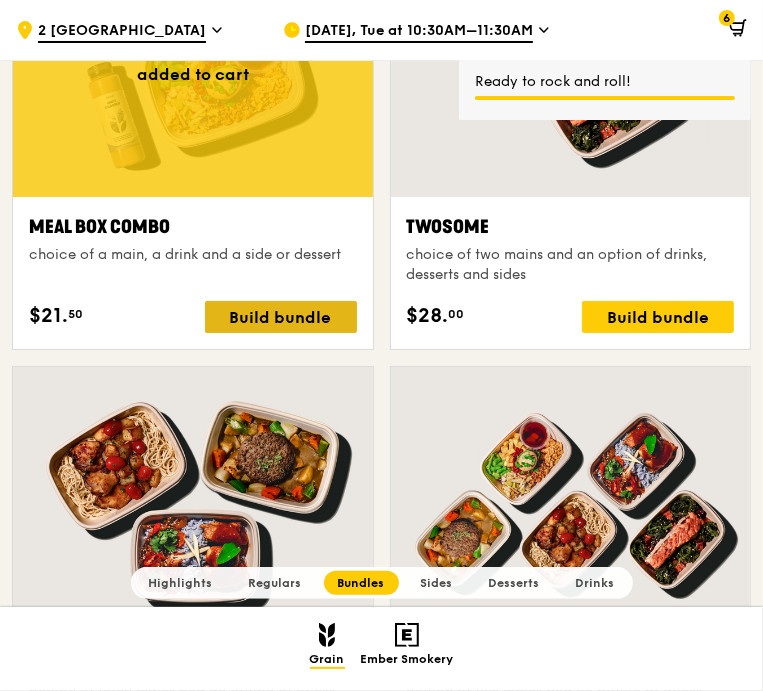 click on "Build bundle" at bounding box center (281, 317) 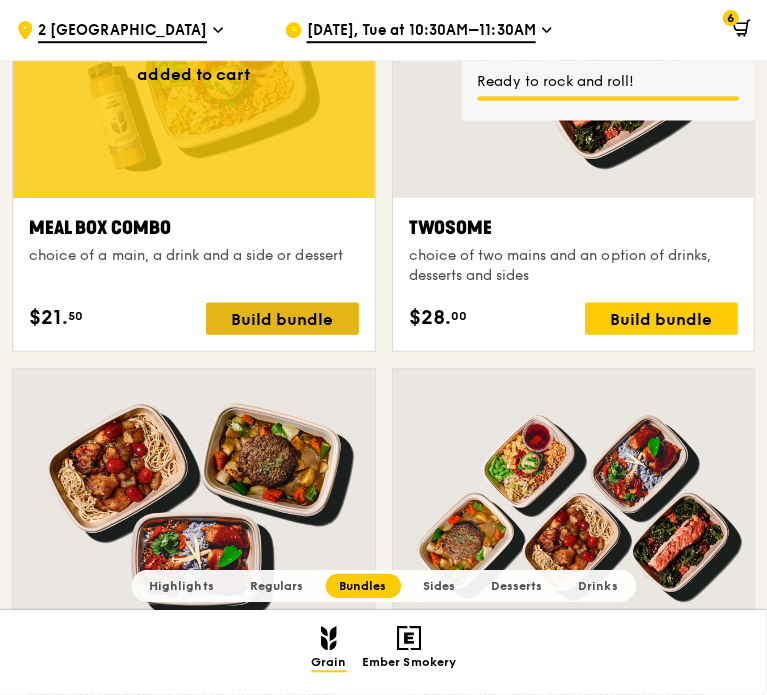 scroll, scrollTop: 2933, scrollLeft: 0, axis: vertical 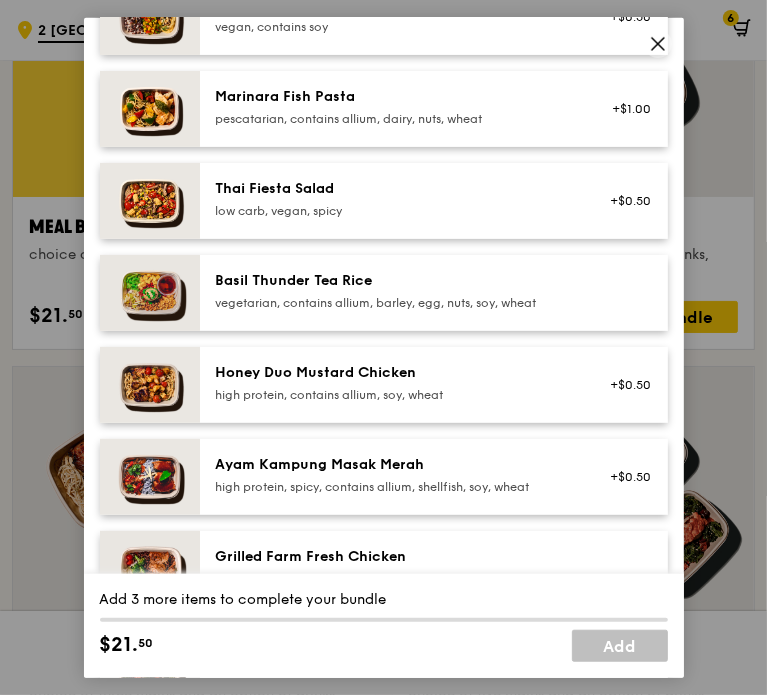 click on "Honey Duo Mustard Chicken" at bounding box center (395, 372) 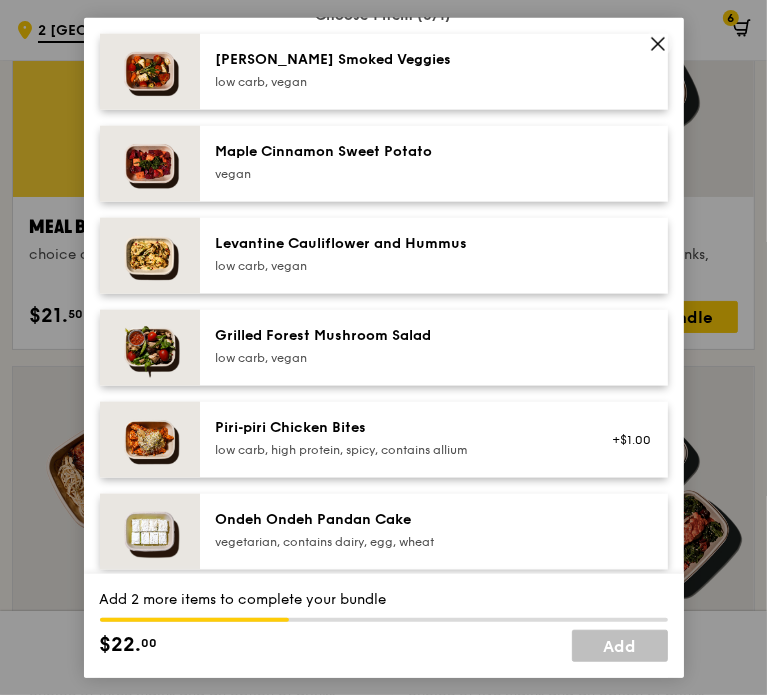 scroll, scrollTop: 1106, scrollLeft: 0, axis: vertical 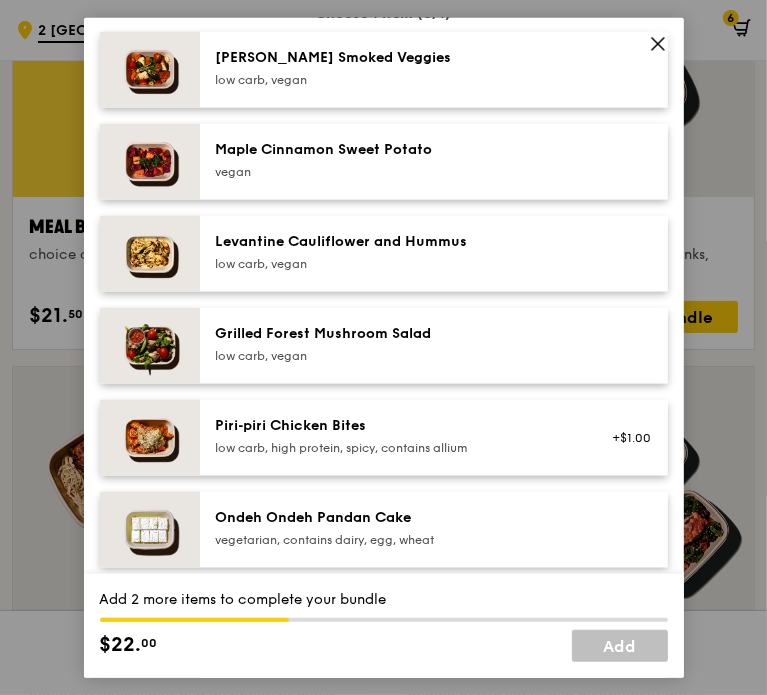 click on "low carb, vegan" at bounding box center (395, 263) 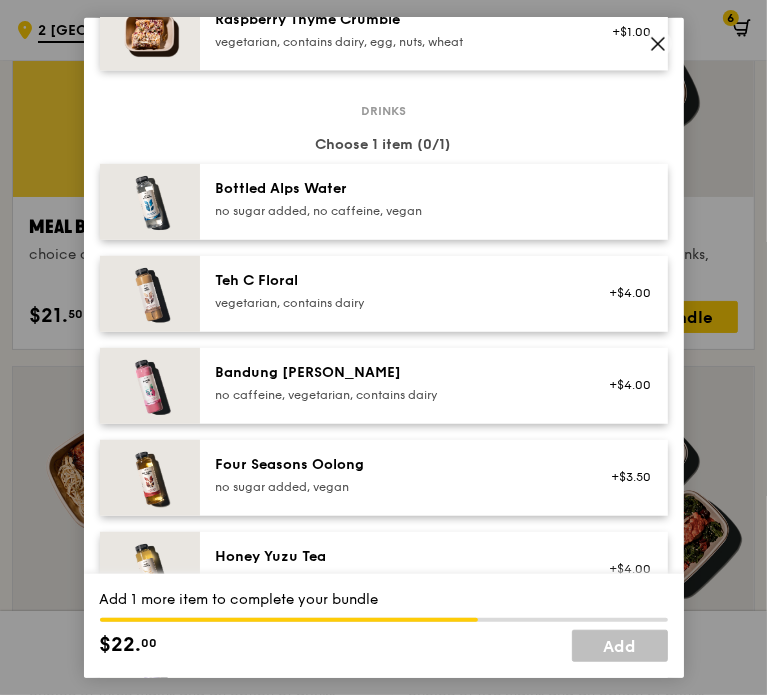 scroll, scrollTop: 1996, scrollLeft: 0, axis: vertical 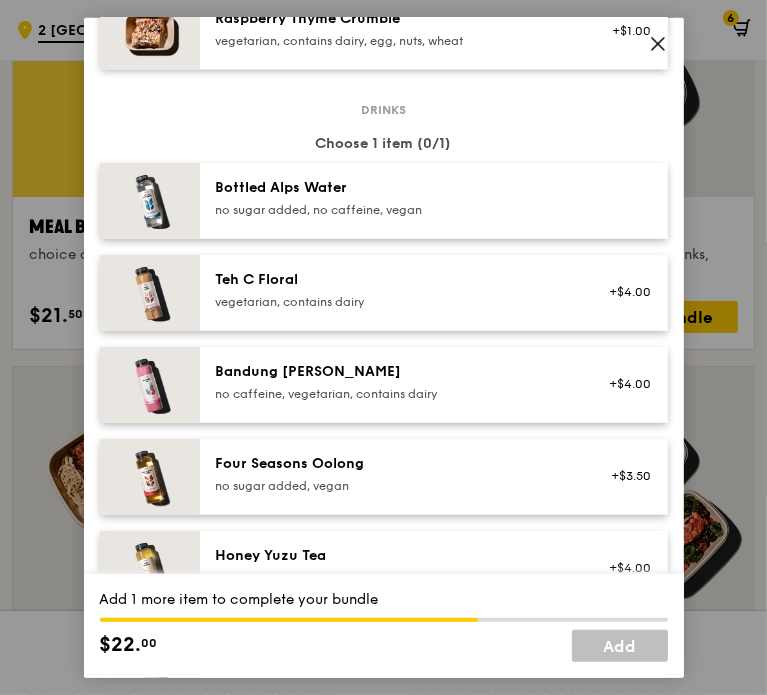 click on "no sugar added, vegan" at bounding box center (395, 486) 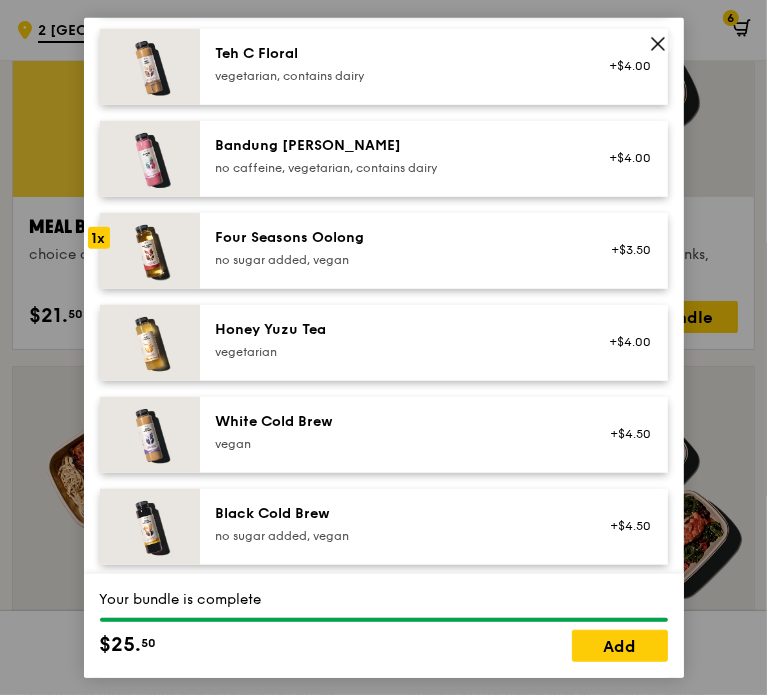 scroll, scrollTop: 2223, scrollLeft: 0, axis: vertical 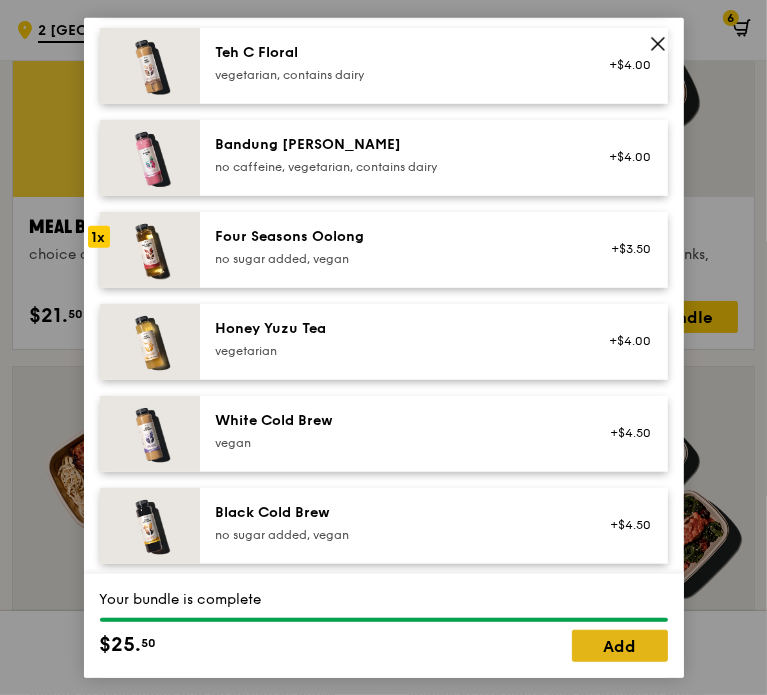 click on "Add" at bounding box center (620, 646) 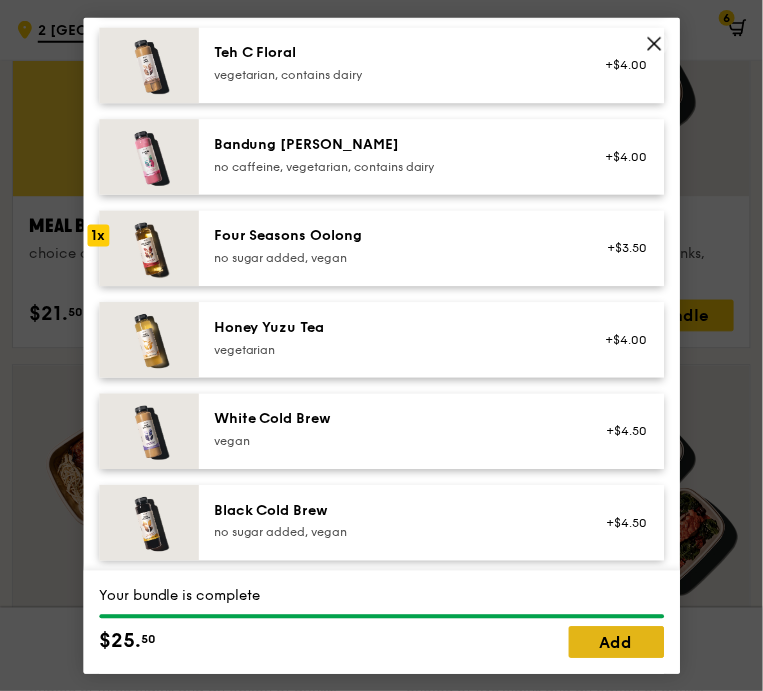 scroll, scrollTop: 2932, scrollLeft: 0, axis: vertical 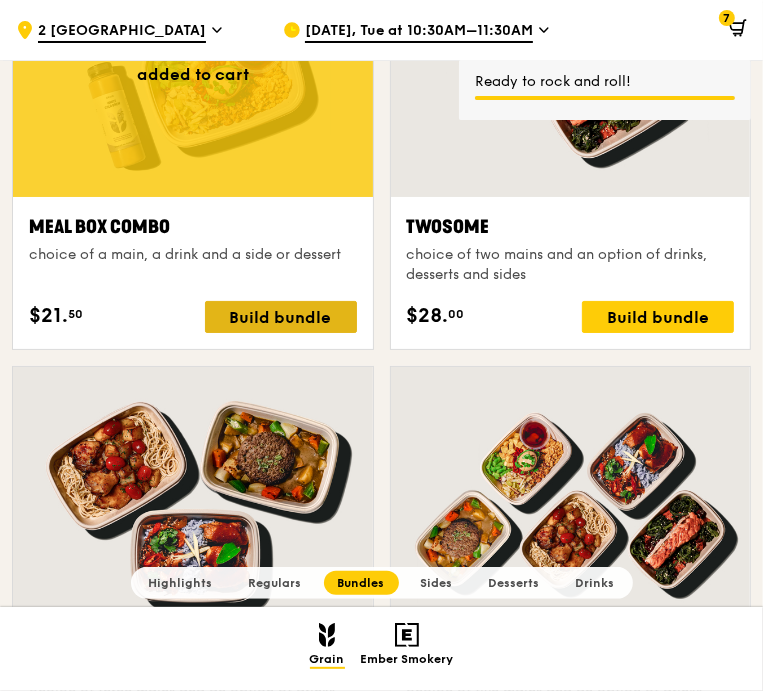click on "Build bundle" at bounding box center [281, 317] 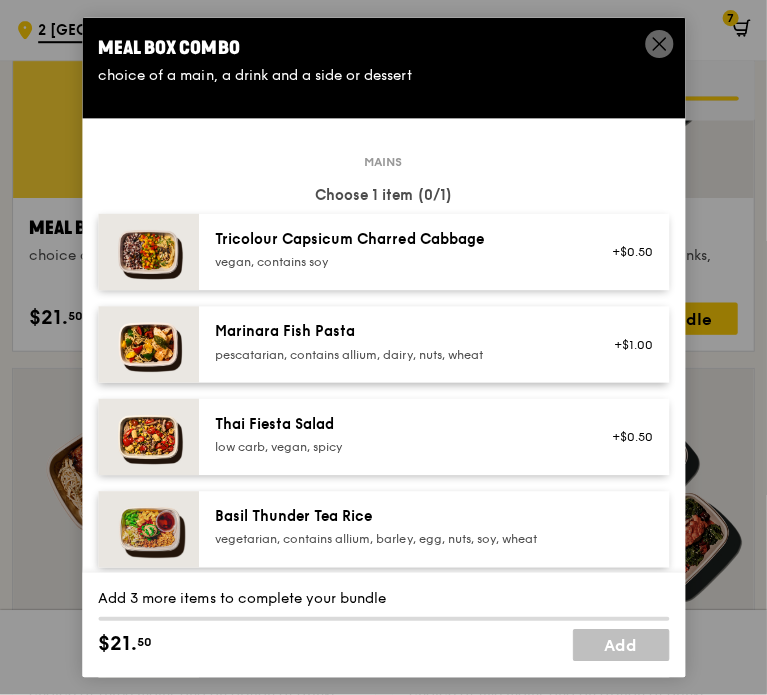 scroll, scrollTop: 2934, scrollLeft: 0, axis: vertical 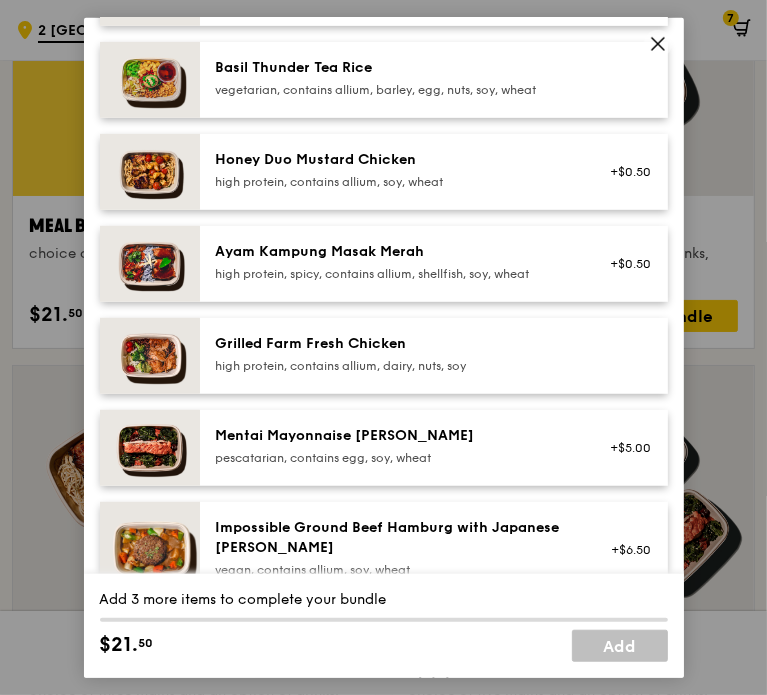 click on "high protein, contains allium, dairy, nuts, soy" at bounding box center (395, 365) 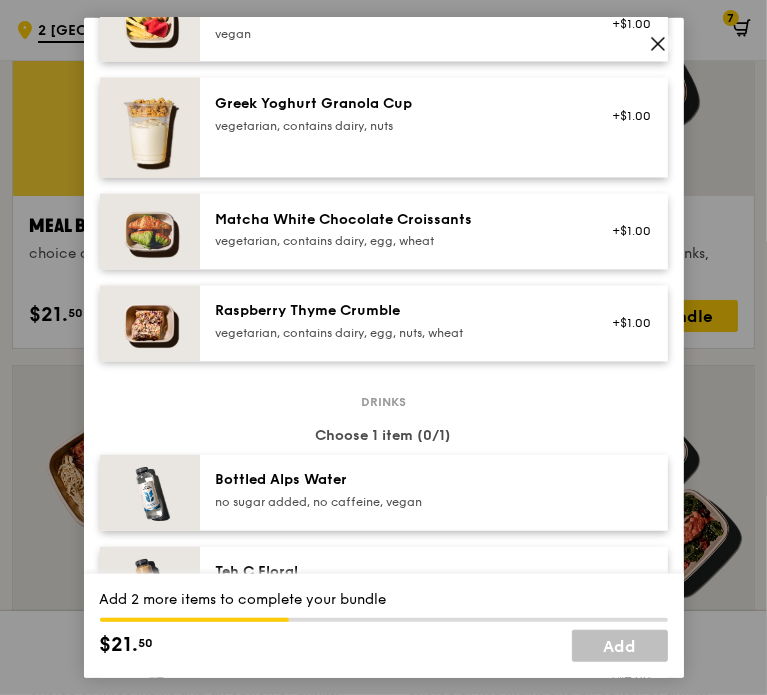scroll, scrollTop: 1855, scrollLeft: 0, axis: vertical 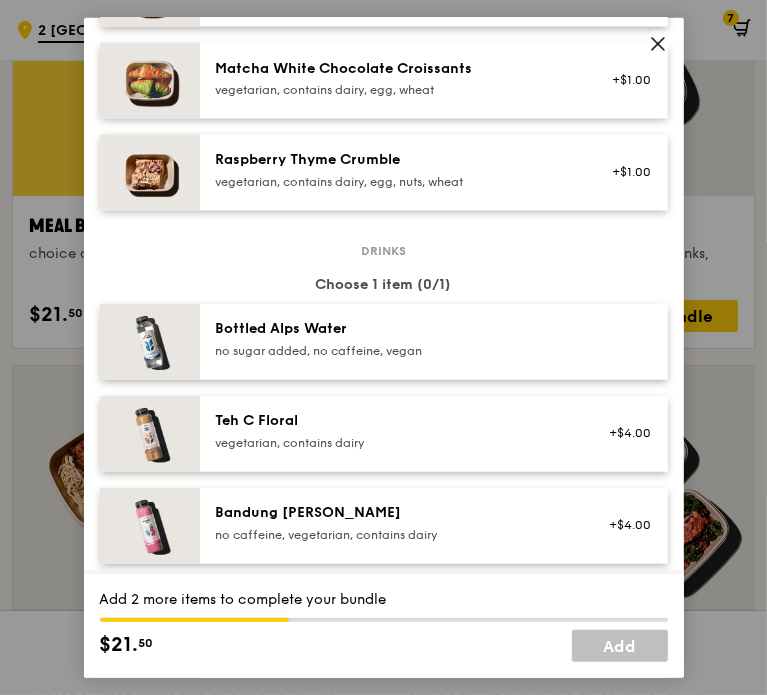 click at bounding box center [625, 341] 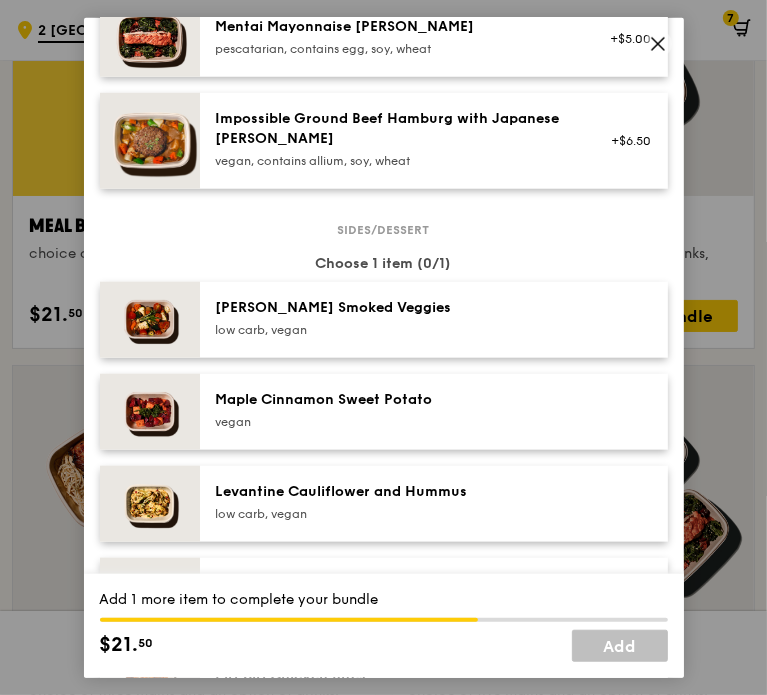 scroll, scrollTop: 854, scrollLeft: 0, axis: vertical 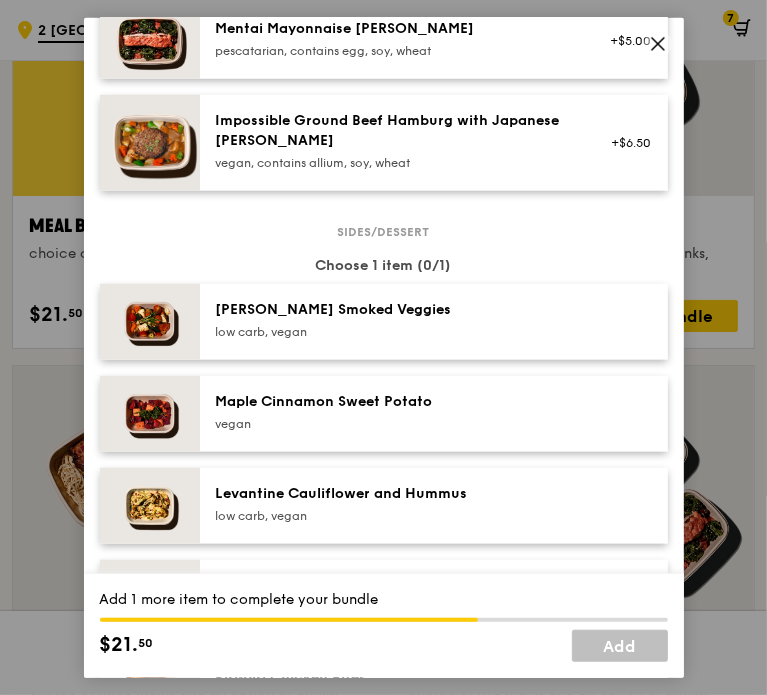 click on "[PERSON_NAME] Smoked Veggies" at bounding box center [395, 309] 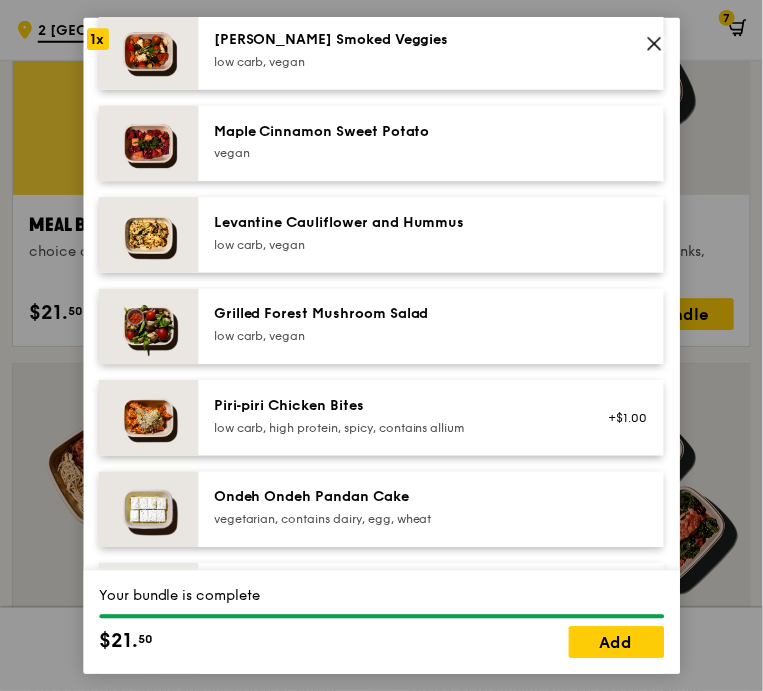 scroll, scrollTop: 1146, scrollLeft: 0, axis: vertical 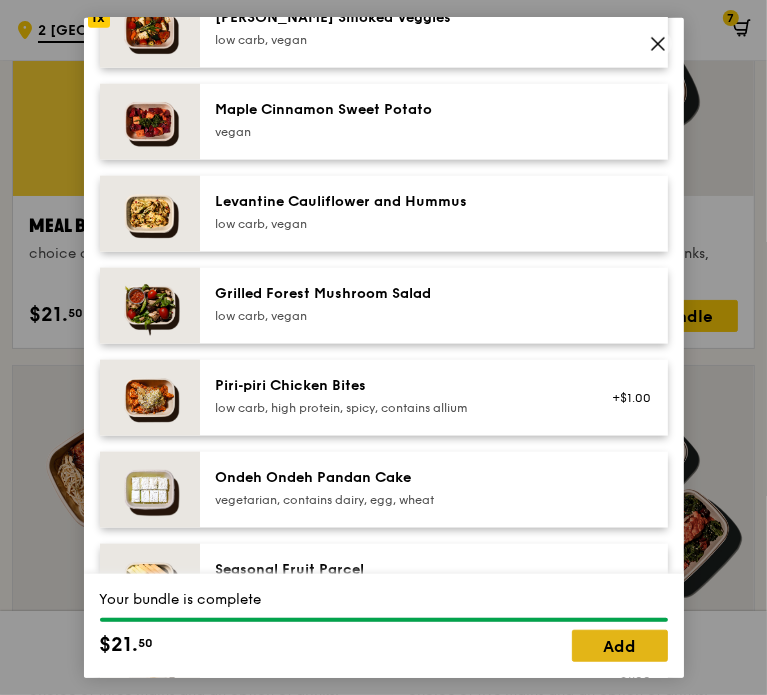 click on "Add" at bounding box center [620, 646] 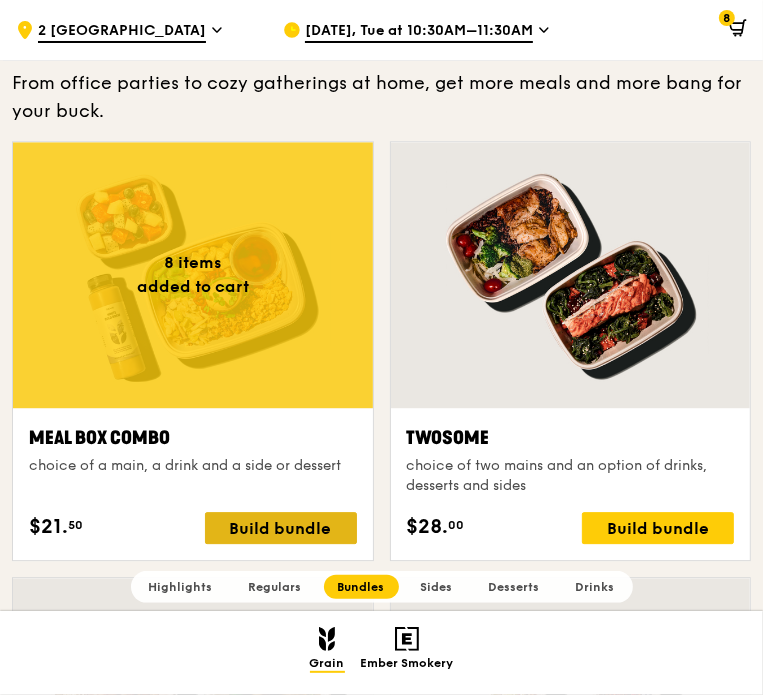 scroll, scrollTop: 2715, scrollLeft: 0, axis: vertical 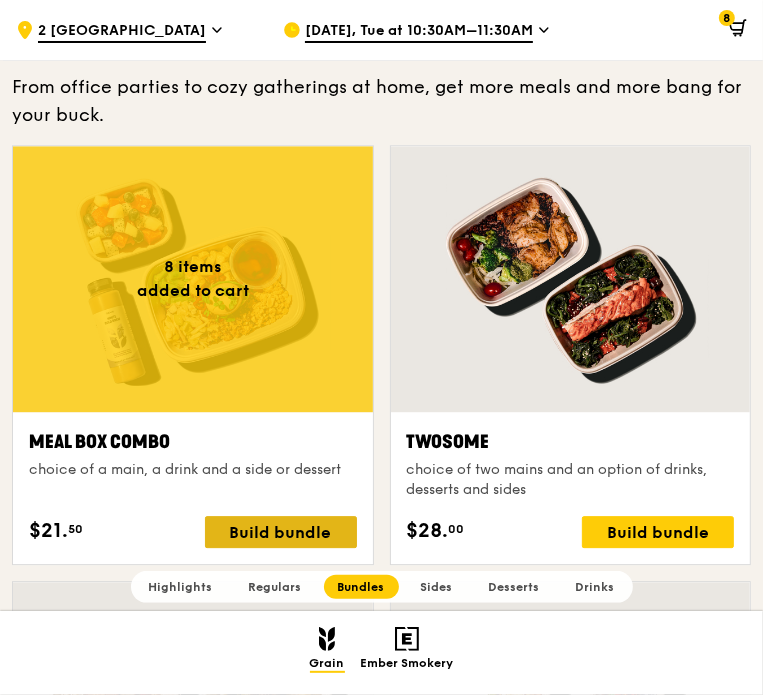 click on "Build bundle" at bounding box center [281, 532] 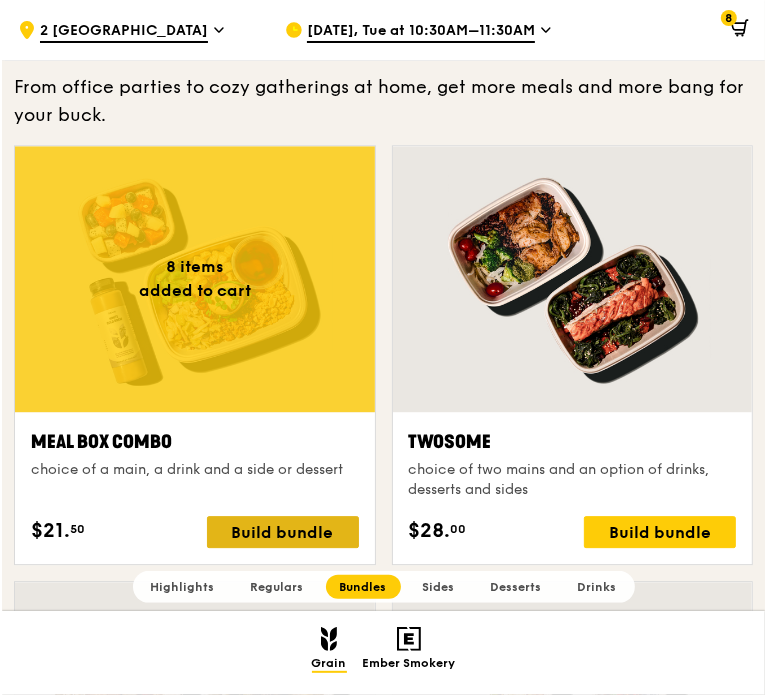 scroll, scrollTop: 2716, scrollLeft: 0, axis: vertical 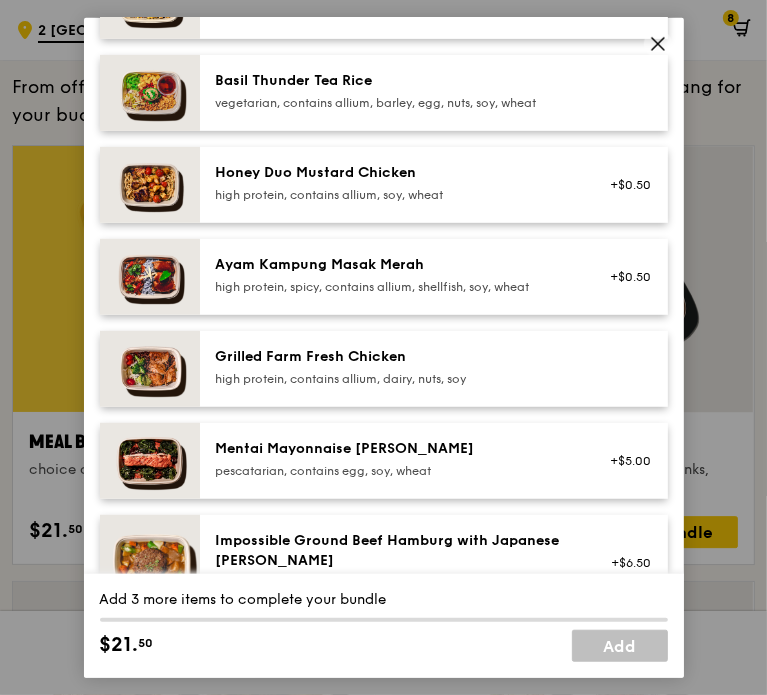 click on "Grilled Farm Fresh Chicken" at bounding box center [395, 356] 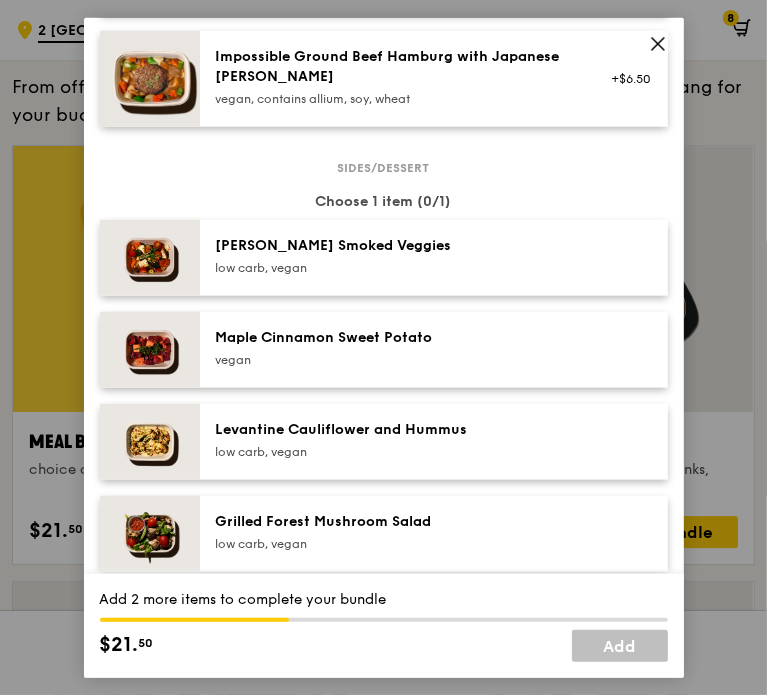 scroll, scrollTop: 916, scrollLeft: 0, axis: vertical 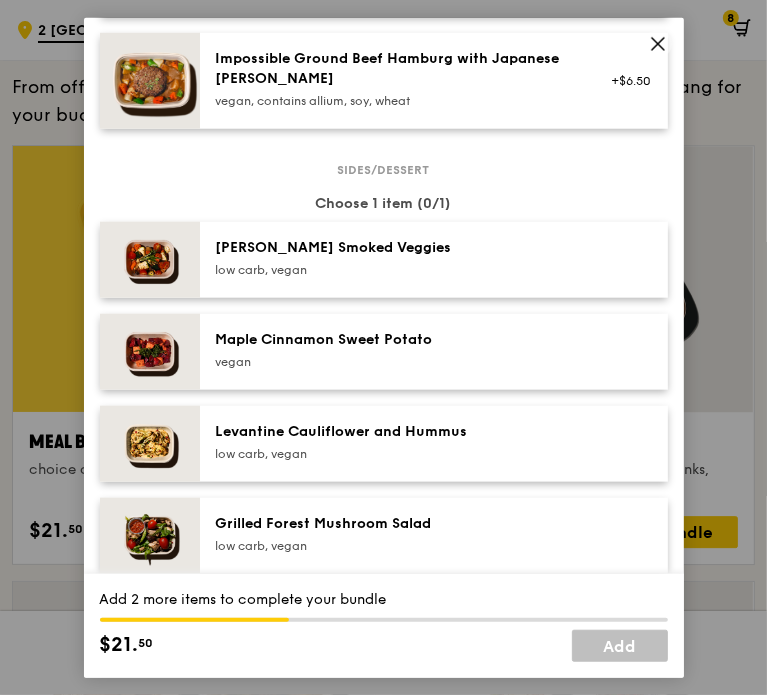 click on "low carb, vegan" at bounding box center (395, 269) 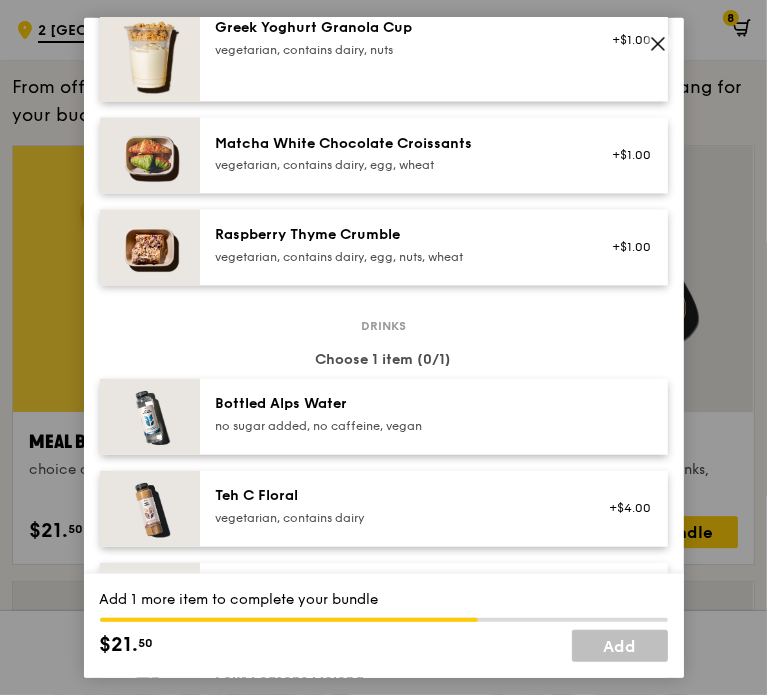 scroll, scrollTop: 1798, scrollLeft: 0, axis: vertical 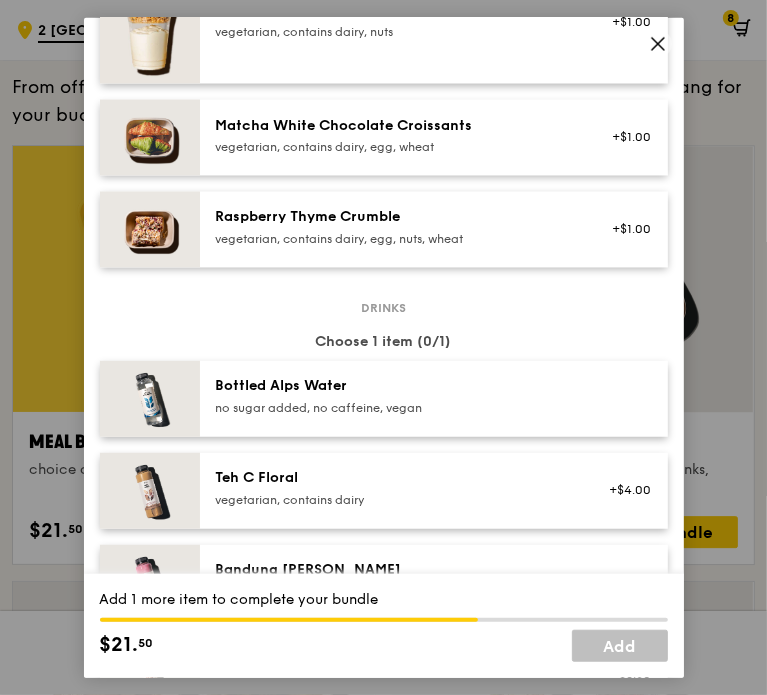 click on "no sugar added, no caffeine, vegan" at bounding box center [395, 408] 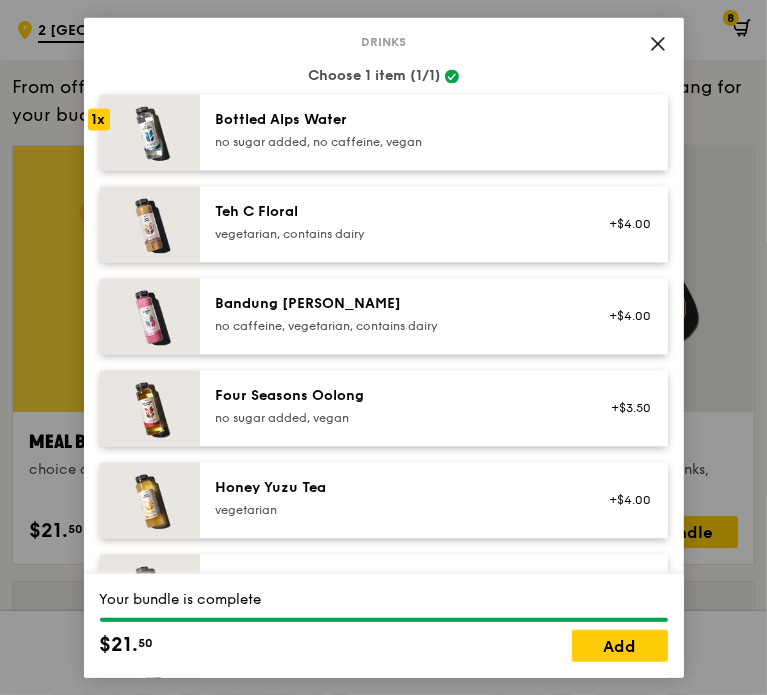 scroll, scrollTop: 2076, scrollLeft: 0, axis: vertical 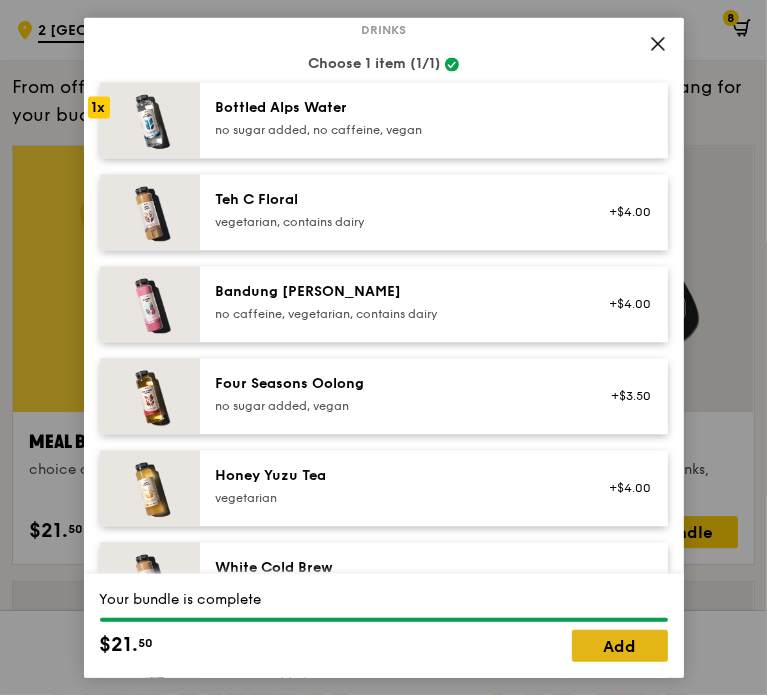 click on "Add" at bounding box center (620, 646) 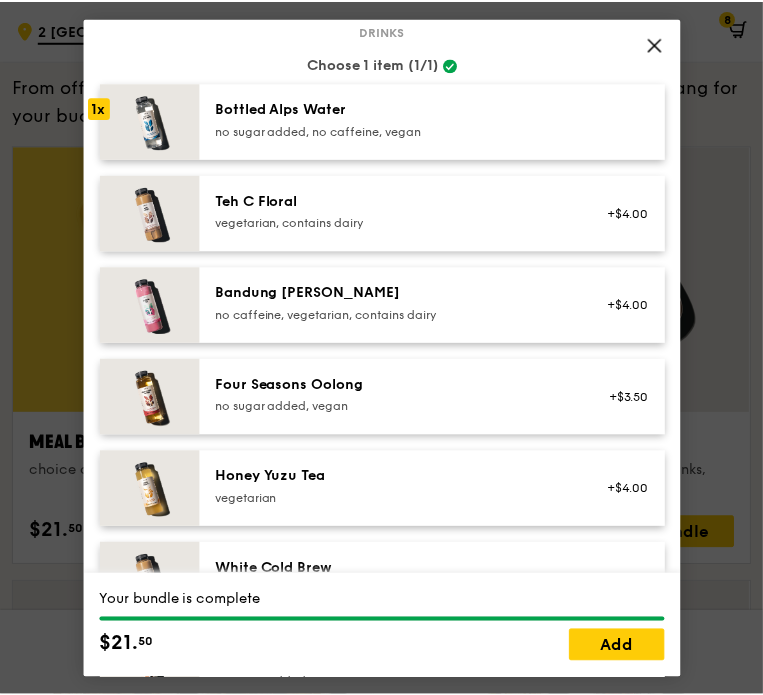 scroll, scrollTop: 2716, scrollLeft: 0, axis: vertical 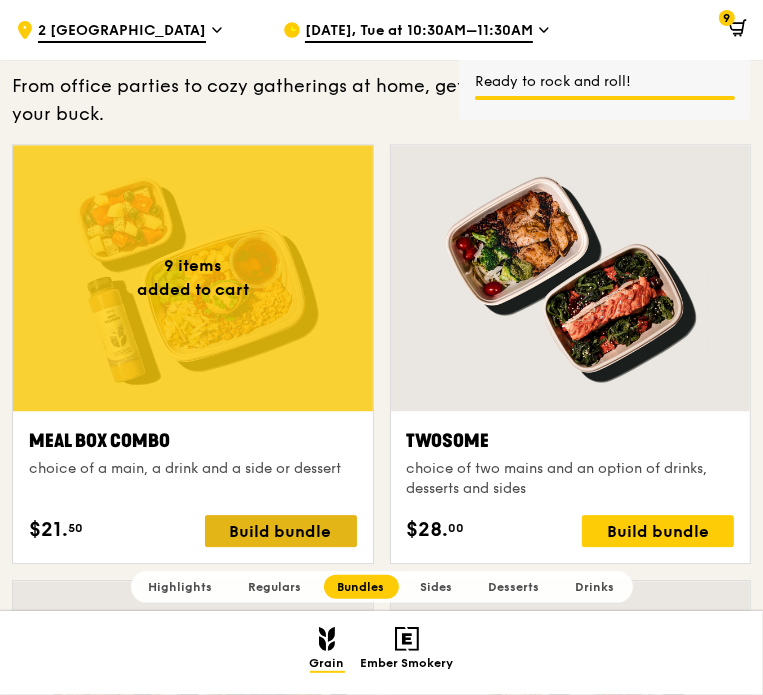 click on "Build bundle" at bounding box center [281, 531] 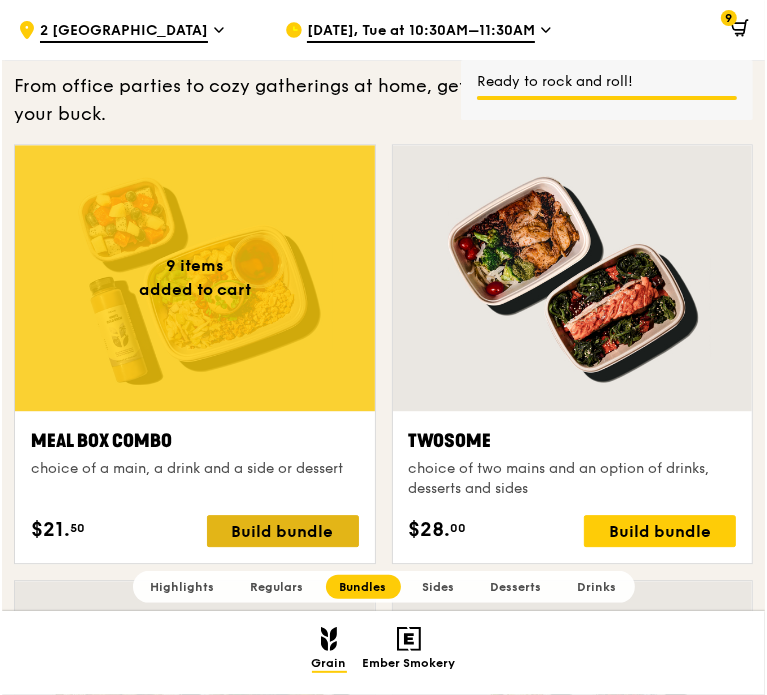 scroll, scrollTop: 2717, scrollLeft: 0, axis: vertical 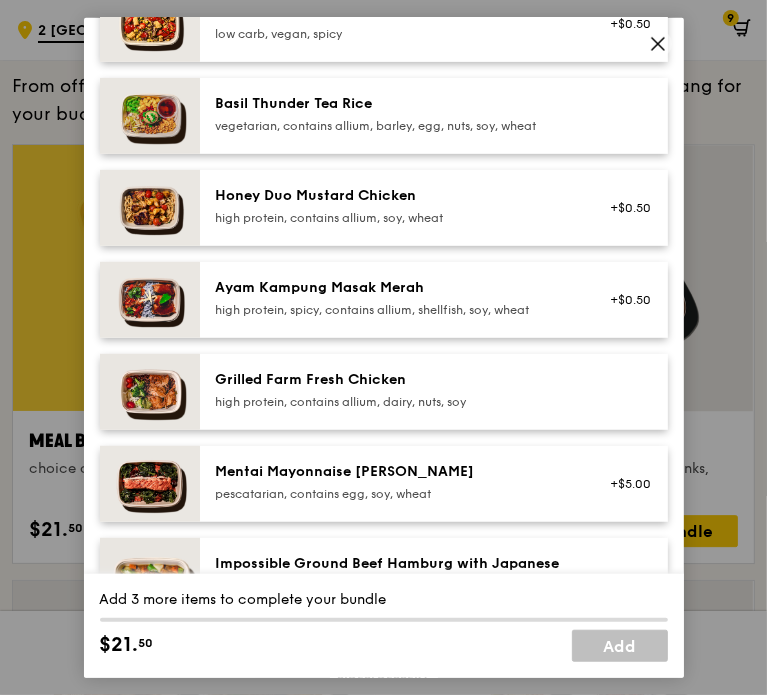 click on "Grilled Farm Fresh Chicken" at bounding box center [395, 379] 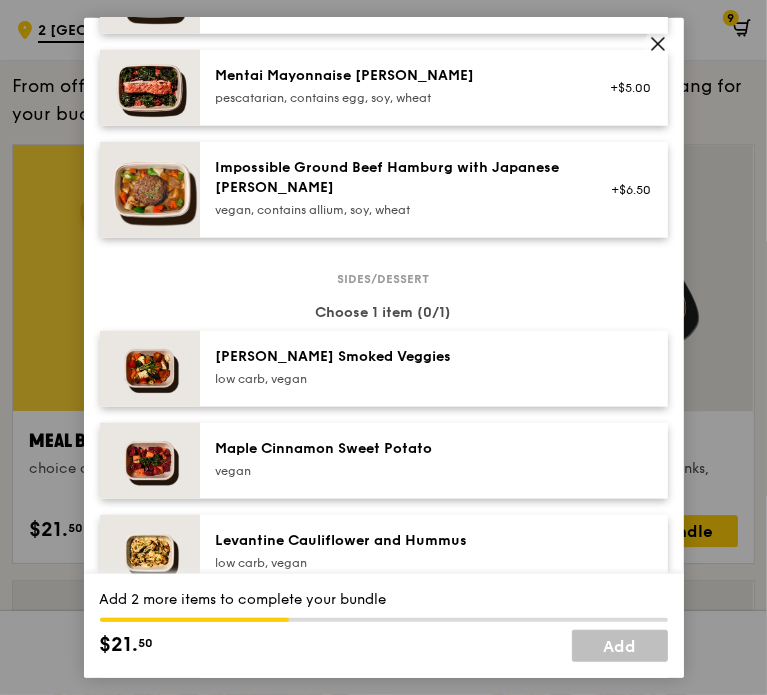scroll, scrollTop: 808, scrollLeft: 0, axis: vertical 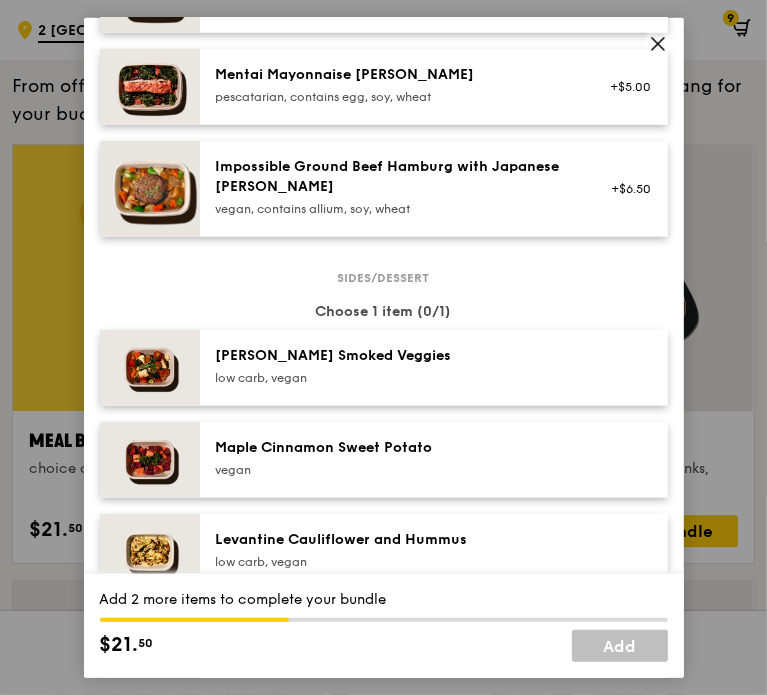 click on "[PERSON_NAME] Smoked Veggies
low carb, vegan" at bounding box center [395, 367] 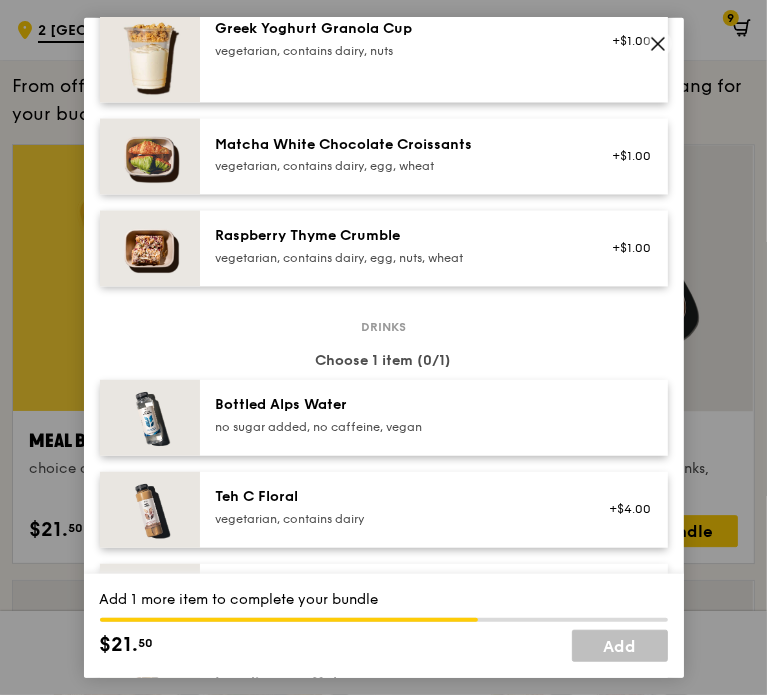 scroll, scrollTop: 1780, scrollLeft: 0, axis: vertical 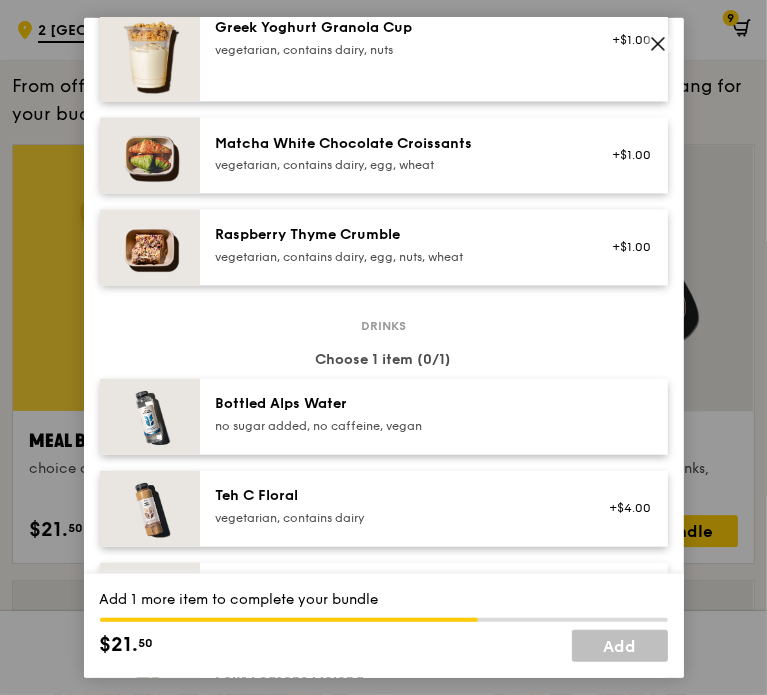 click on "Bottled Alps Water" at bounding box center [395, 404] 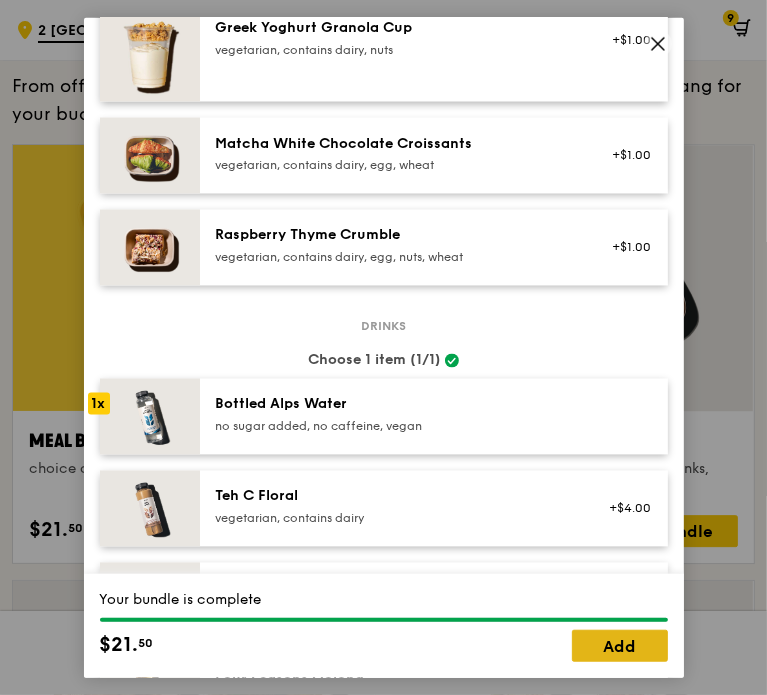 click on "Add" at bounding box center (620, 646) 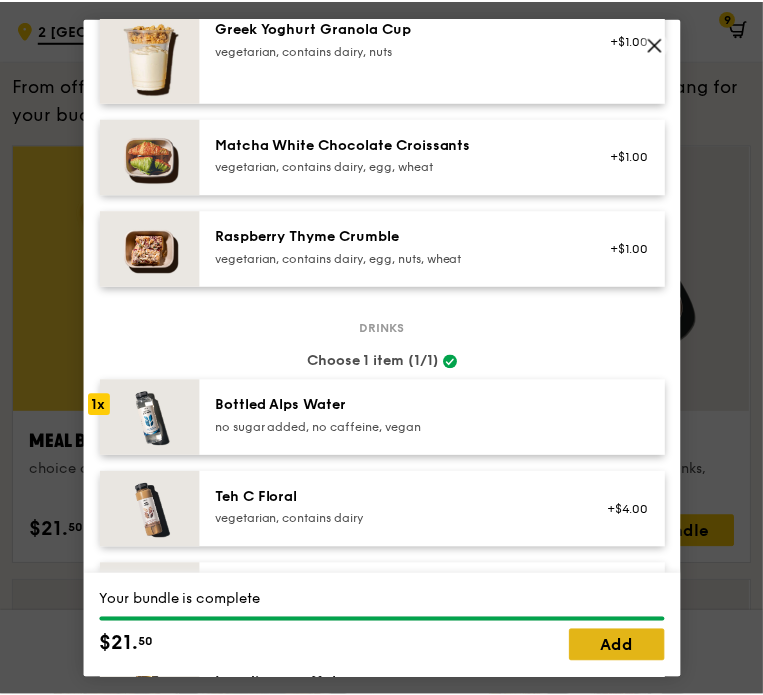 scroll, scrollTop: 2716, scrollLeft: 0, axis: vertical 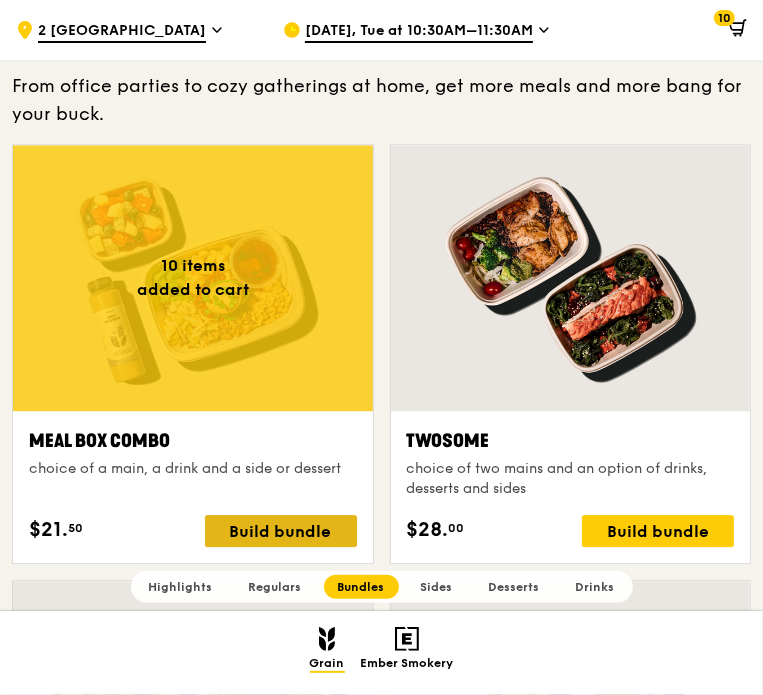 click on "Build bundle" at bounding box center [281, 531] 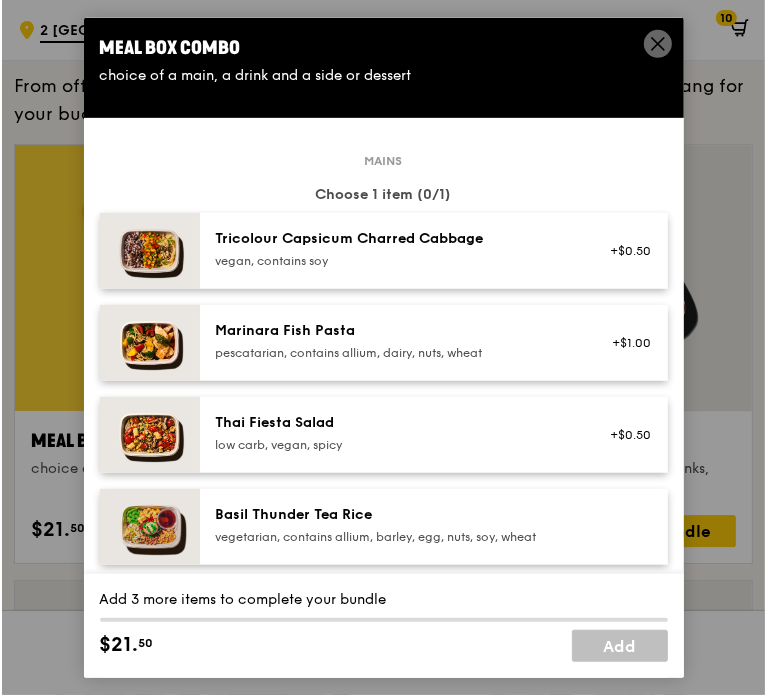 scroll, scrollTop: 2718, scrollLeft: 0, axis: vertical 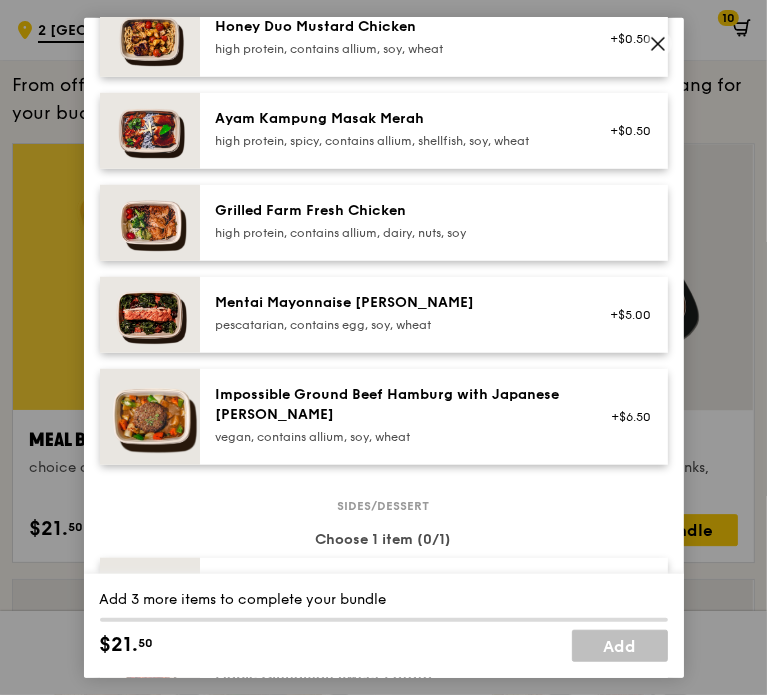 click on "Impossible Ground Beef Hamburg with Japanese [PERSON_NAME]" at bounding box center [395, 404] 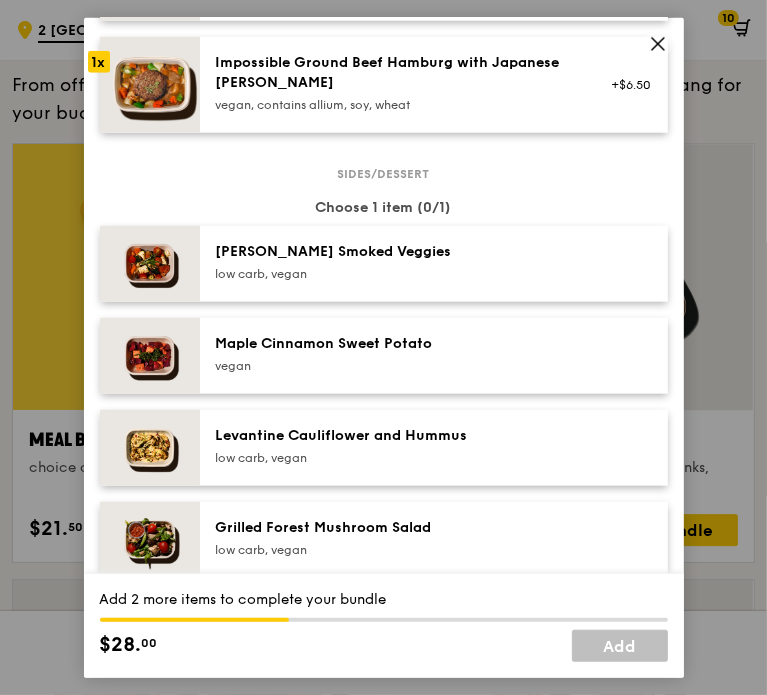 scroll, scrollTop: 1048, scrollLeft: 0, axis: vertical 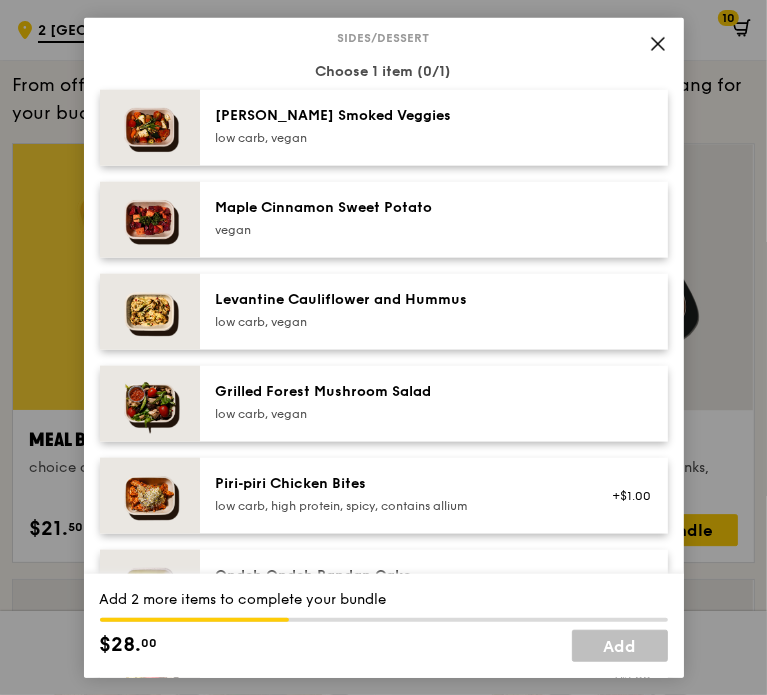 click on "Piri‑piri Chicken Bites" at bounding box center [395, 483] 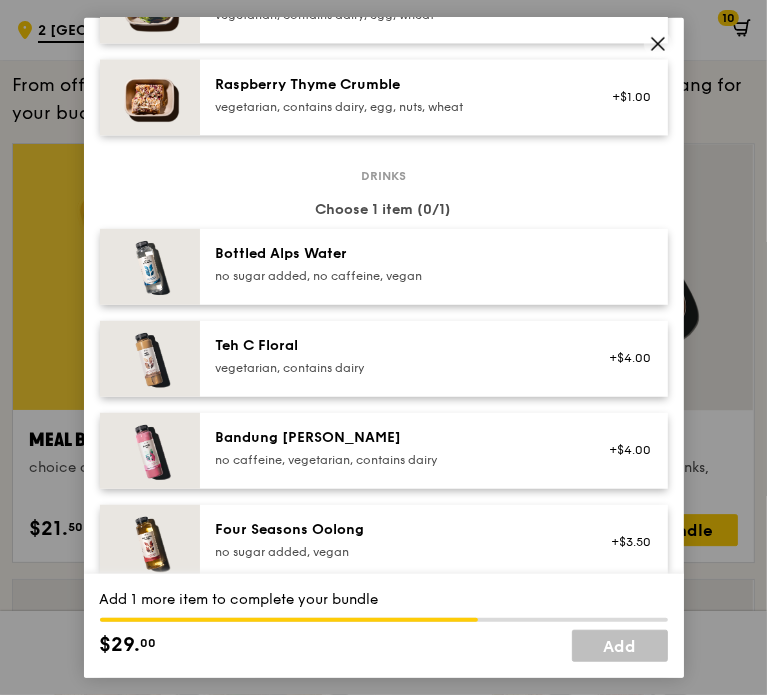 scroll, scrollTop: 1940, scrollLeft: 0, axis: vertical 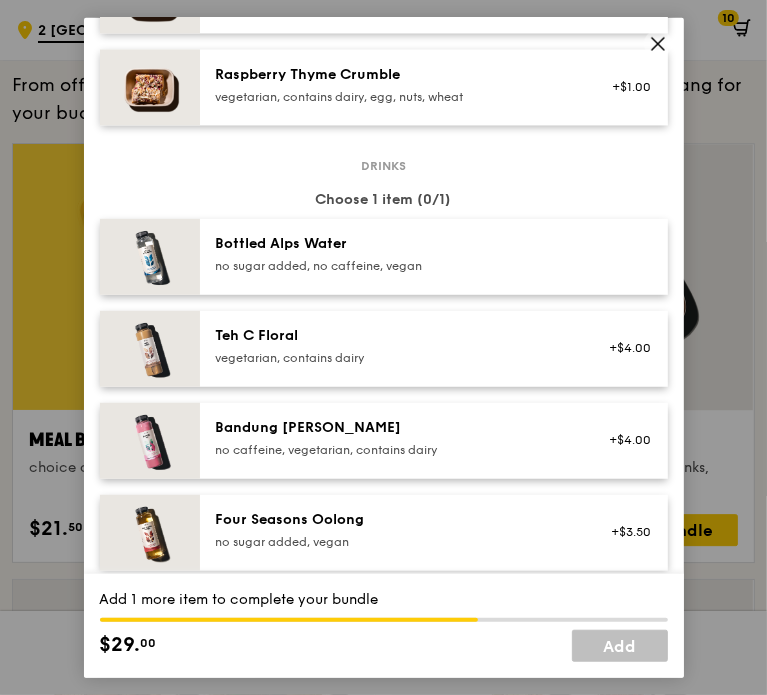click on "no sugar added, no caffeine, vegan" at bounding box center (395, 266) 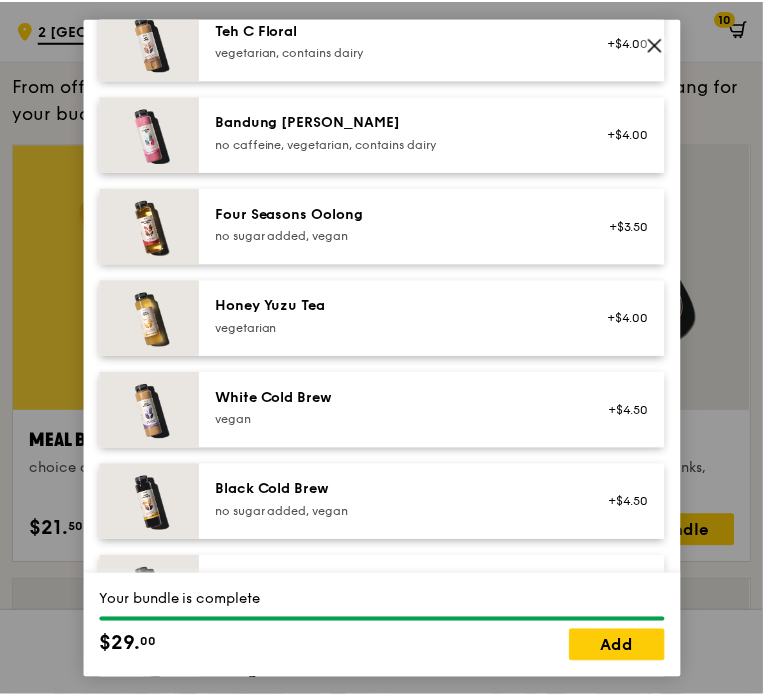 scroll, scrollTop: 2248, scrollLeft: 0, axis: vertical 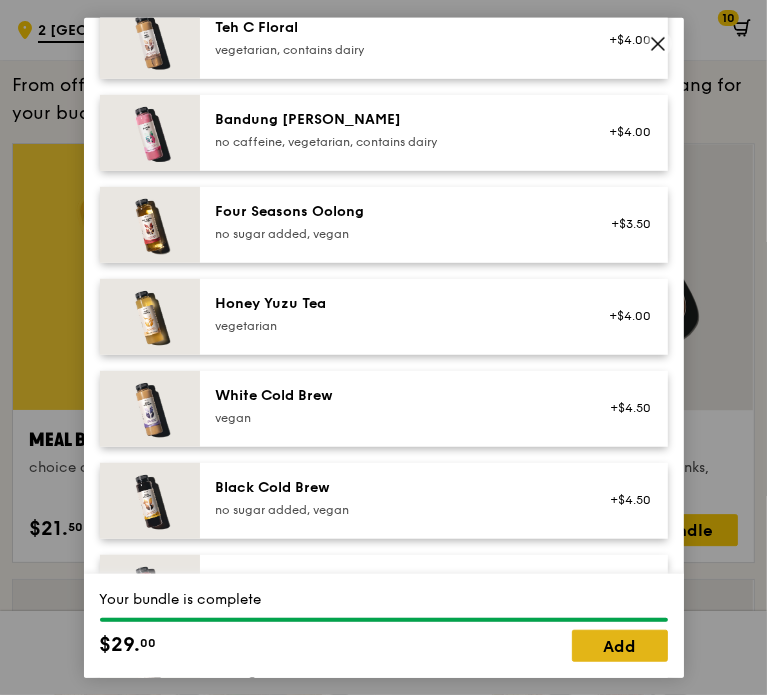click on "Add" at bounding box center [620, 646] 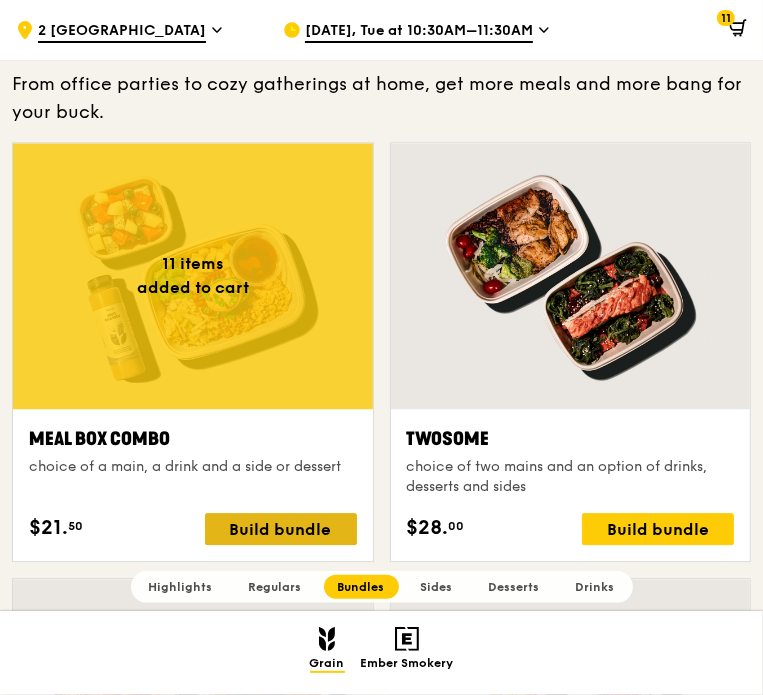 click on "Build bundle" at bounding box center (281, 529) 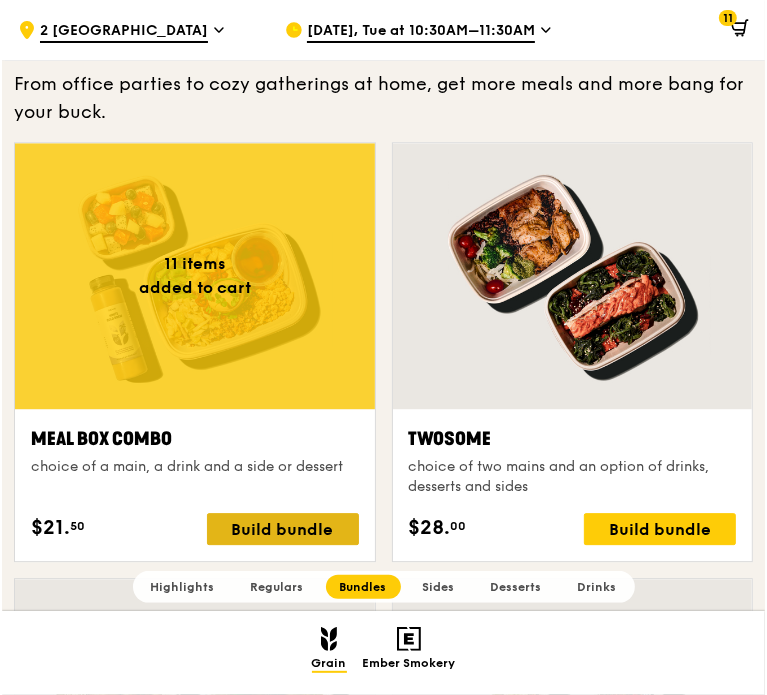 scroll, scrollTop: 2720, scrollLeft: 0, axis: vertical 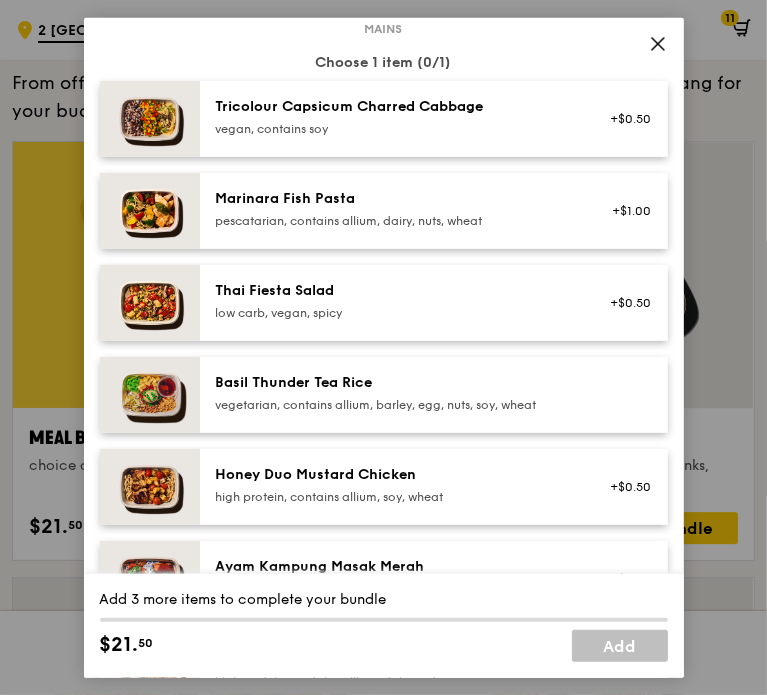 click on "Marinara Fish Pasta
pescatarian, contains allium, dairy, nuts, wheat
+$1.00" at bounding box center [434, 210] 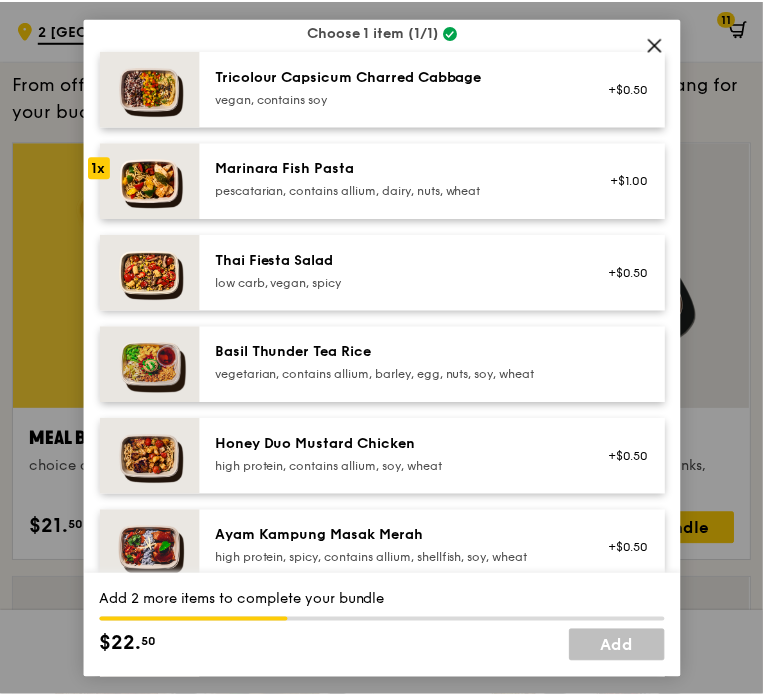 scroll, scrollTop: 164, scrollLeft: 0, axis: vertical 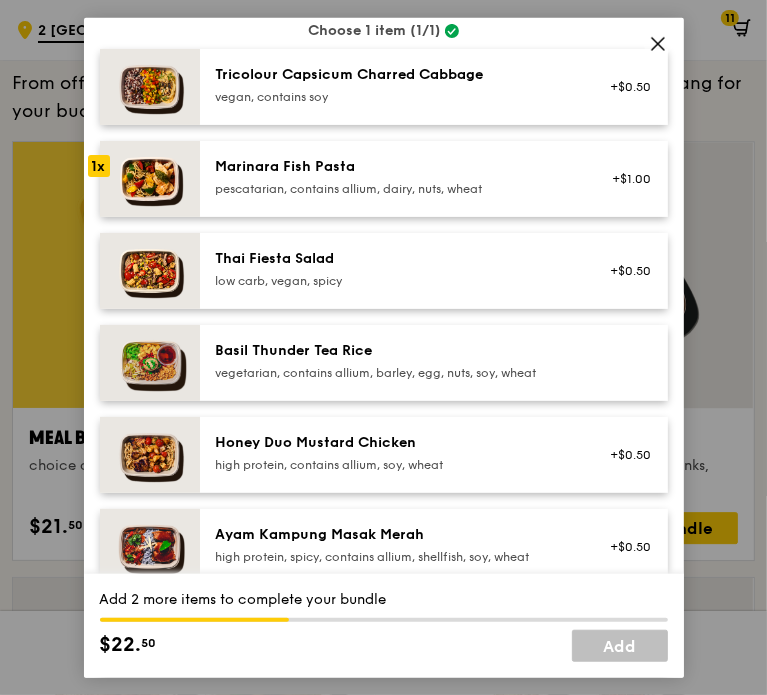 click on "pescatarian, contains allium, dairy, nuts, wheat" at bounding box center (395, 188) 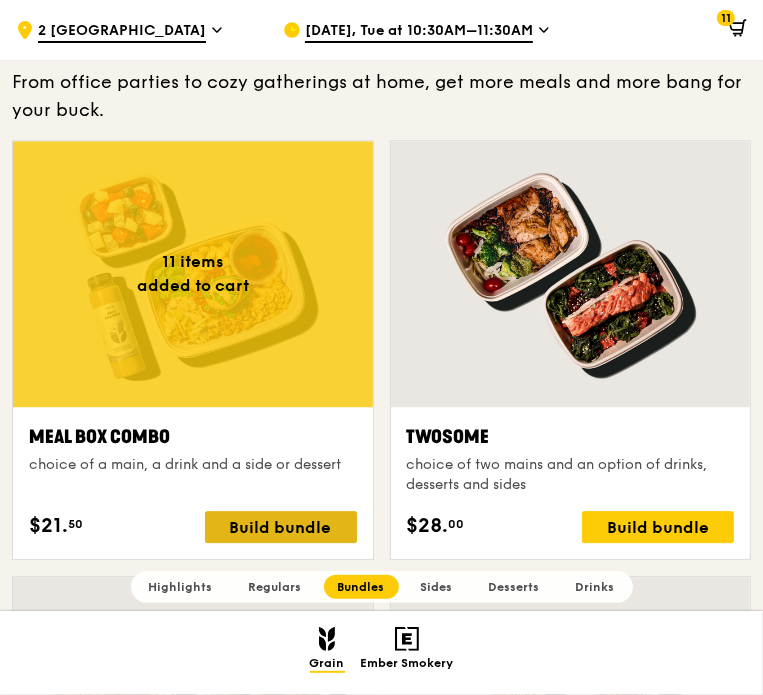click on "Build bundle" at bounding box center (281, 527) 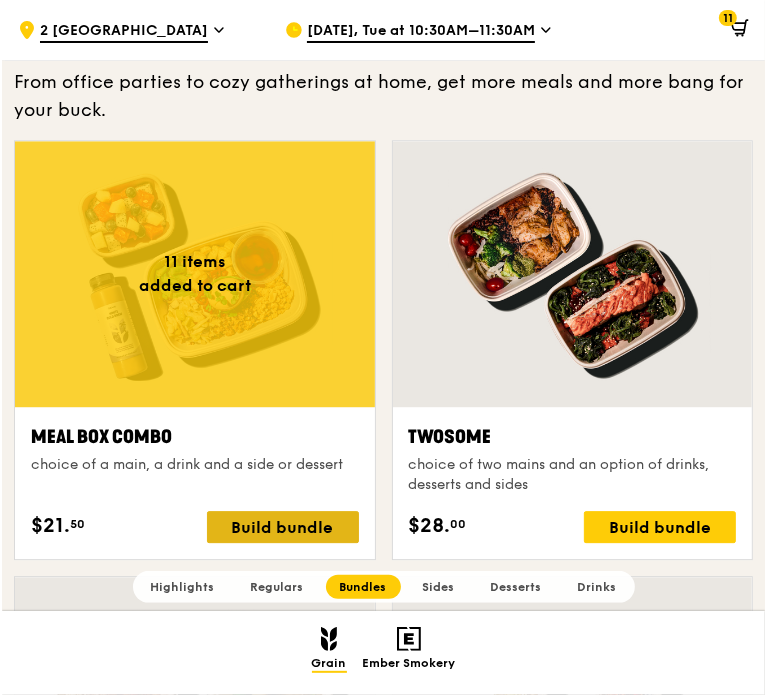 scroll, scrollTop: 2721, scrollLeft: 0, axis: vertical 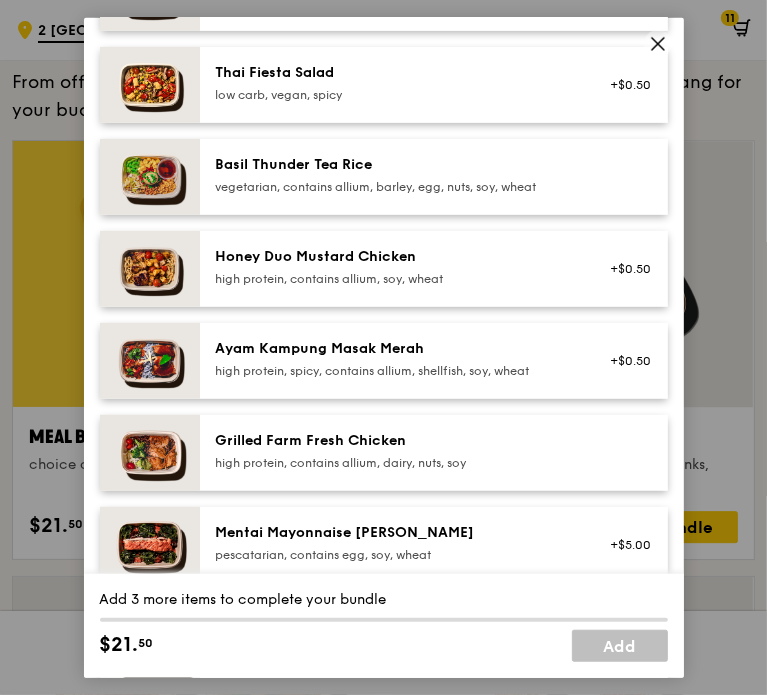 click on "high protein, contains allium, soy, wheat" at bounding box center [395, 278] 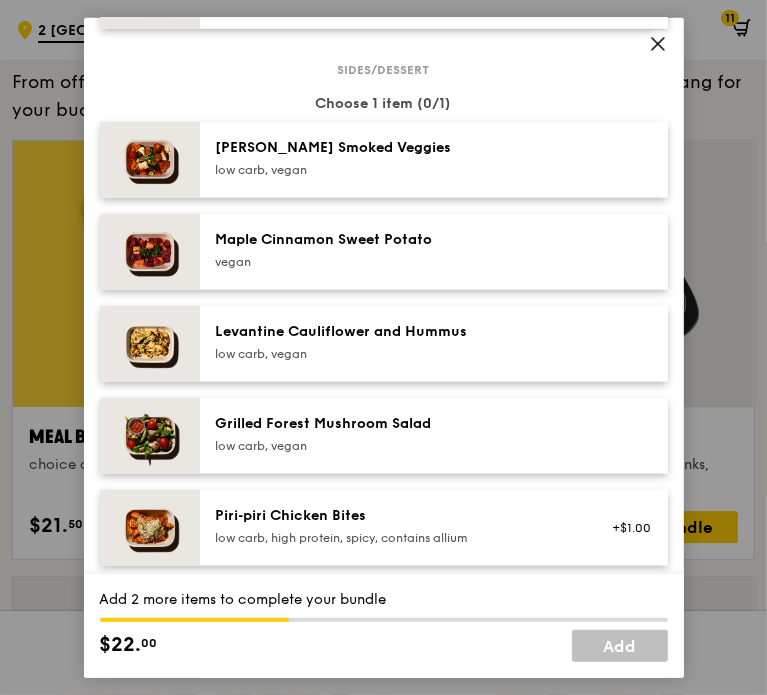 scroll, scrollTop: 1014, scrollLeft: 0, axis: vertical 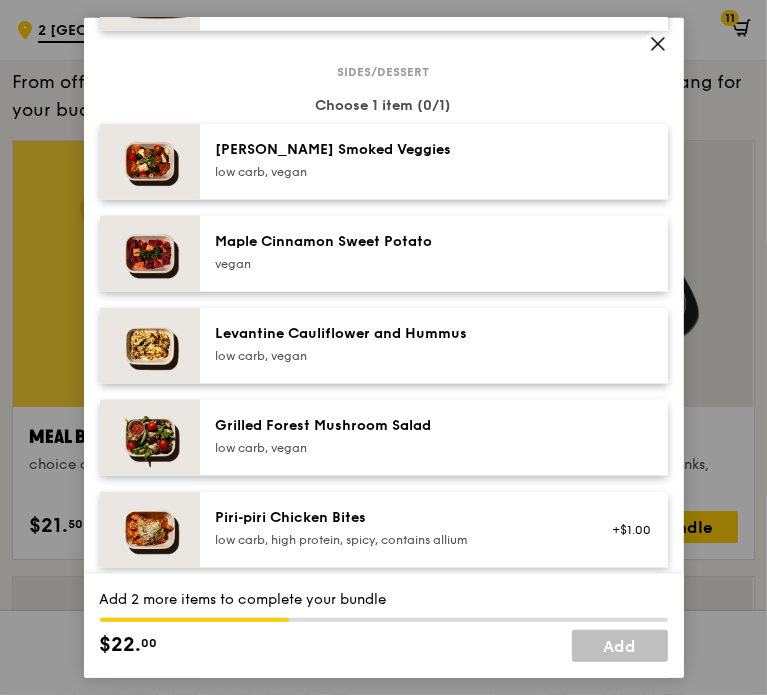 click on "[PERSON_NAME] Smoked Veggies" at bounding box center [395, 149] 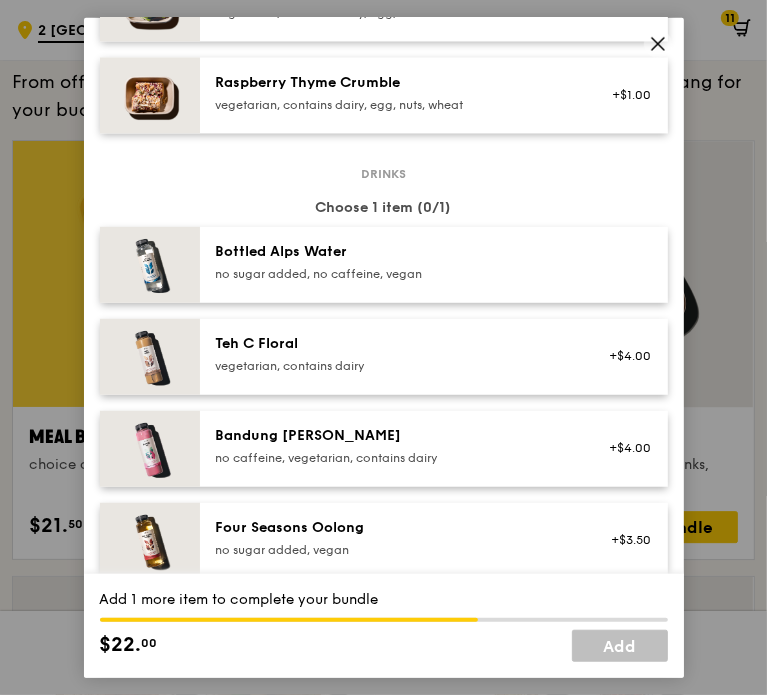 scroll, scrollTop: 1938, scrollLeft: 0, axis: vertical 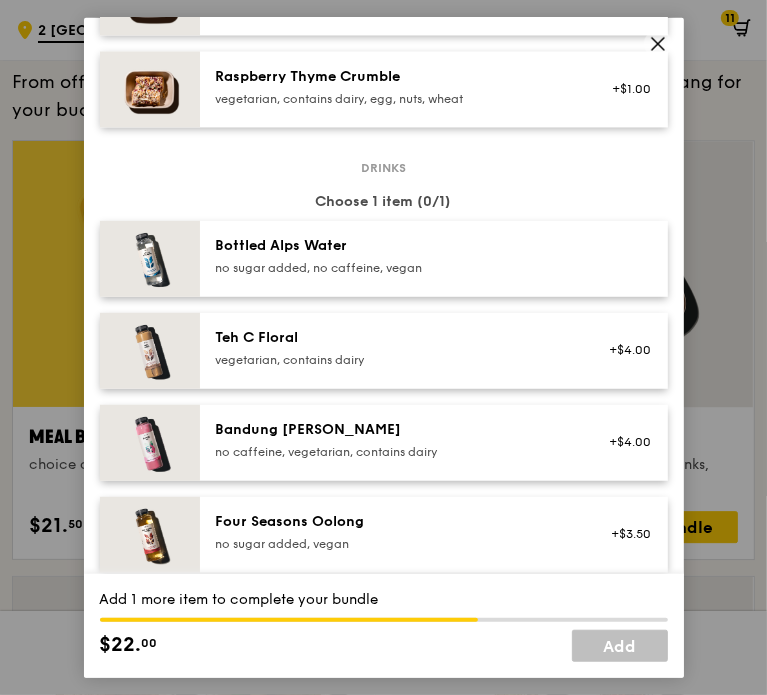 click on "Teh C Floral" at bounding box center (395, 338) 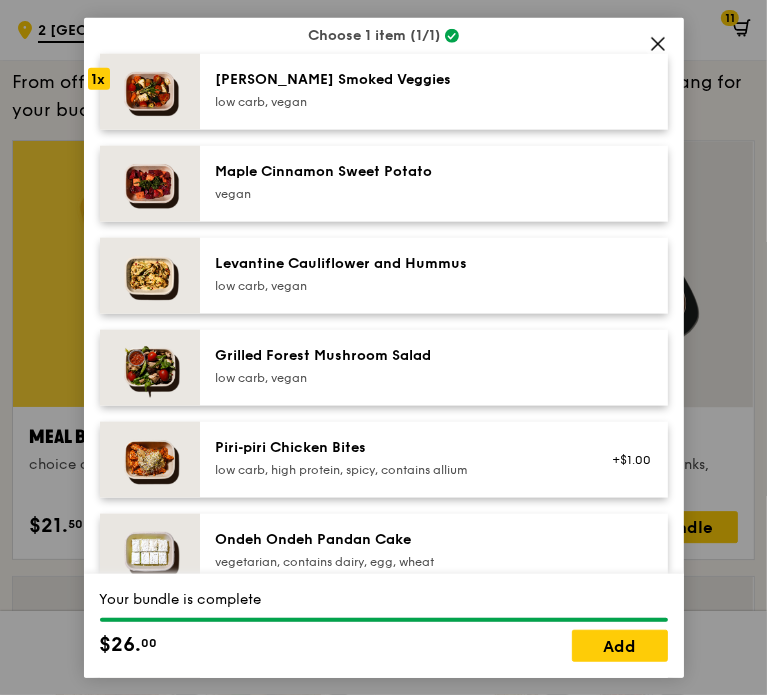 scroll, scrollTop: 1083, scrollLeft: 0, axis: vertical 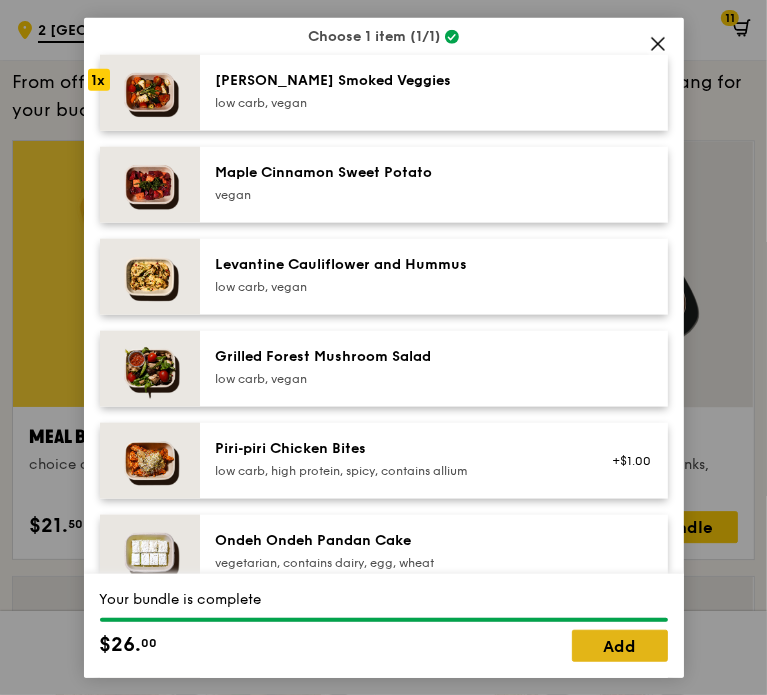 click on "Add" at bounding box center [620, 646] 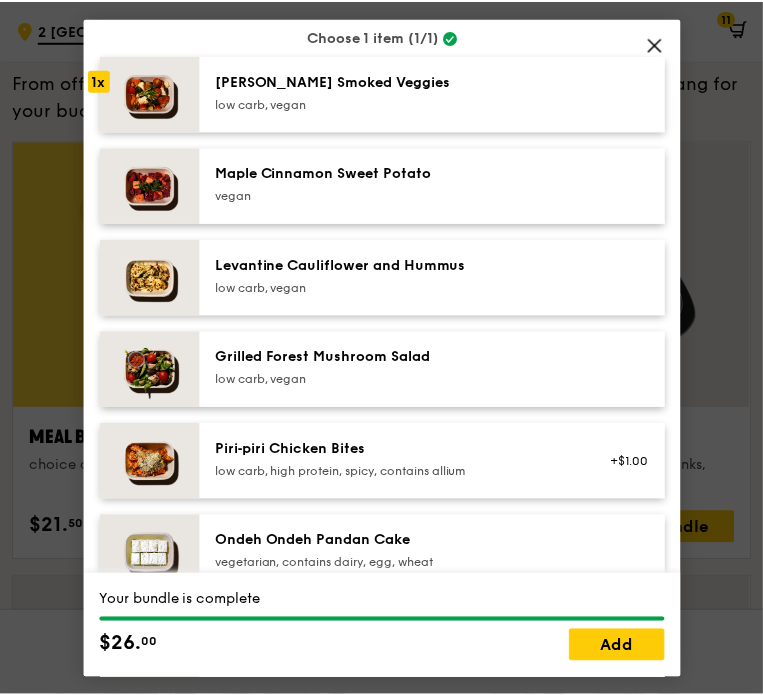 scroll, scrollTop: 2720, scrollLeft: 0, axis: vertical 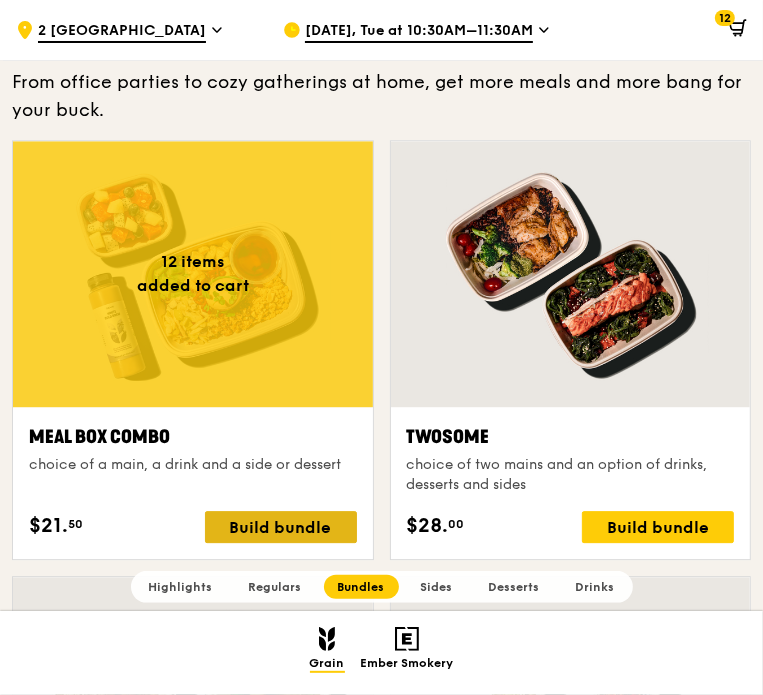 click on "Build bundle" at bounding box center [281, 527] 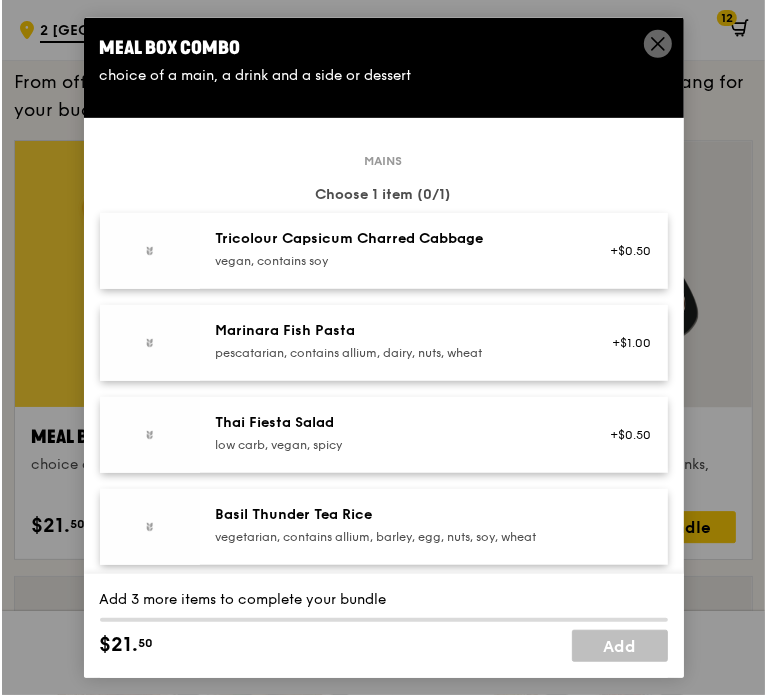 scroll, scrollTop: 2722, scrollLeft: 0, axis: vertical 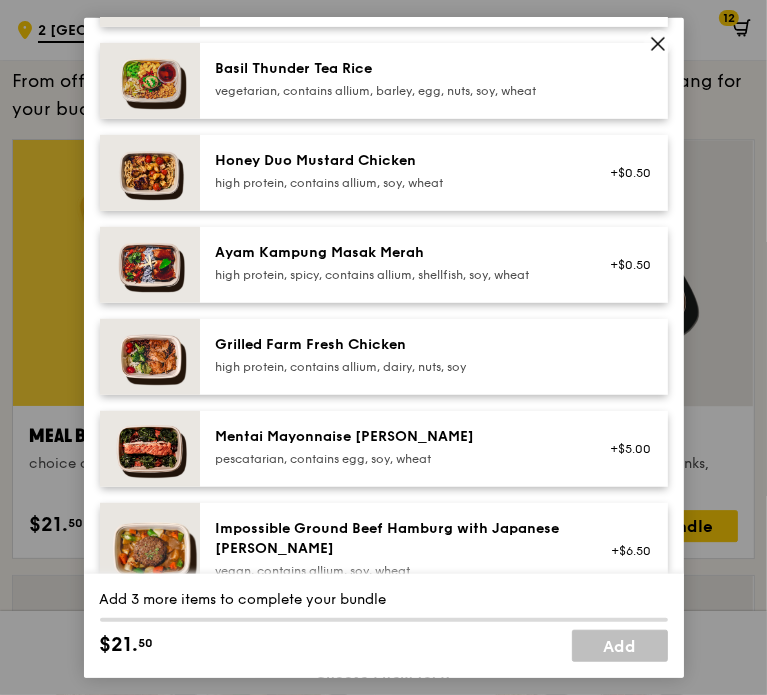 click on "Grilled Farm Fresh Chicken" at bounding box center [395, 344] 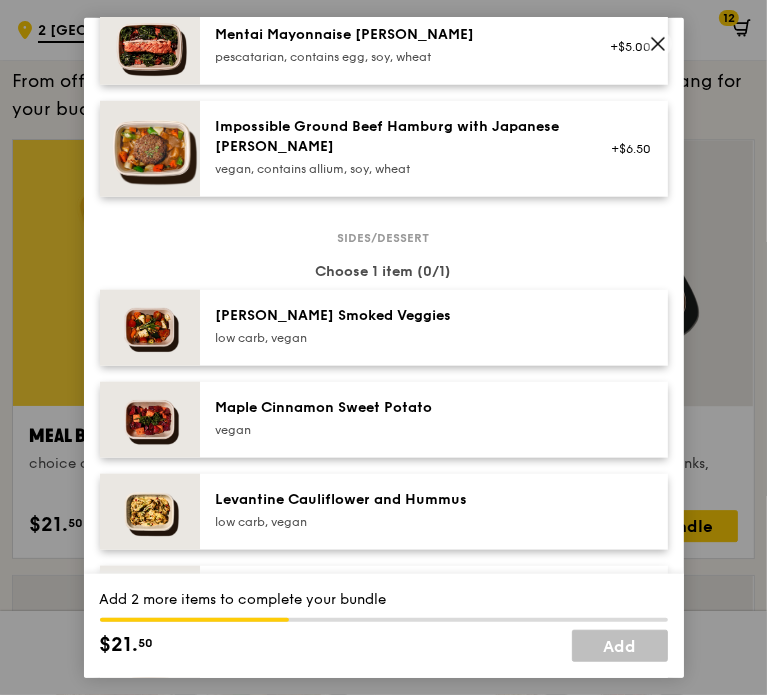scroll, scrollTop: 854, scrollLeft: 0, axis: vertical 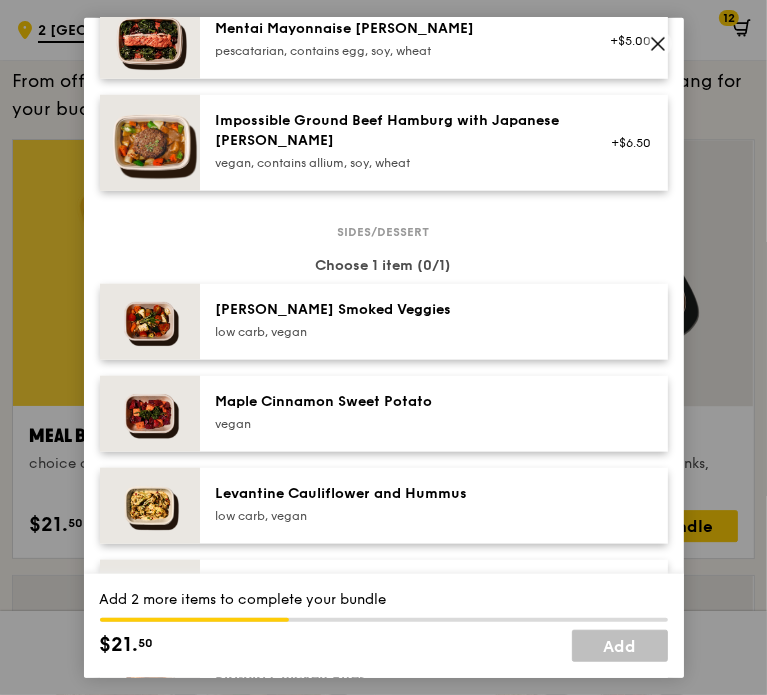 click on "[PERSON_NAME] Smoked Veggies
low carb, vegan" at bounding box center (395, 319) 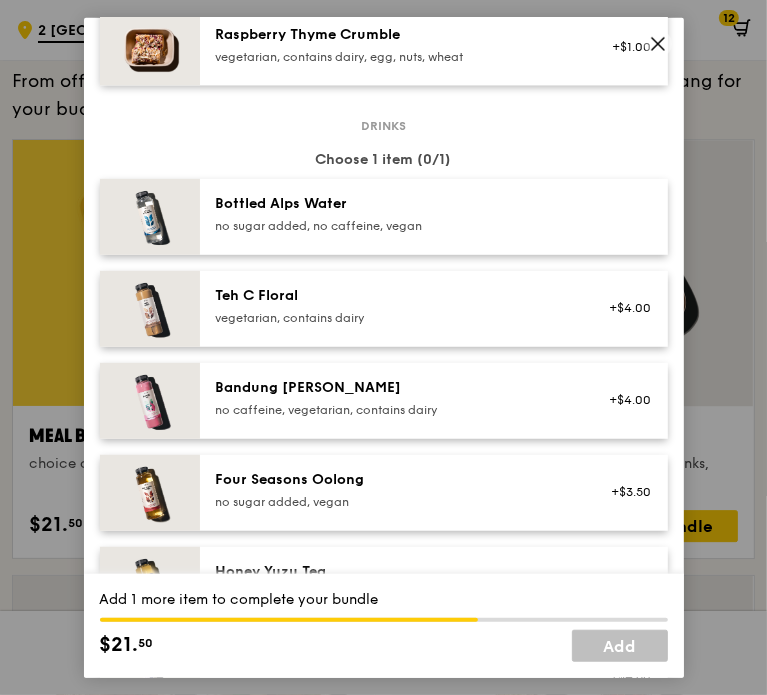 scroll, scrollTop: 2092, scrollLeft: 0, axis: vertical 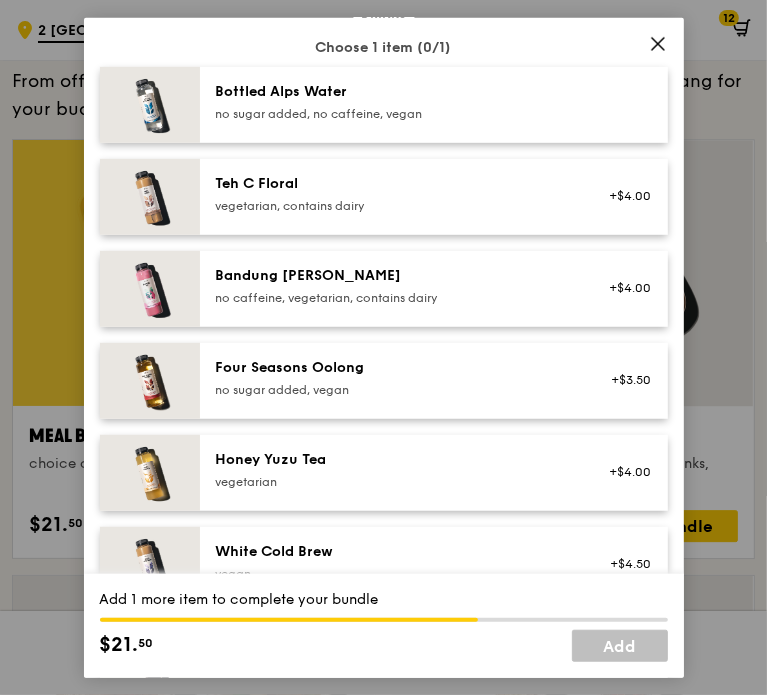 click on "Four Seasons Oolong" at bounding box center (395, 368) 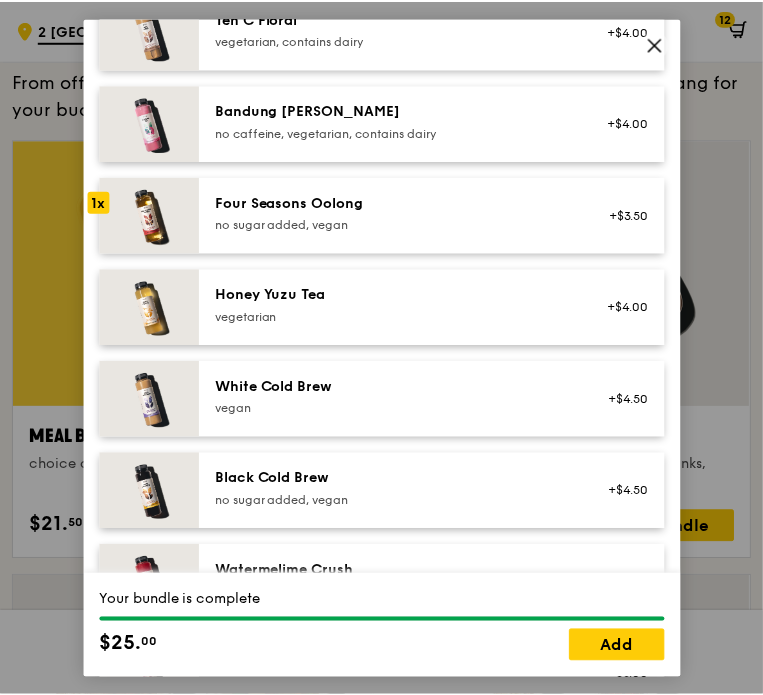 scroll, scrollTop: 2260, scrollLeft: 0, axis: vertical 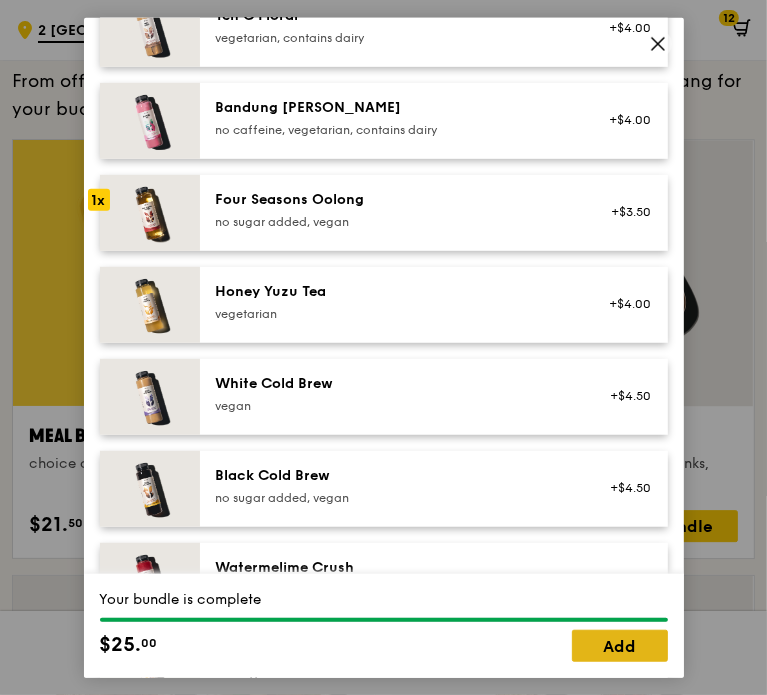 click on "Add" at bounding box center [620, 646] 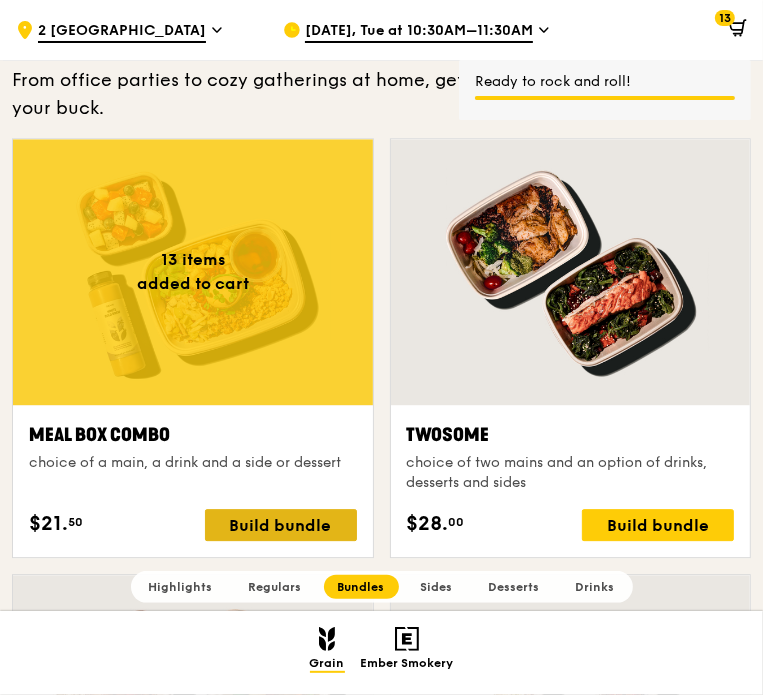 click on "Build bundle" at bounding box center [281, 525] 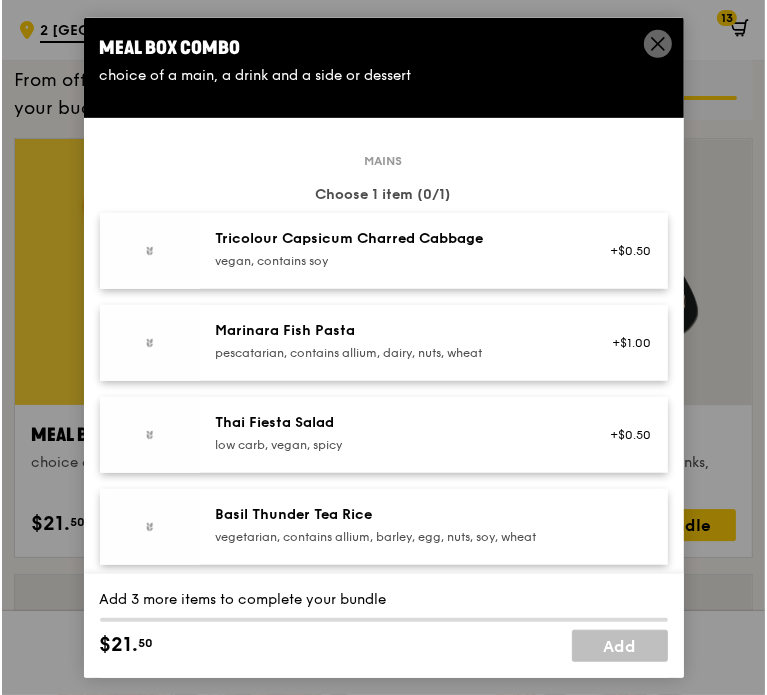 scroll, scrollTop: 2724, scrollLeft: 0, axis: vertical 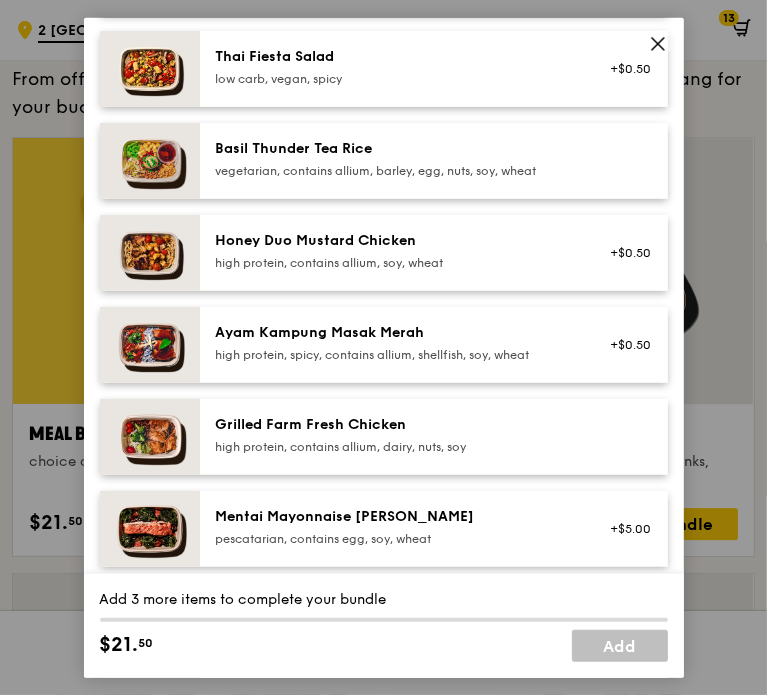click 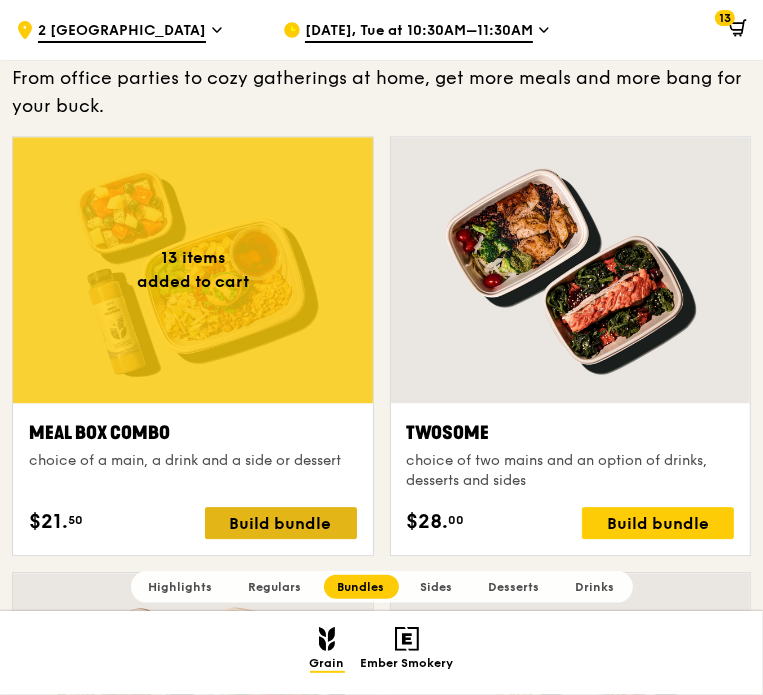 click on "Build bundle" at bounding box center [281, 523] 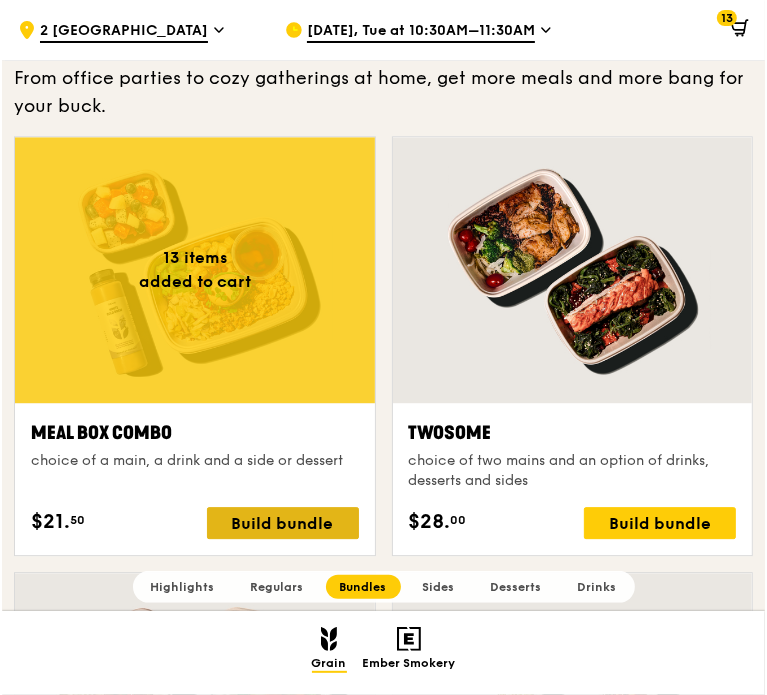 scroll, scrollTop: 2725, scrollLeft: 0, axis: vertical 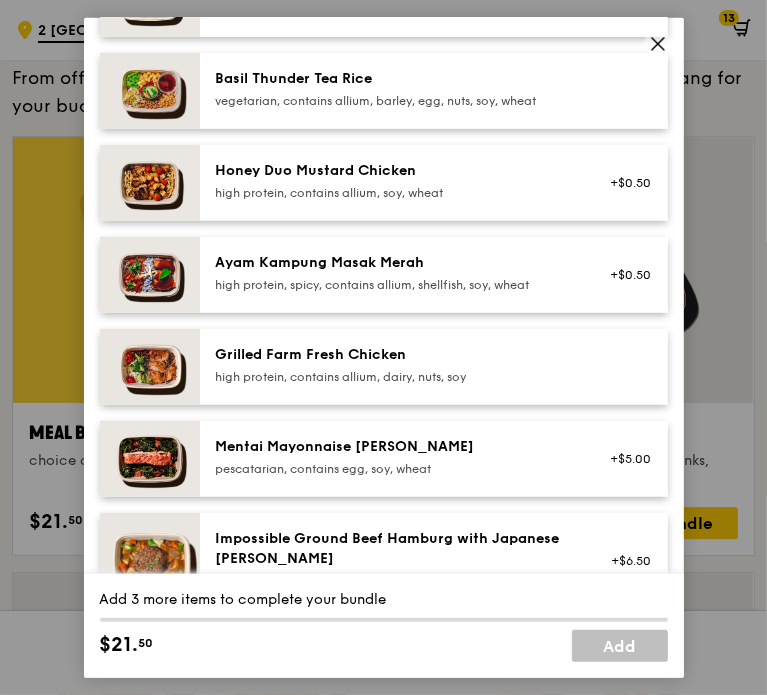 click on "high protein, contains allium, soy, wheat" at bounding box center [395, 192] 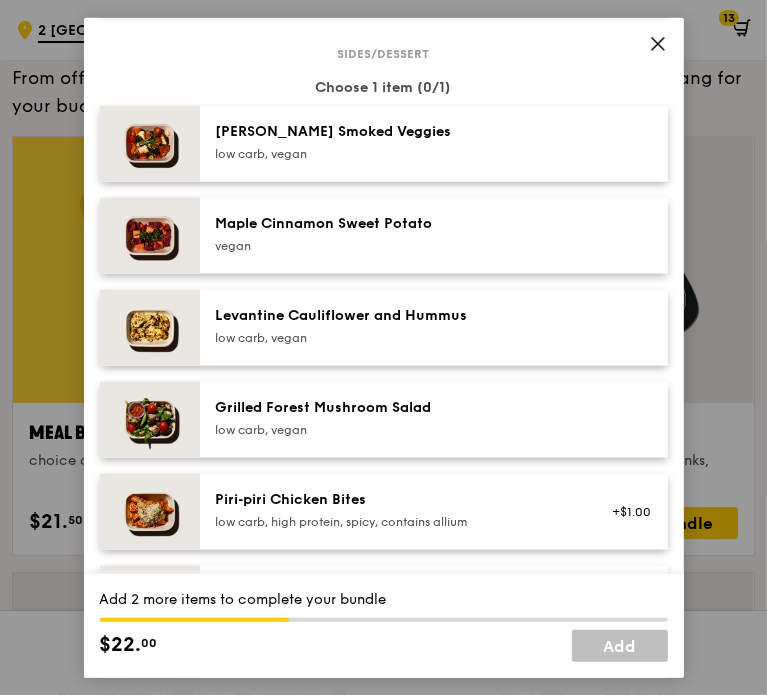 scroll, scrollTop: 1034, scrollLeft: 0, axis: vertical 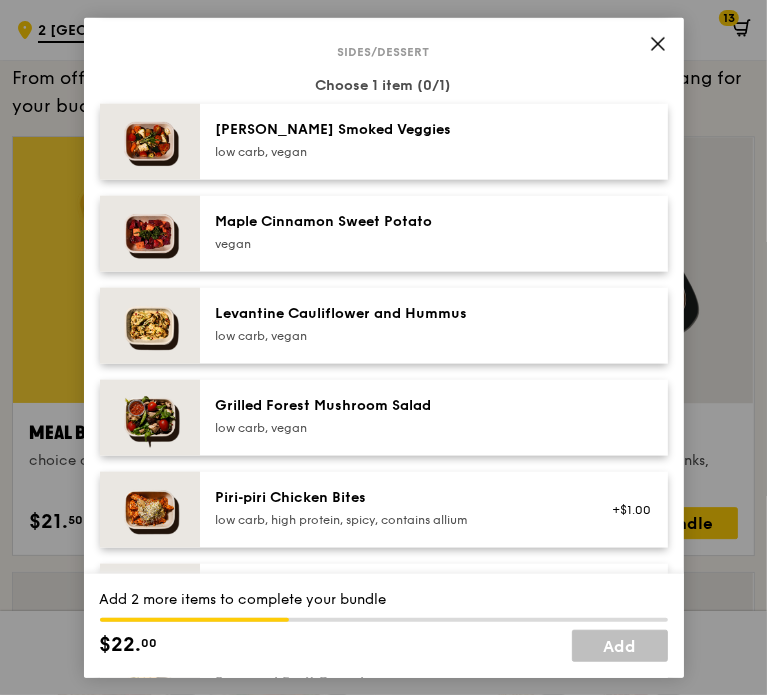 click on "[PERSON_NAME] Smoked Veggies" at bounding box center [395, 129] 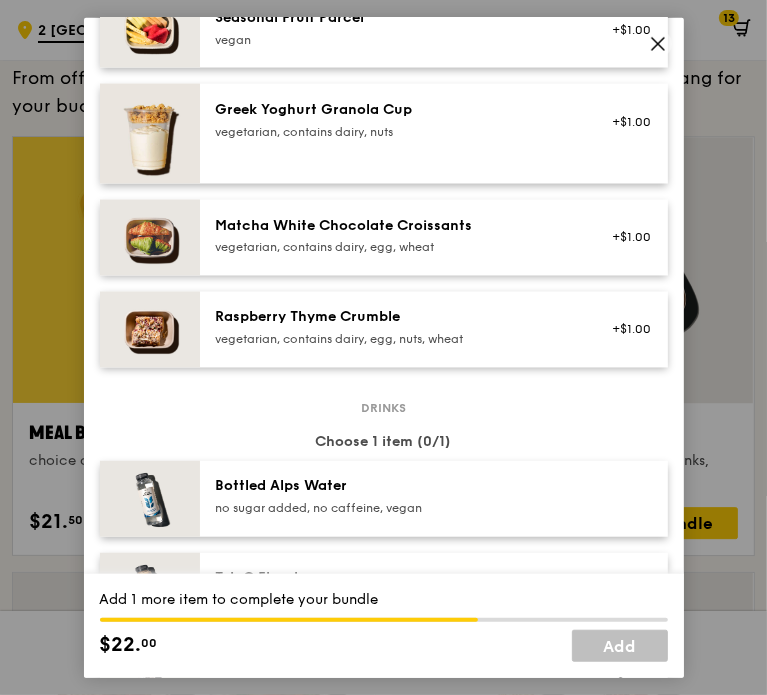 scroll, scrollTop: 1711, scrollLeft: 0, axis: vertical 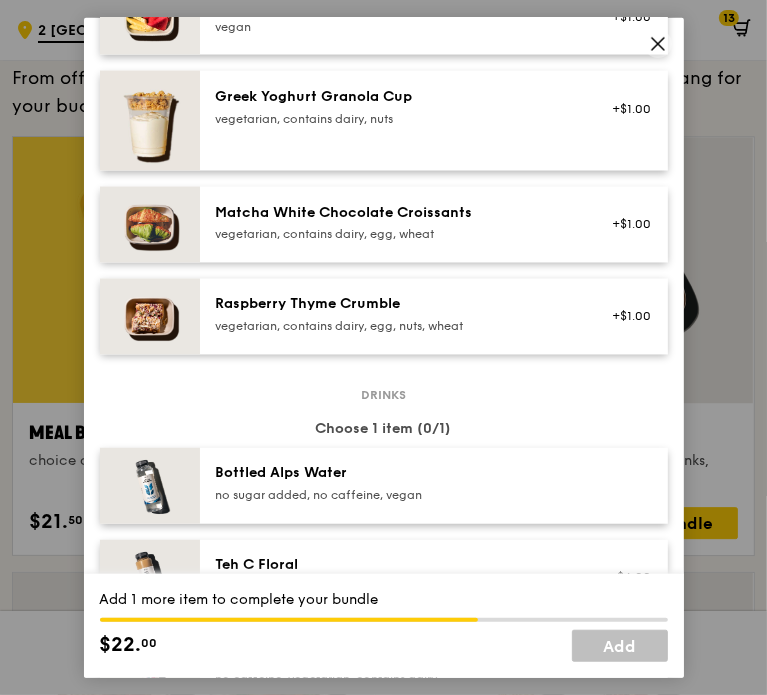 click on "no sugar added, no caffeine, vegan" at bounding box center [395, 495] 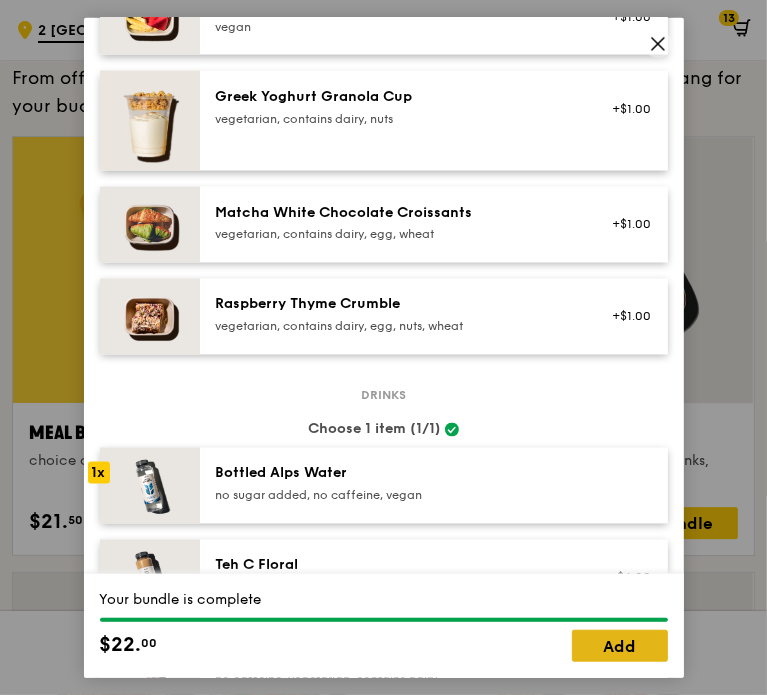 click on "Add" at bounding box center (620, 646) 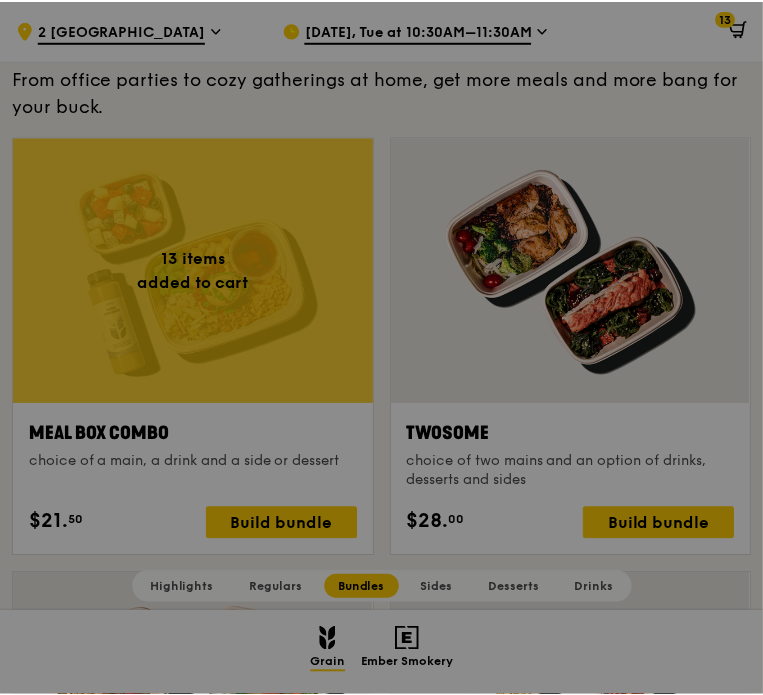 scroll, scrollTop: 2724, scrollLeft: 0, axis: vertical 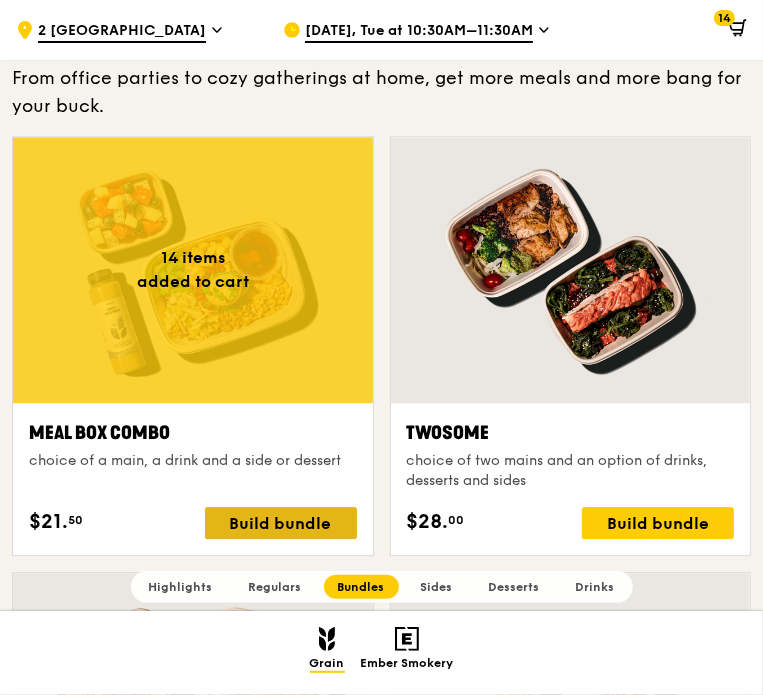 click on "Build bundle" at bounding box center [281, 523] 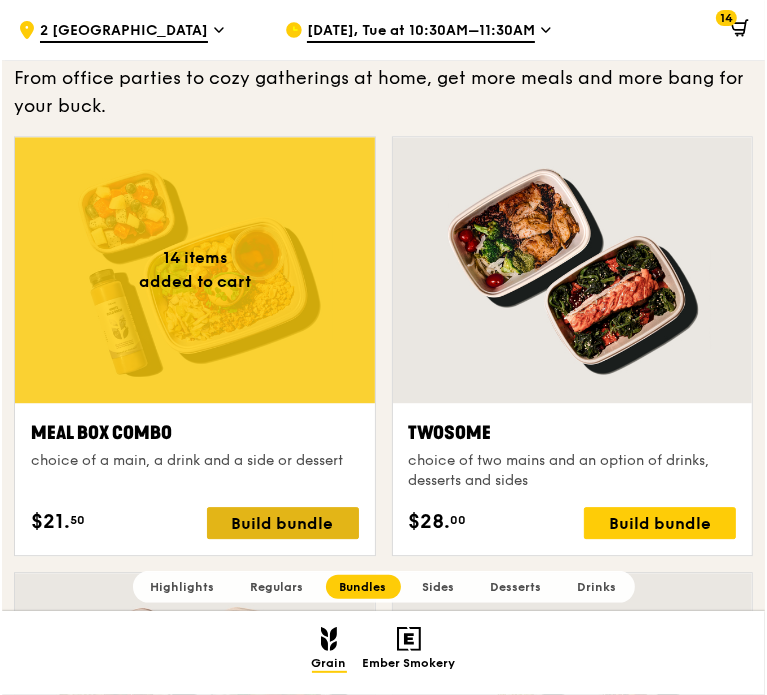 scroll, scrollTop: 2726, scrollLeft: 0, axis: vertical 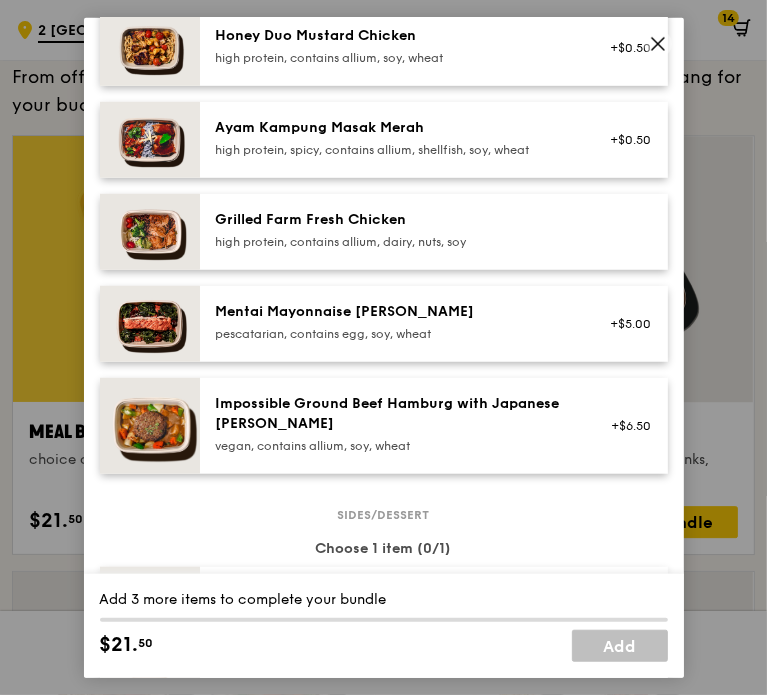 click on "high protein, contains allium, dairy, nuts, soy" at bounding box center (395, 241) 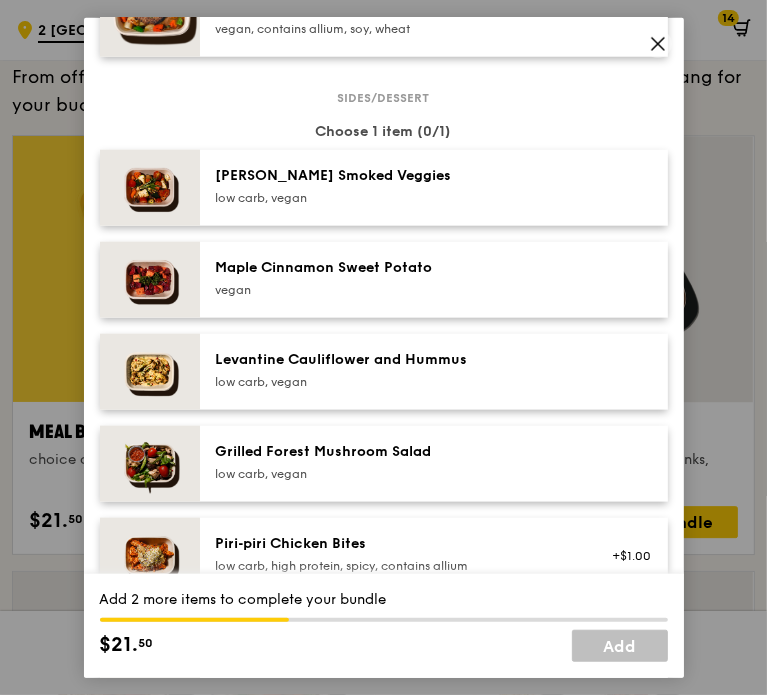 scroll, scrollTop: 1044, scrollLeft: 0, axis: vertical 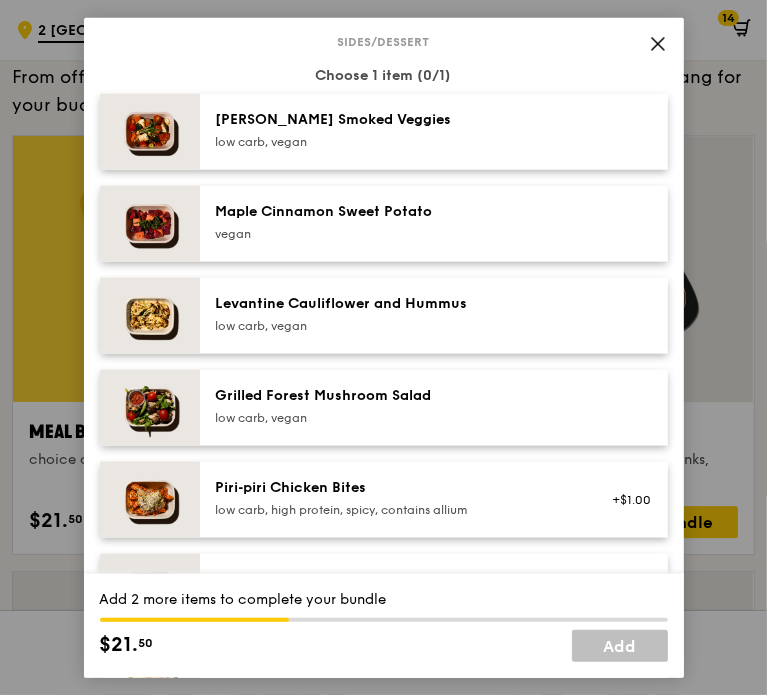 click on "[PERSON_NAME] Smoked Veggies" at bounding box center (395, 119) 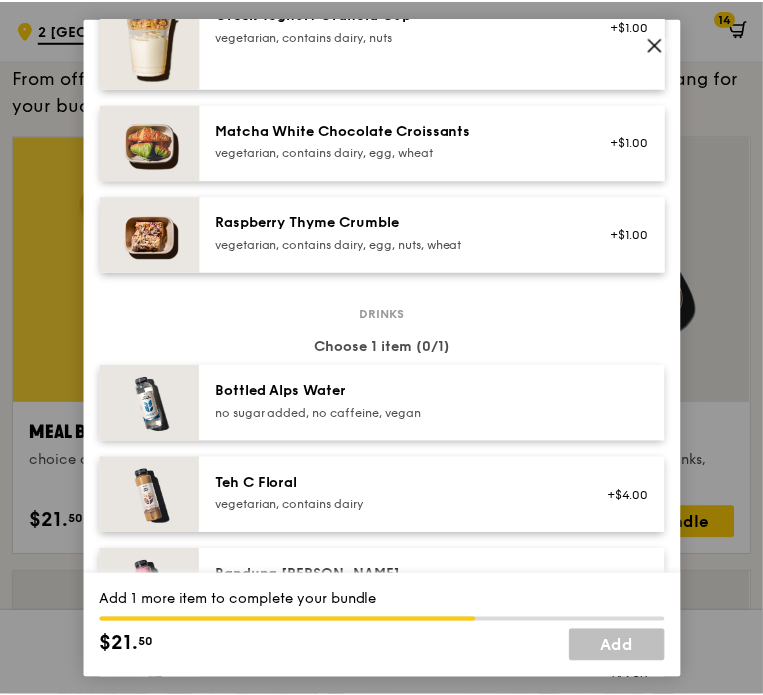 scroll, scrollTop: 1814, scrollLeft: 0, axis: vertical 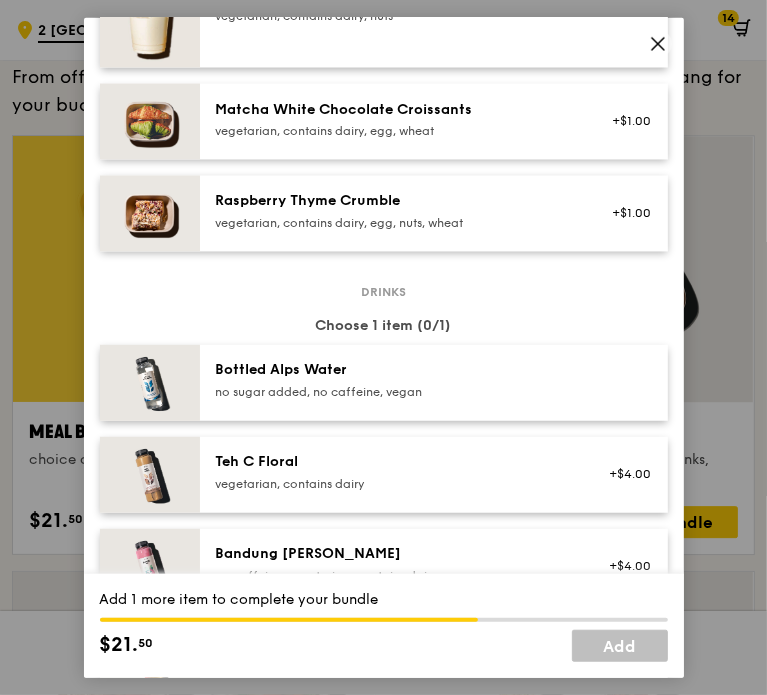 click on "Bottled Alps Water
no sugar added, no caffeine, vegan" at bounding box center (395, 382) 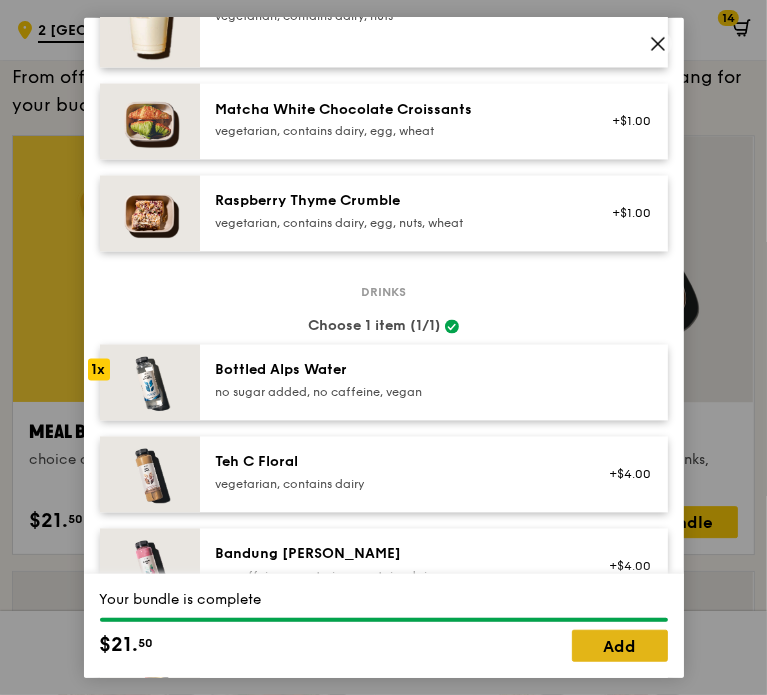 click on "Add" at bounding box center (620, 646) 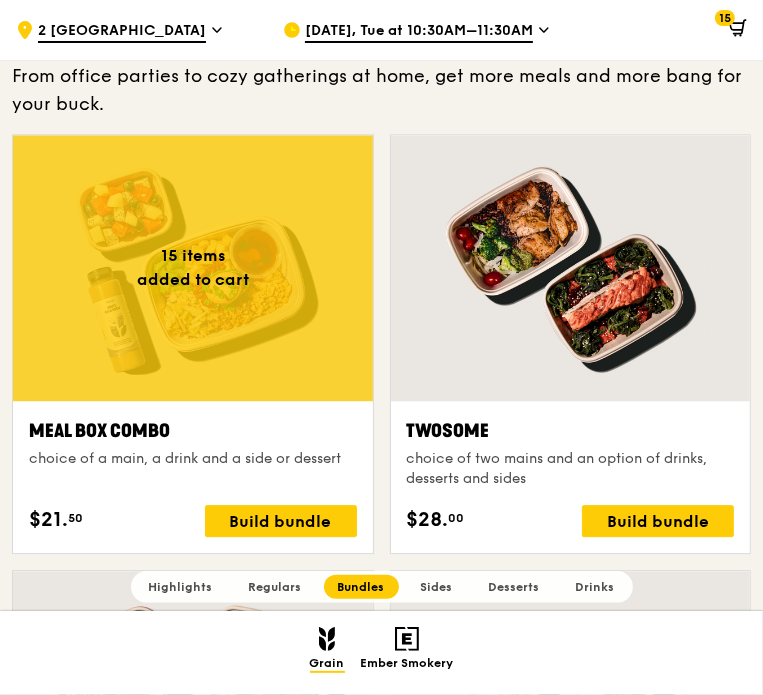 click 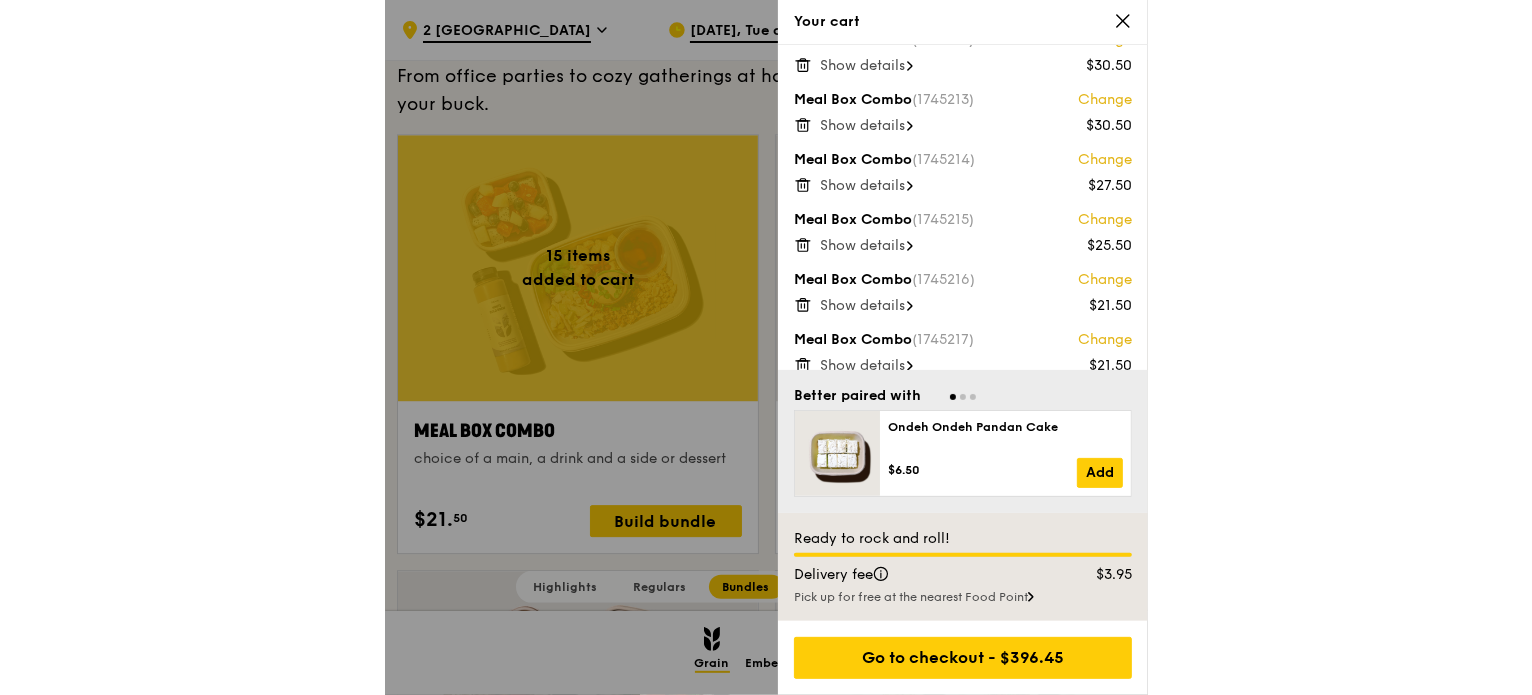 scroll, scrollTop: 212, scrollLeft: 0, axis: vertical 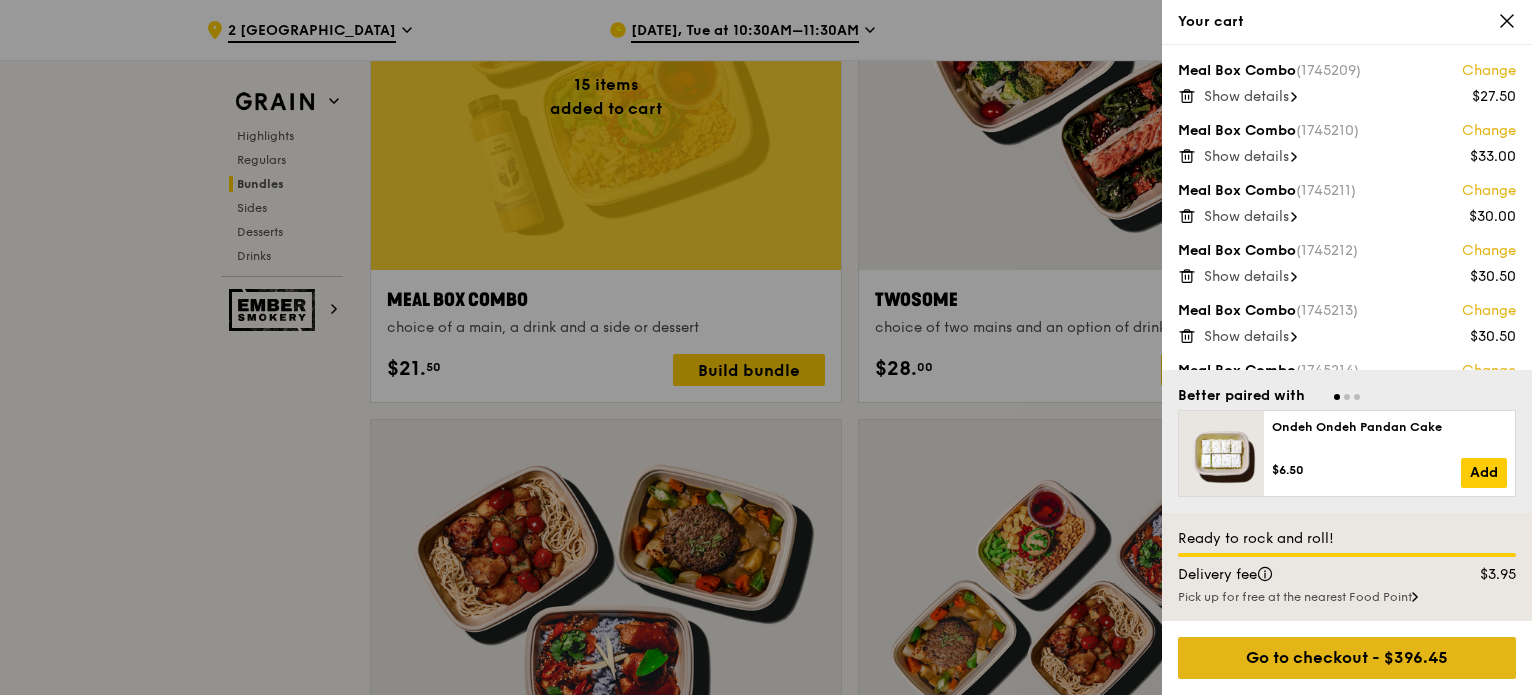 click on "Go to checkout - $396.45" at bounding box center (1347, 658) 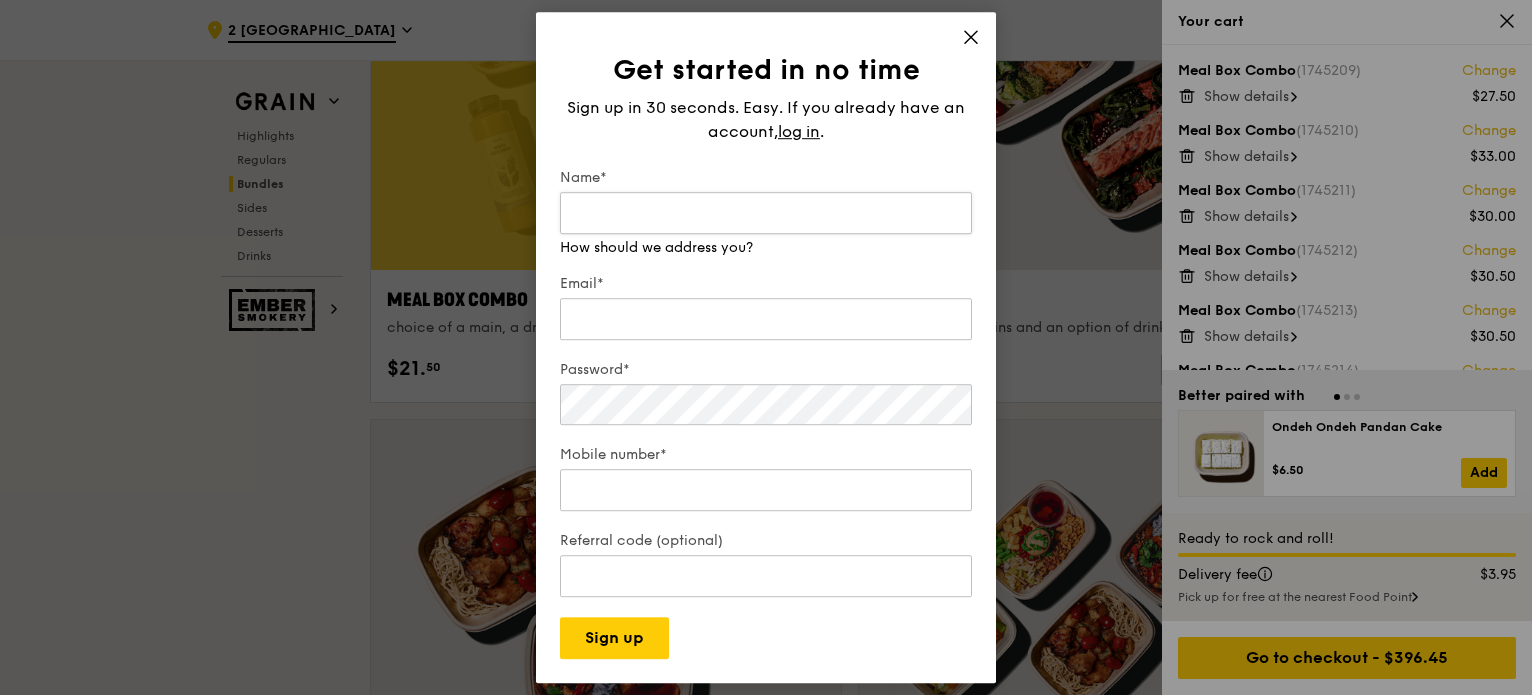 click on "Name*" at bounding box center [766, 213] 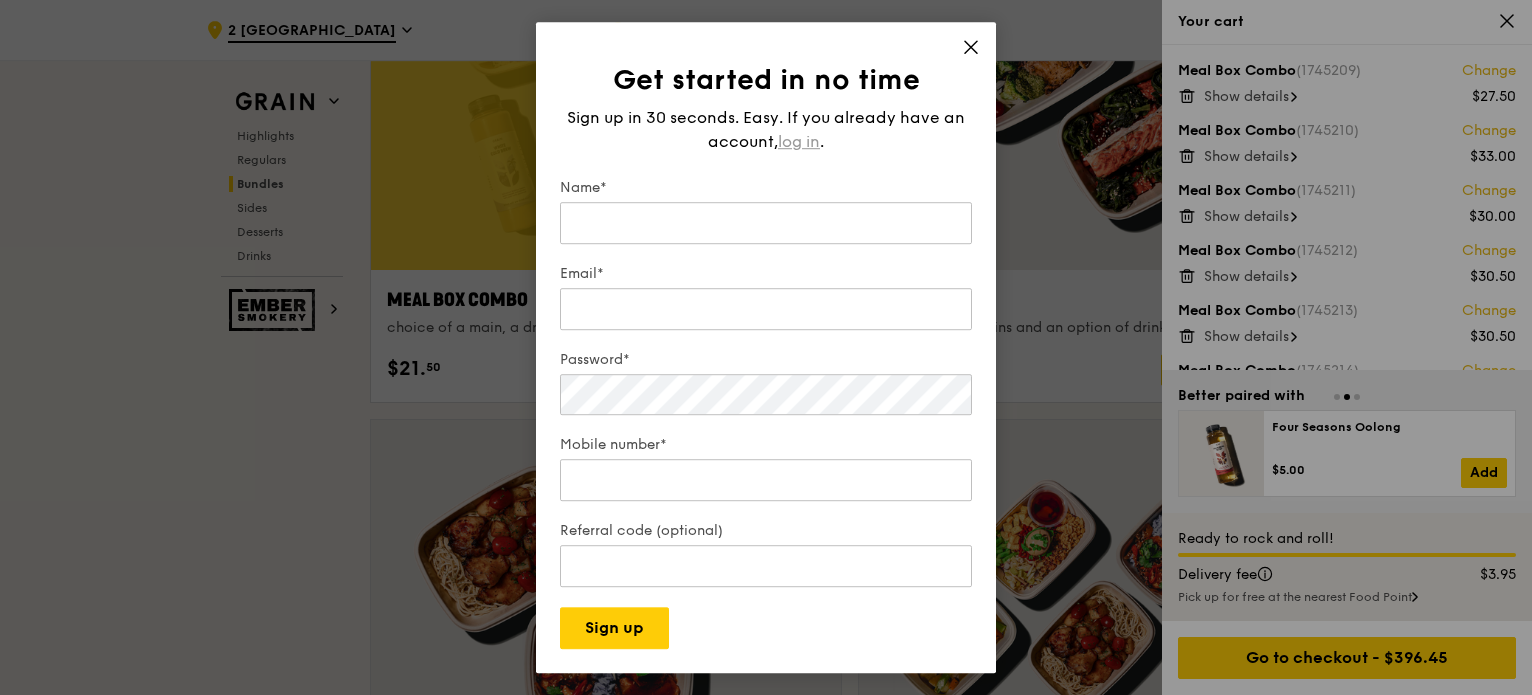 click on "log in" at bounding box center [799, 142] 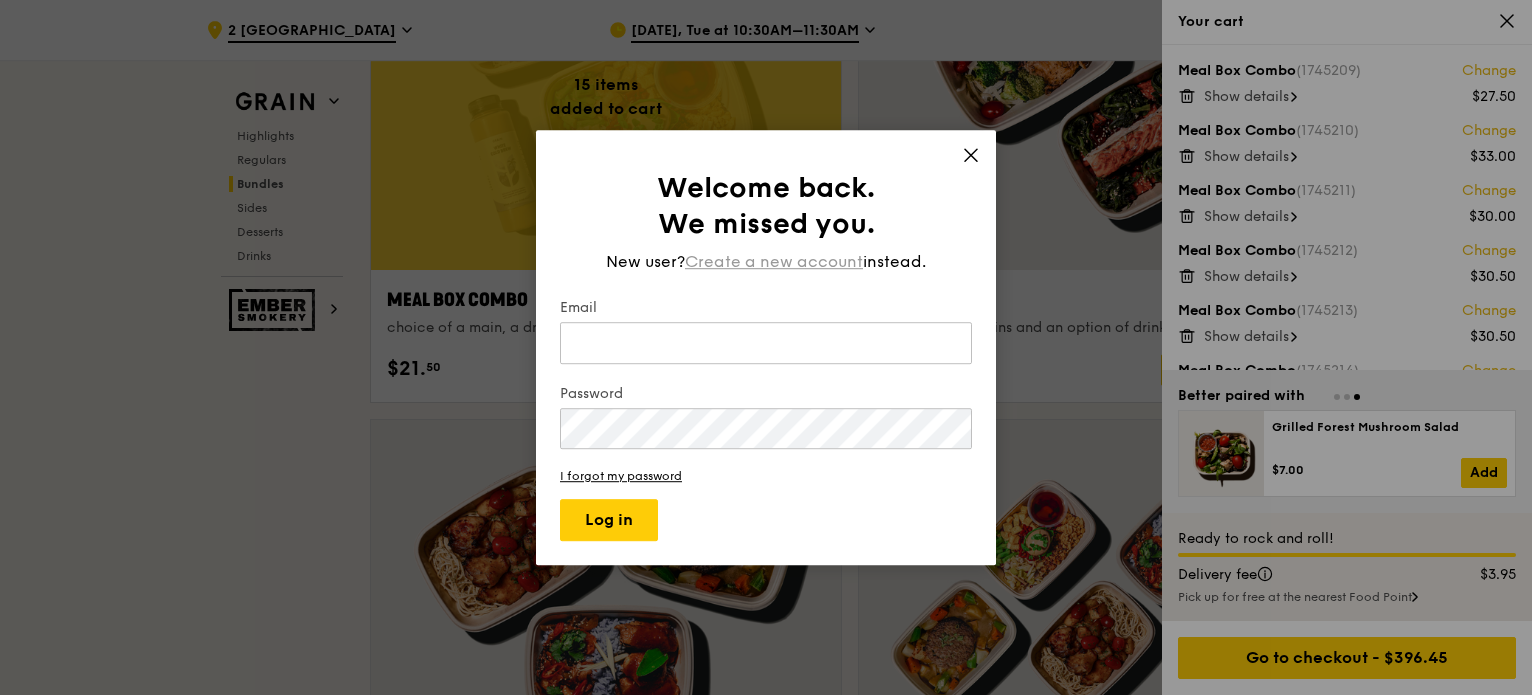 click on "Create a new account" at bounding box center (774, 262) 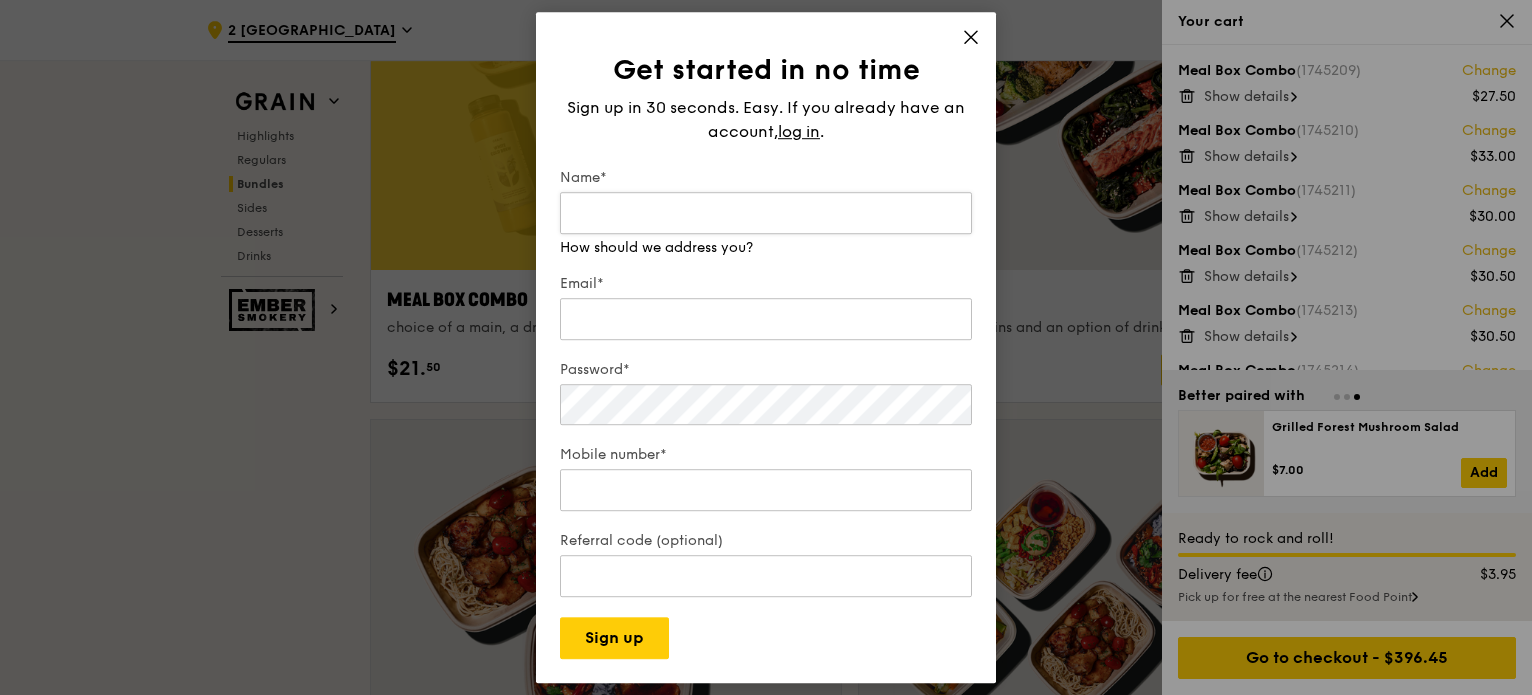 click on "Name*" at bounding box center (766, 213) 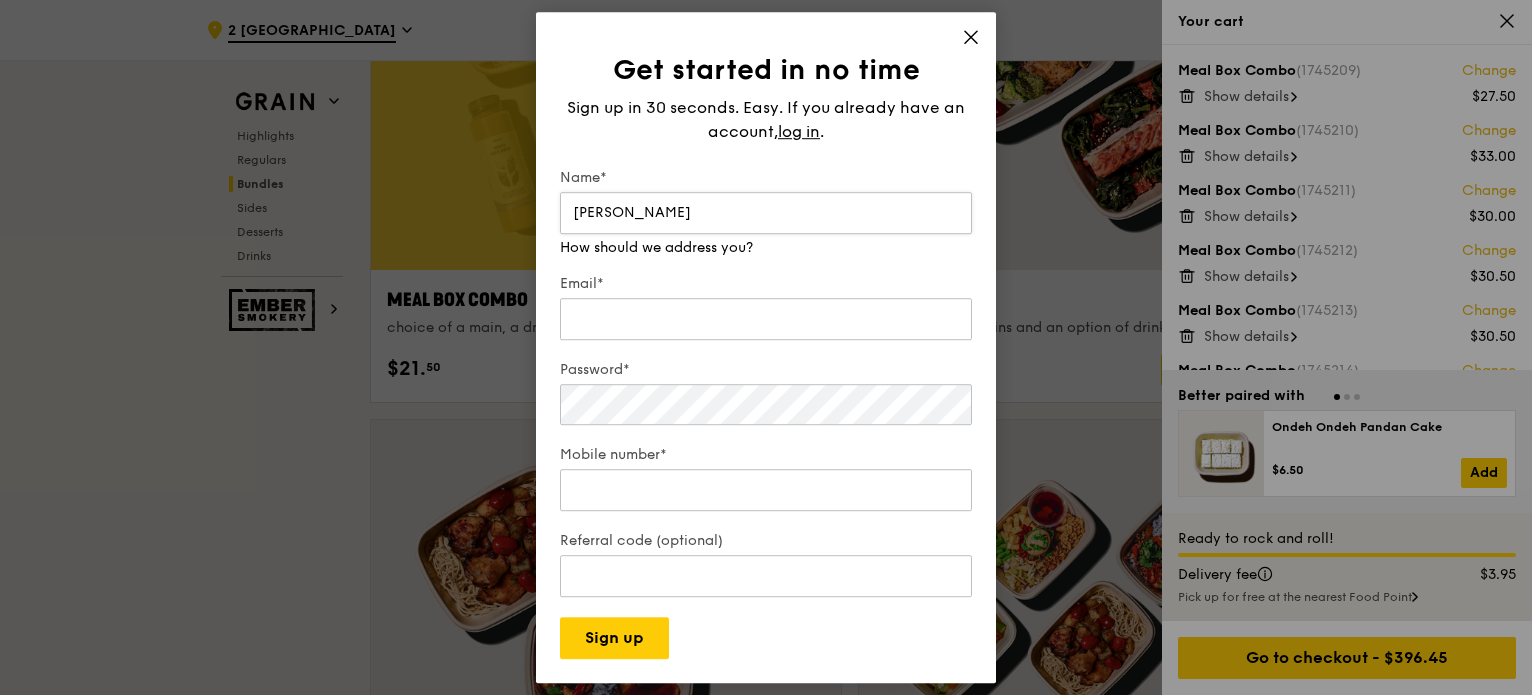 type on "[PERSON_NAME]" 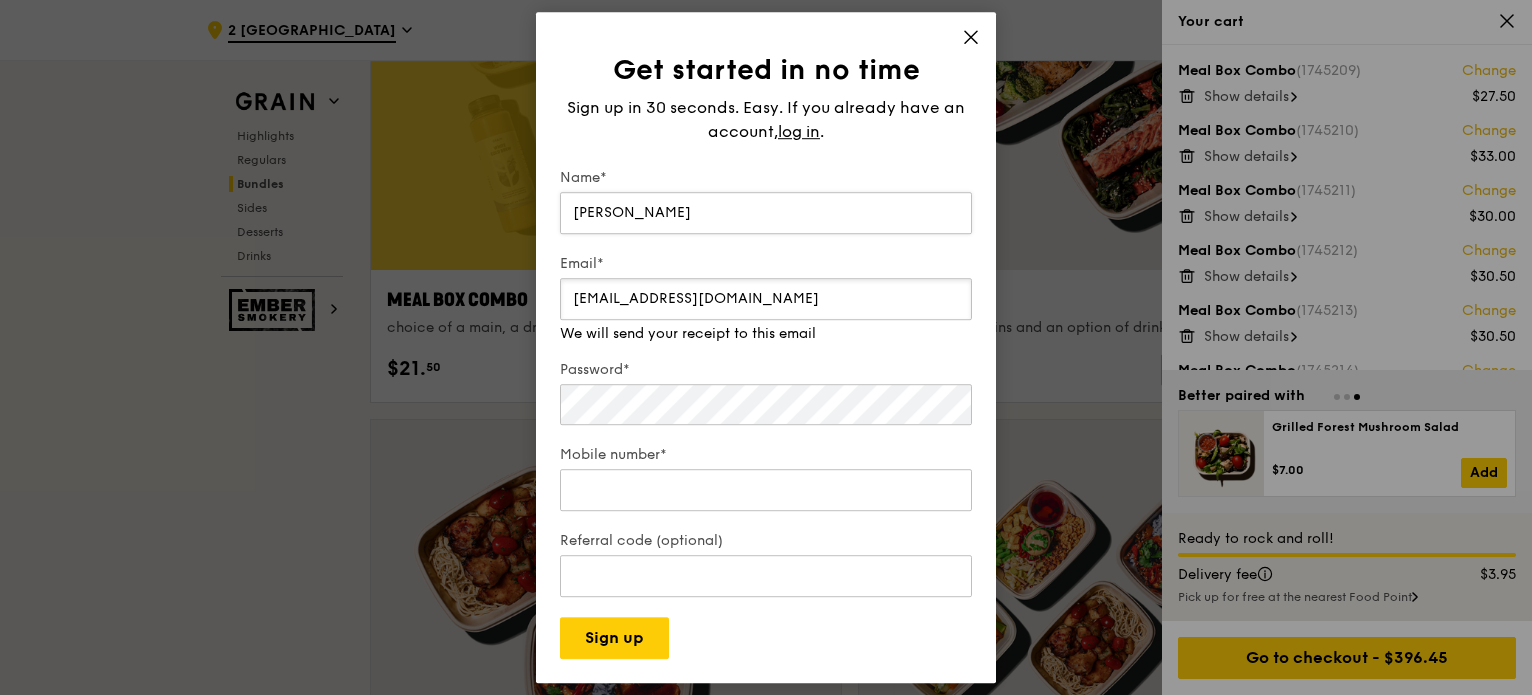 type on "[EMAIL_ADDRESS][DOMAIN_NAME]" 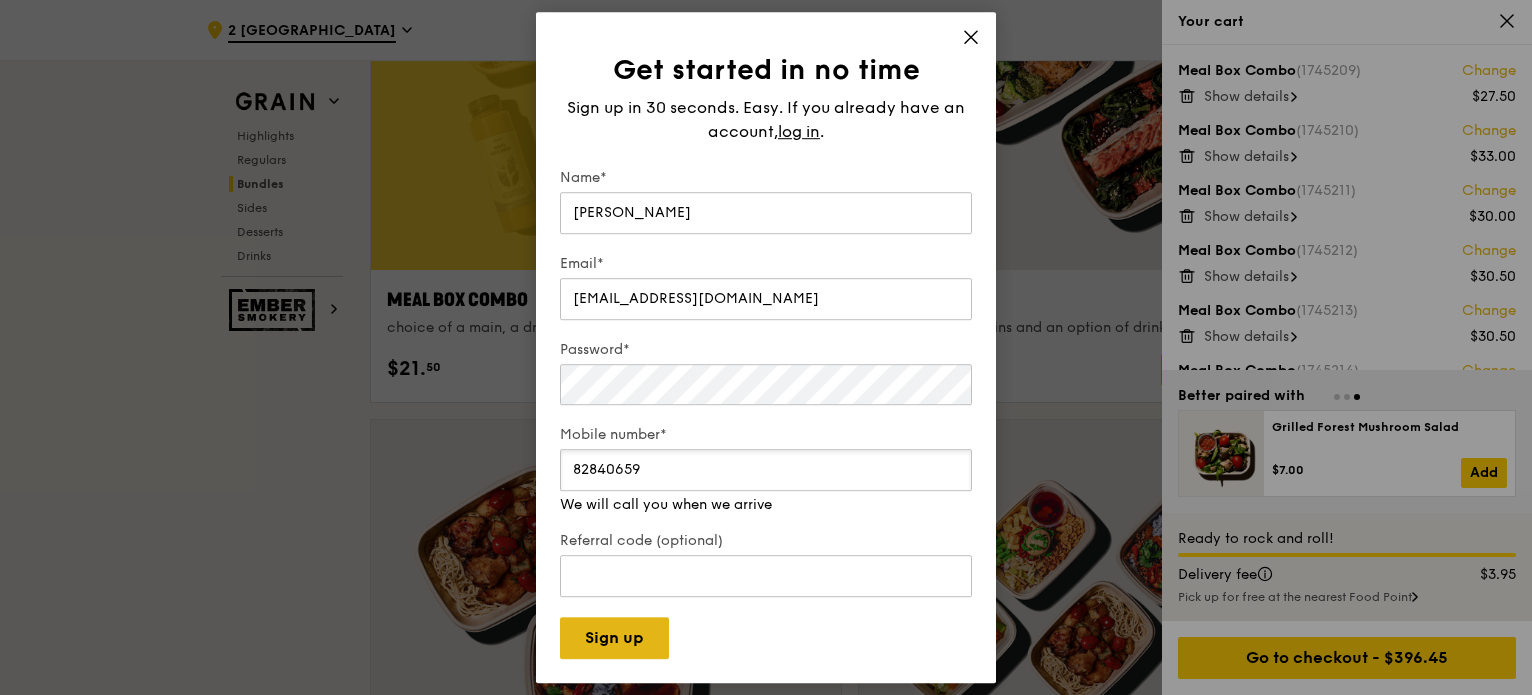 type on "82840659" 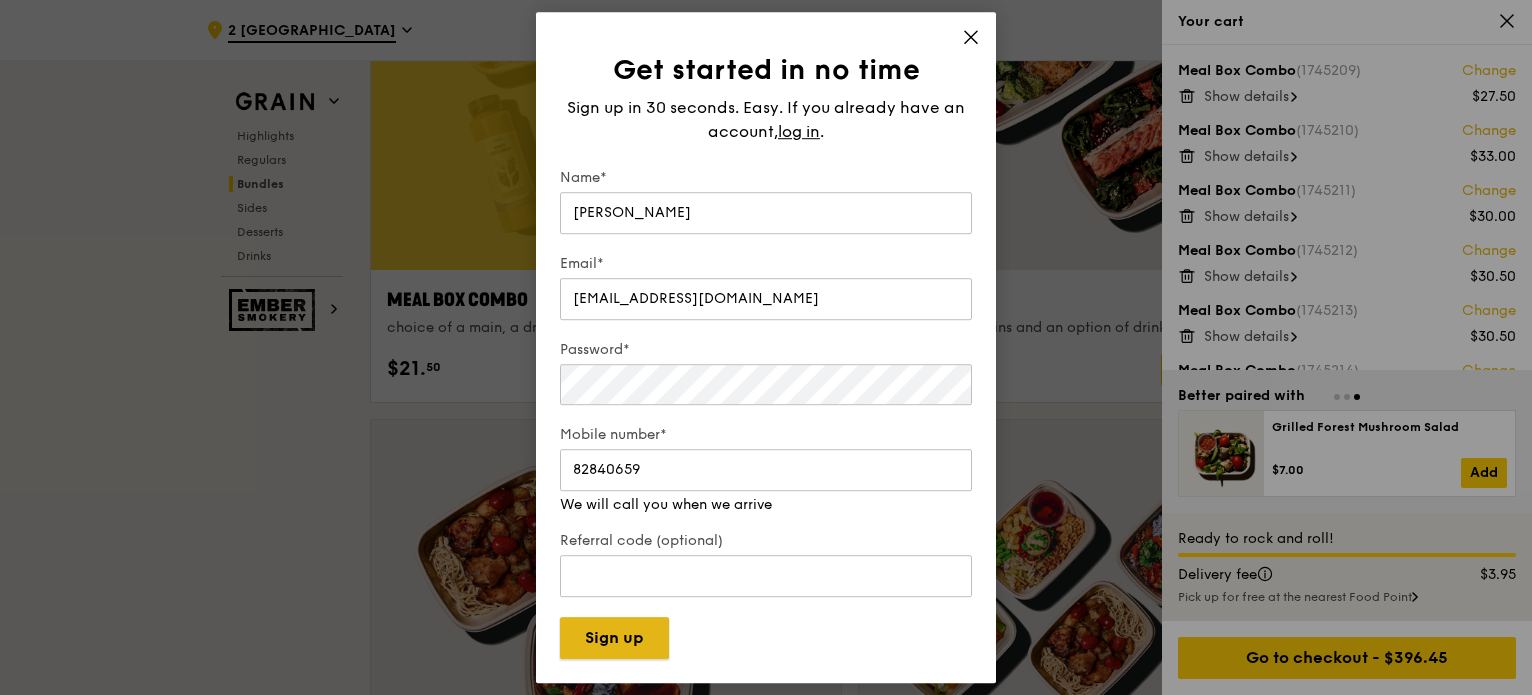 click on "Sign up" at bounding box center (614, 638) 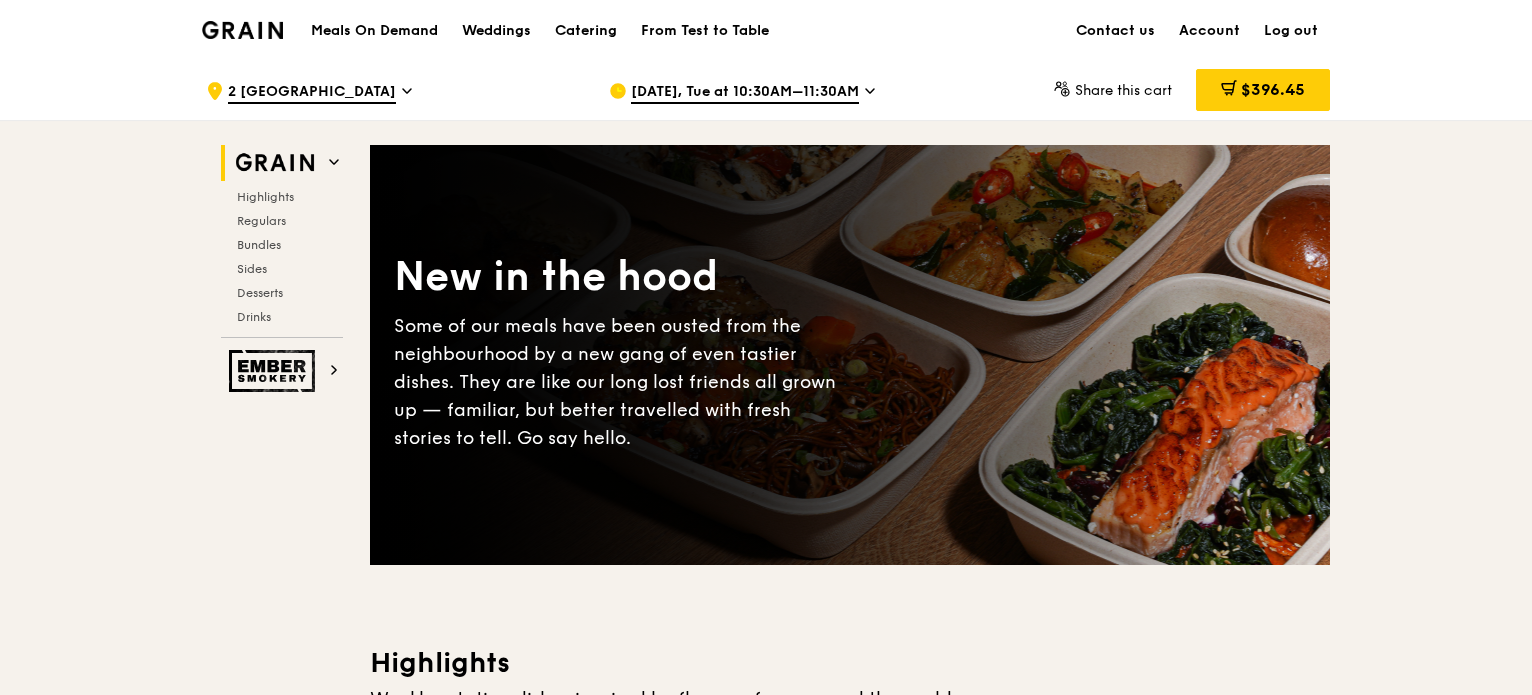 scroll, scrollTop: 0, scrollLeft: 0, axis: both 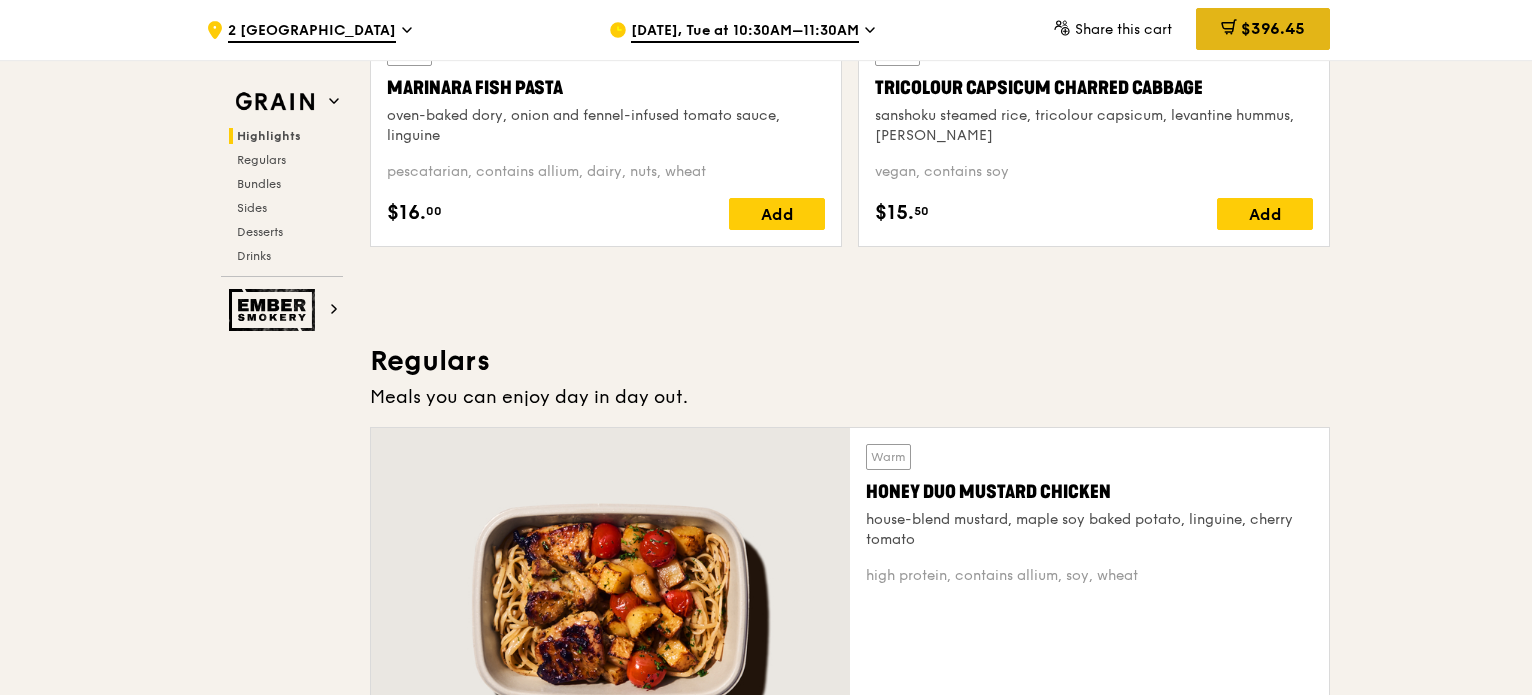 click on "$396.45" at bounding box center (1273, 28) 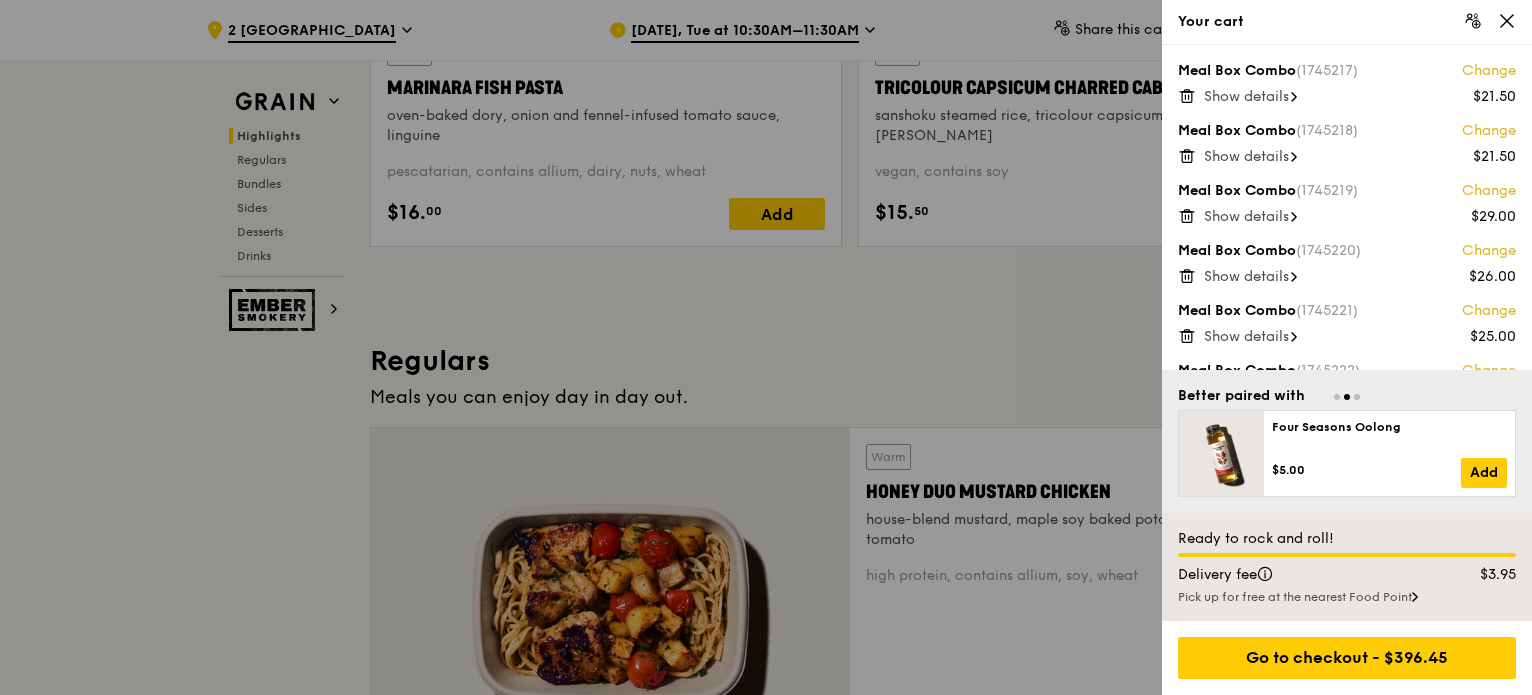 scroll, scrollTop: 589, scrollLeft: 0, axis: vertical 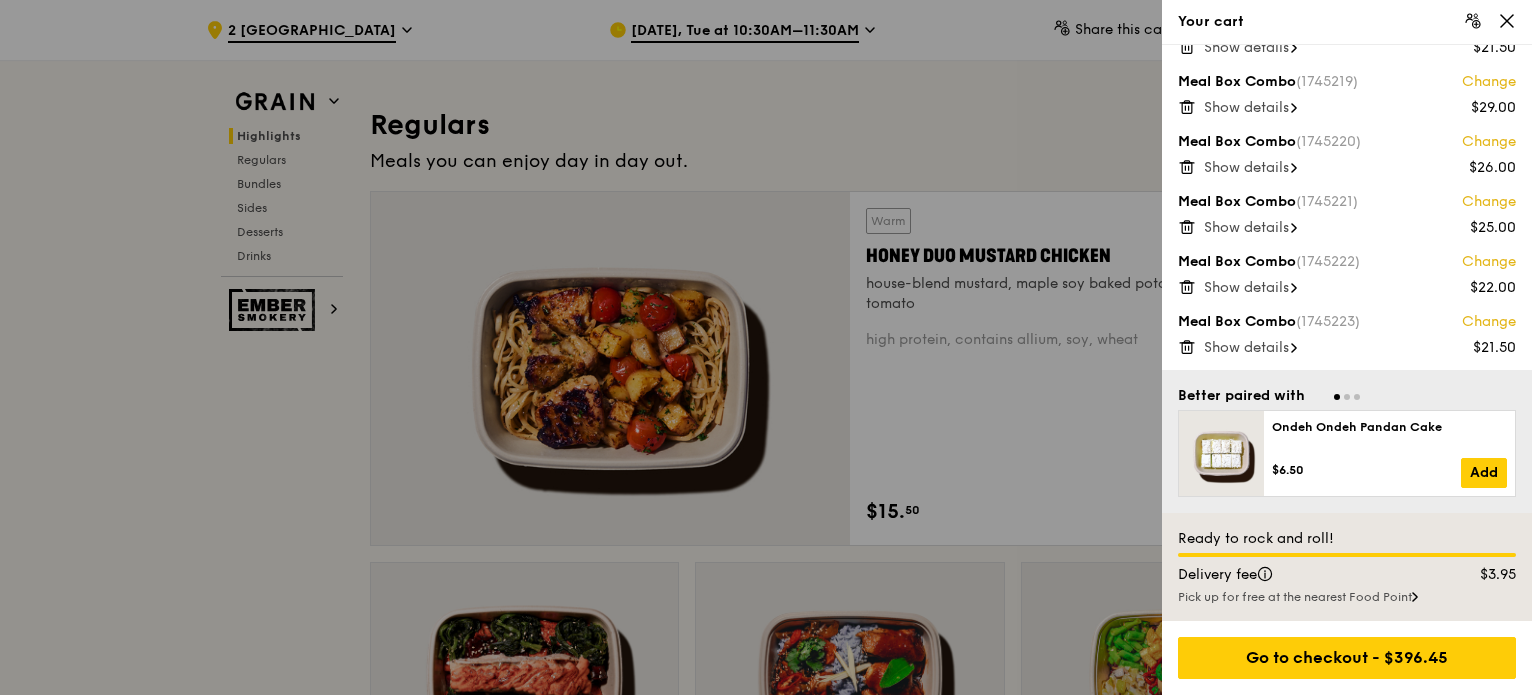 click at bounding box center (766, 347) 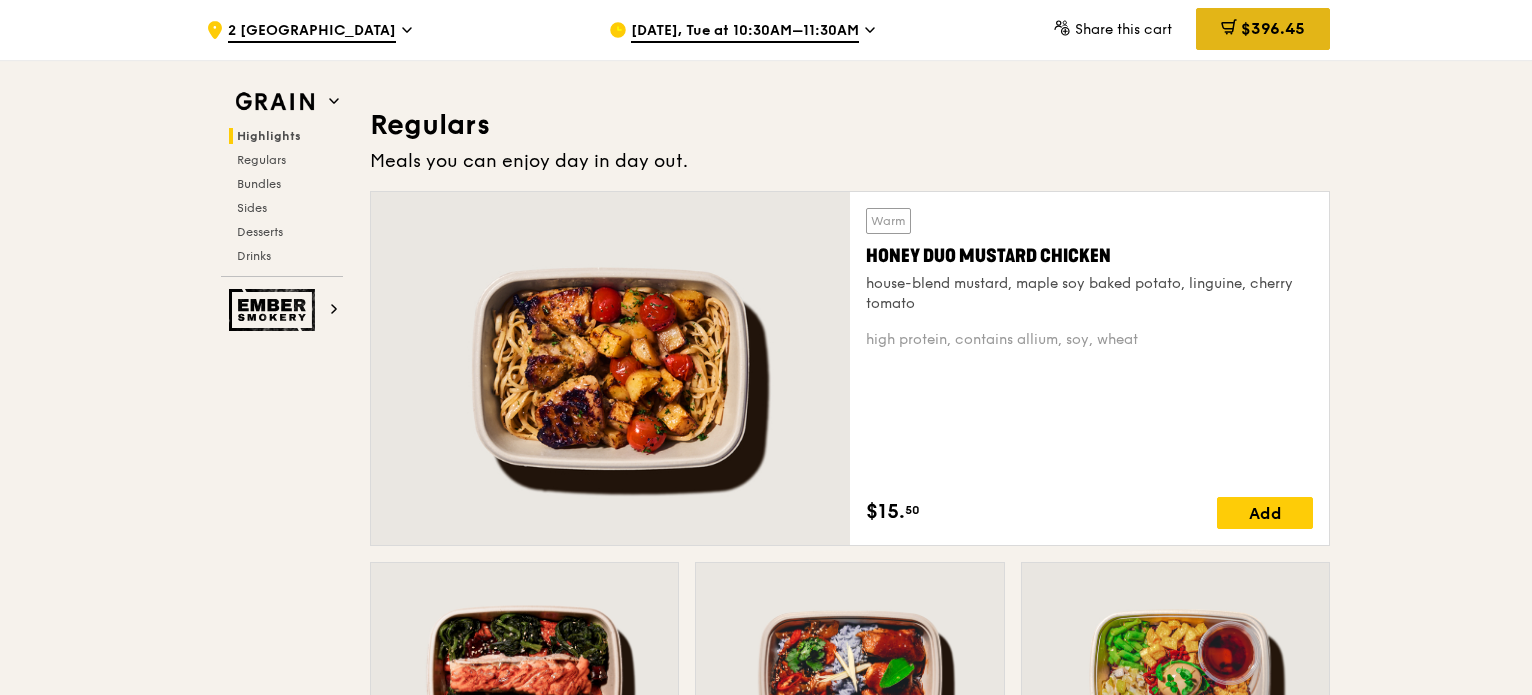 click on "$396.45" at bounding box center [1273, 28] 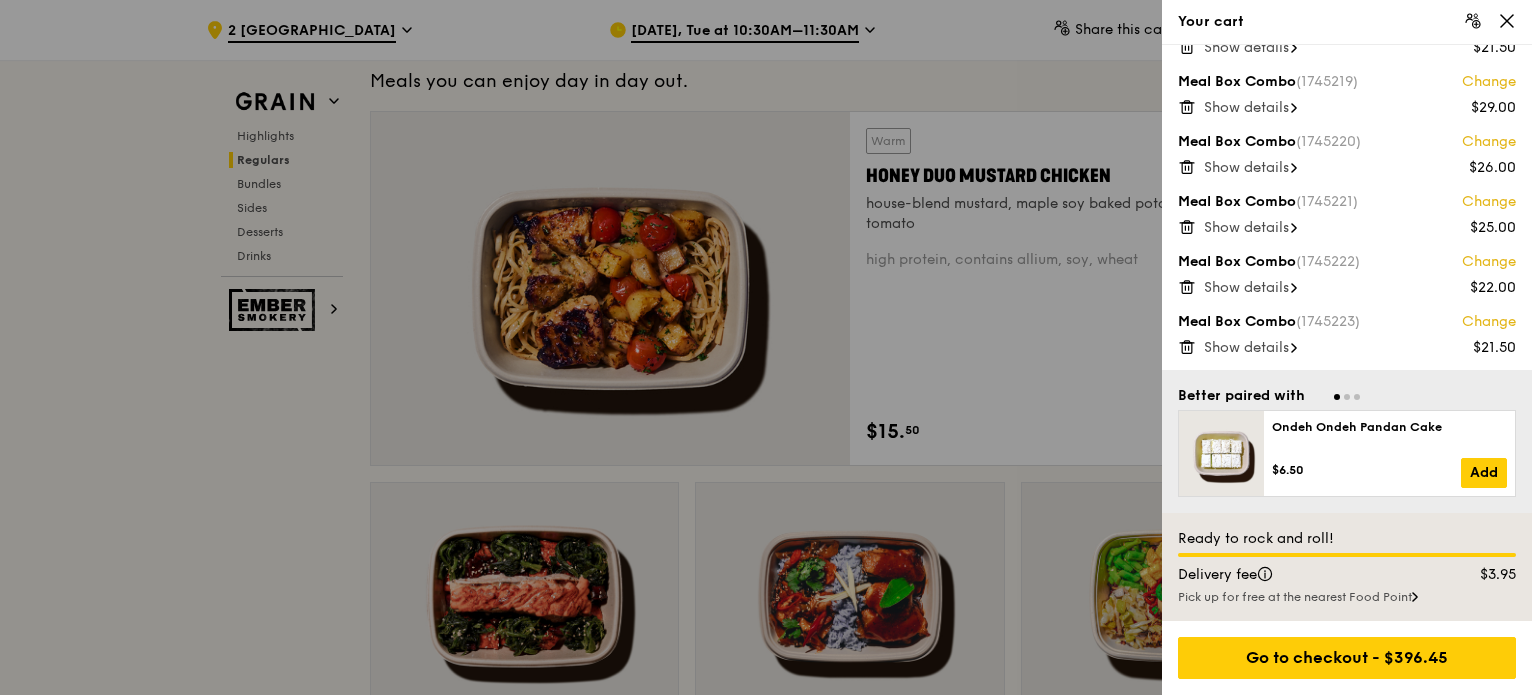 scroll, scrollTop: 1372, scrollLeft: 0, axis: vertical 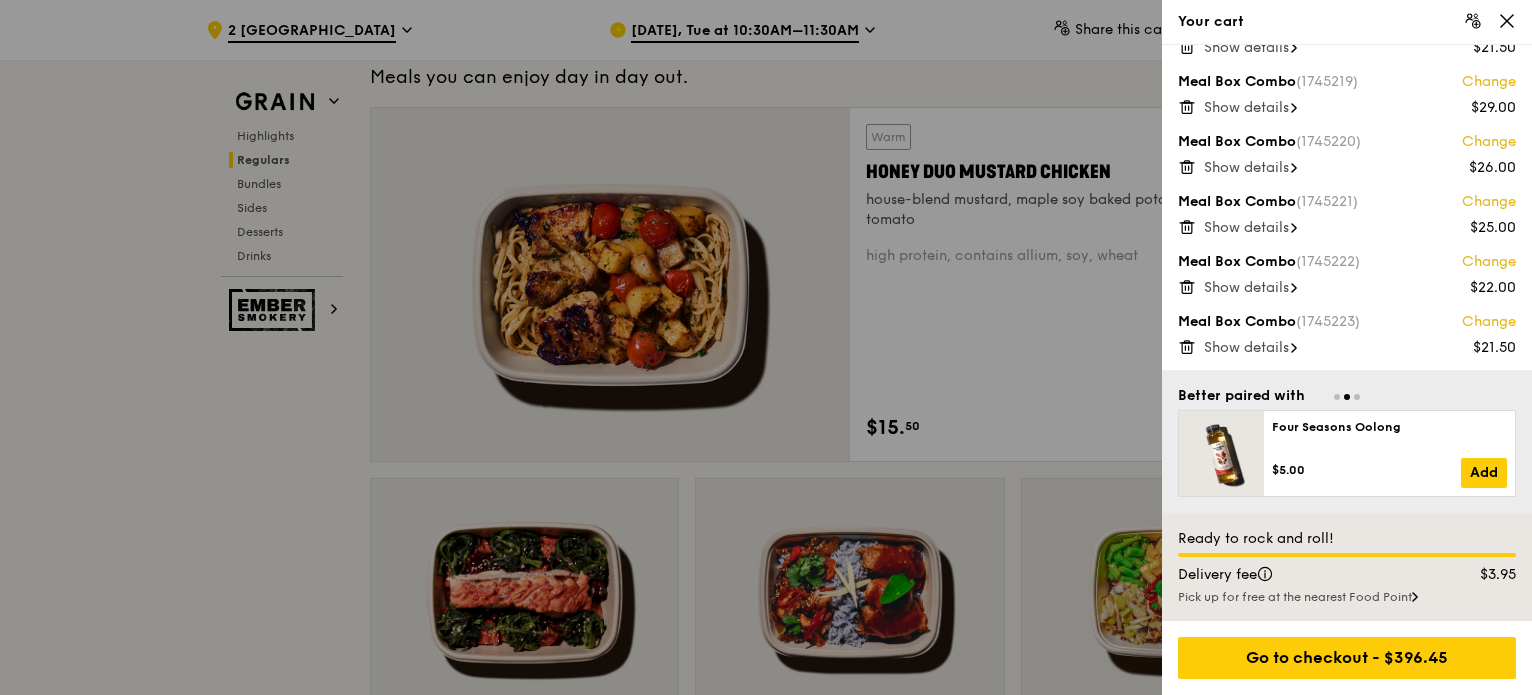 click on "Show details" at bounding box center (1246, 227) 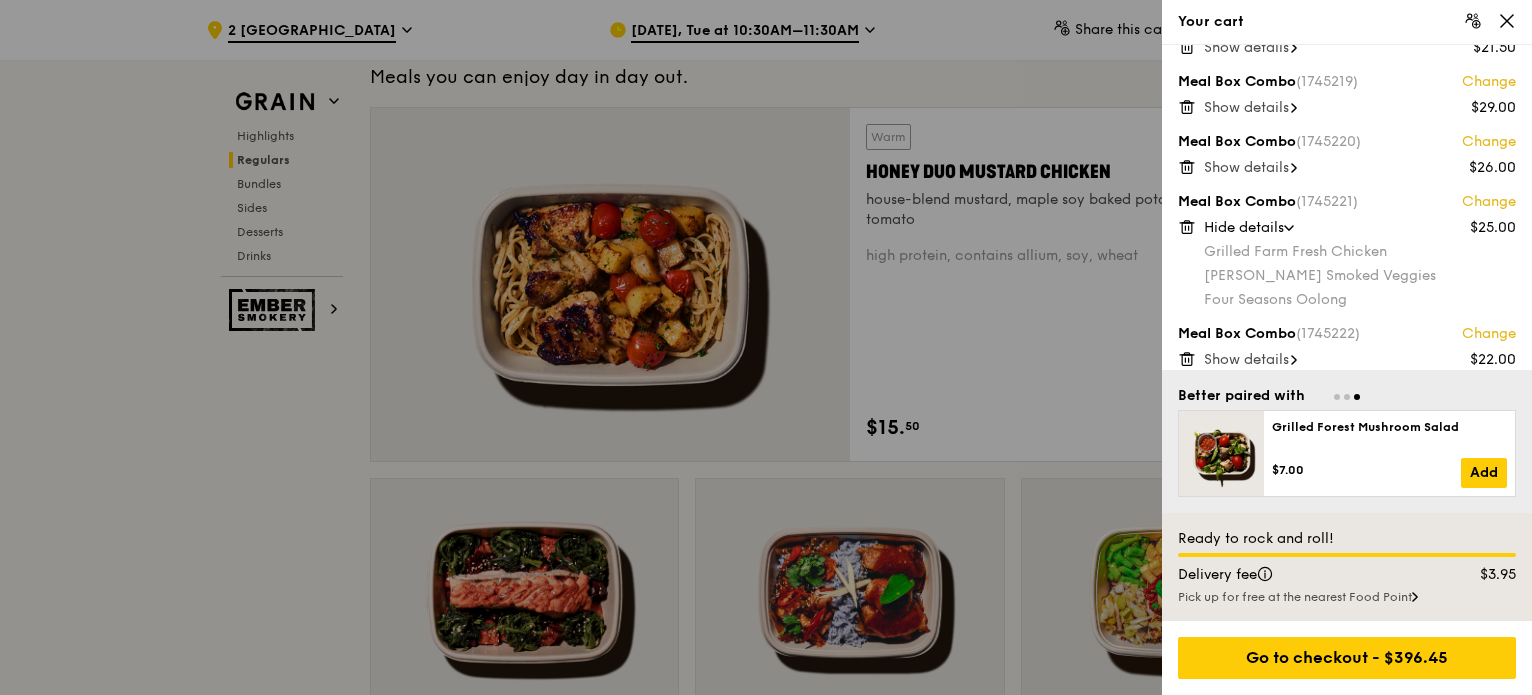 click on "Show details" at bounding box center [1246, 167] 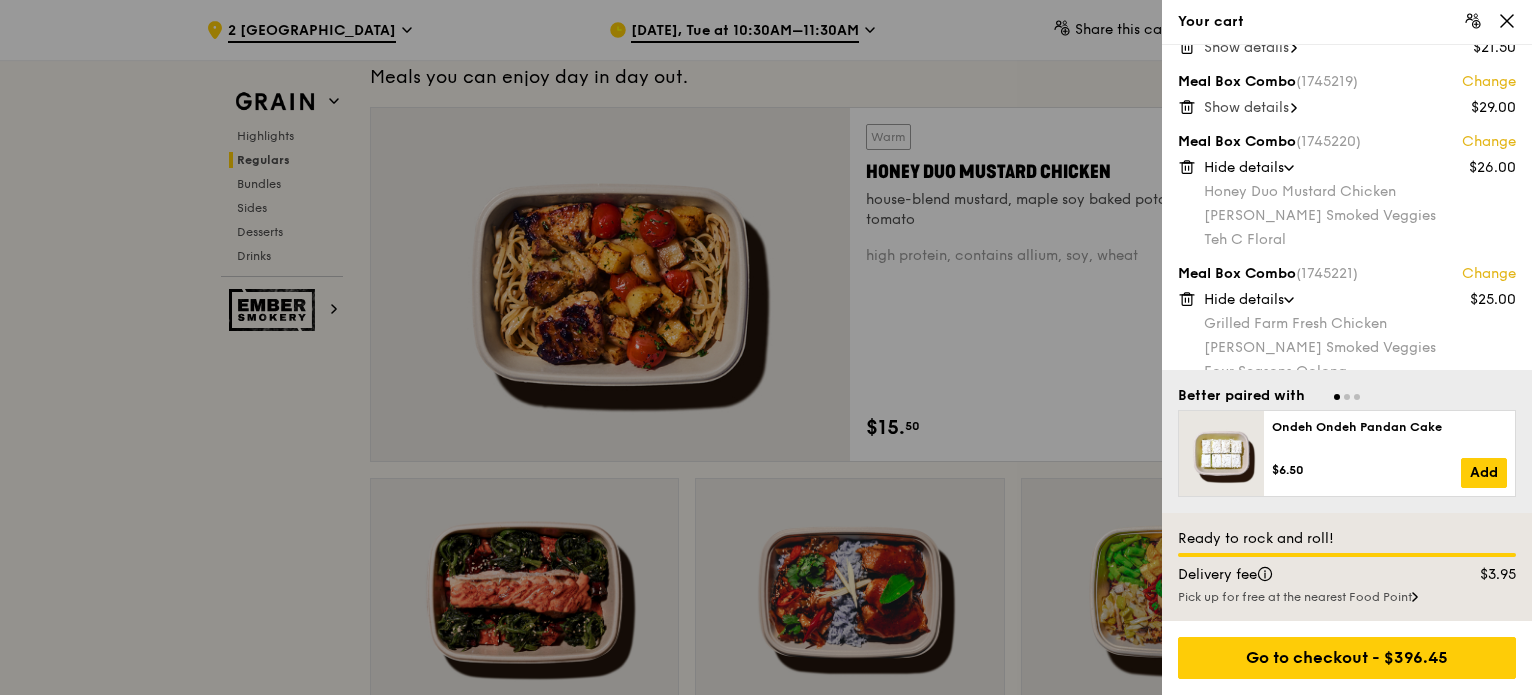 click 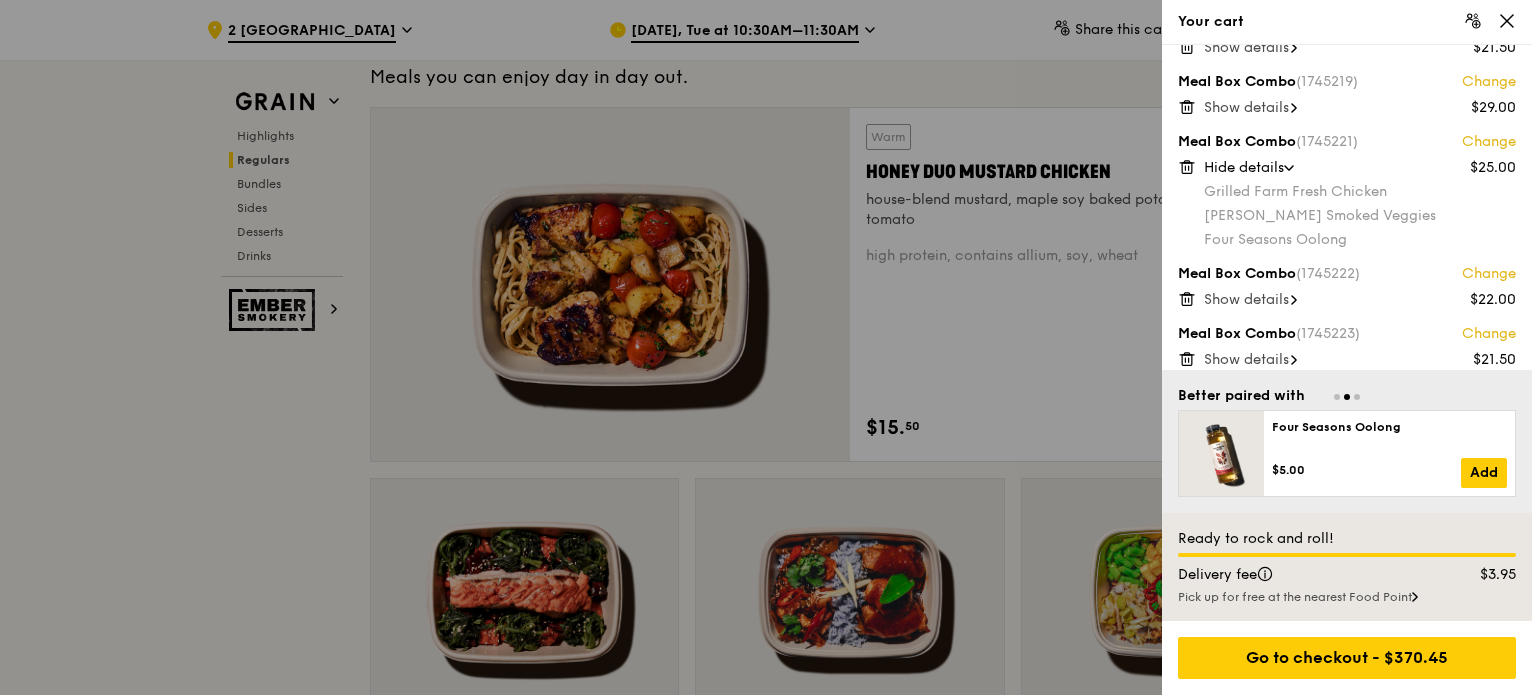 click at bounding box center [766, 347] 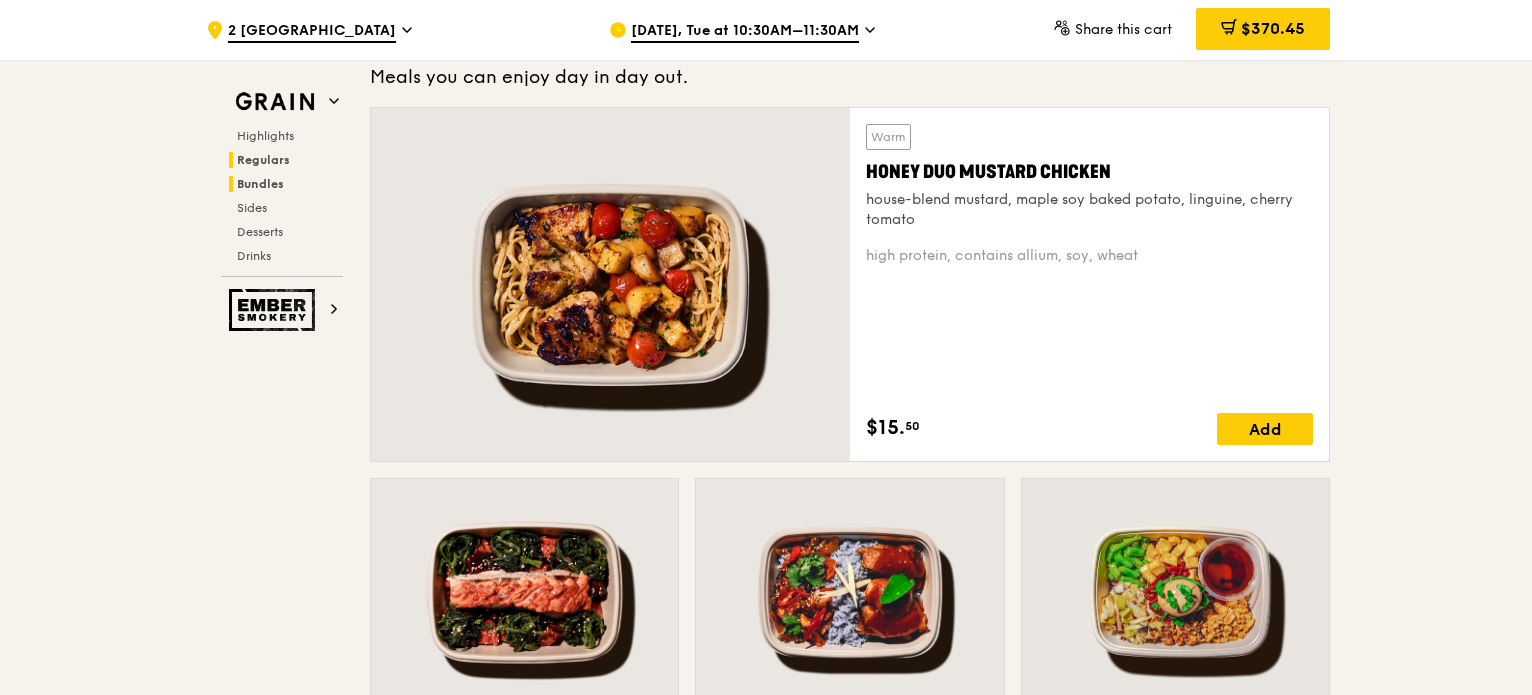 click on "Bundles" at bounding box center [260, 184] 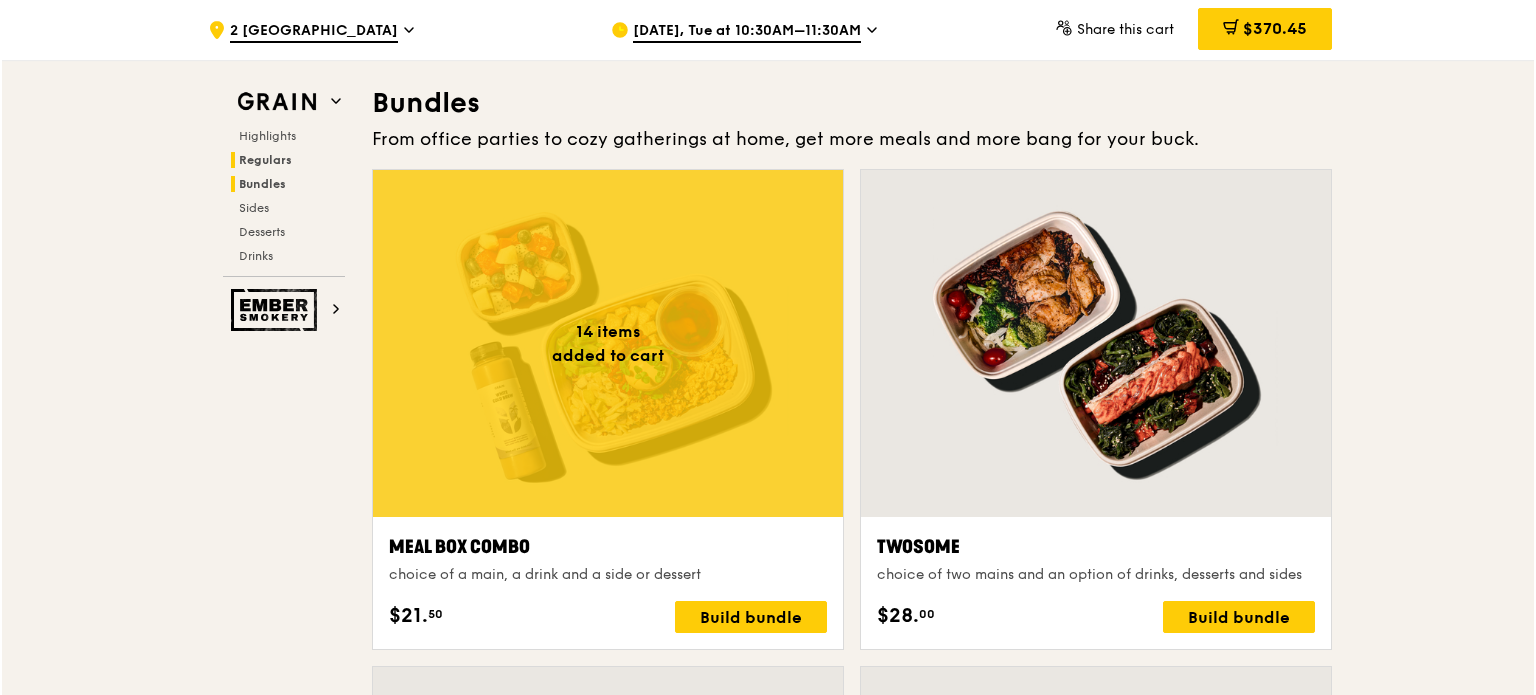 scroll, scrollTop: 2879, scrollLeft: 0, axis: vertical 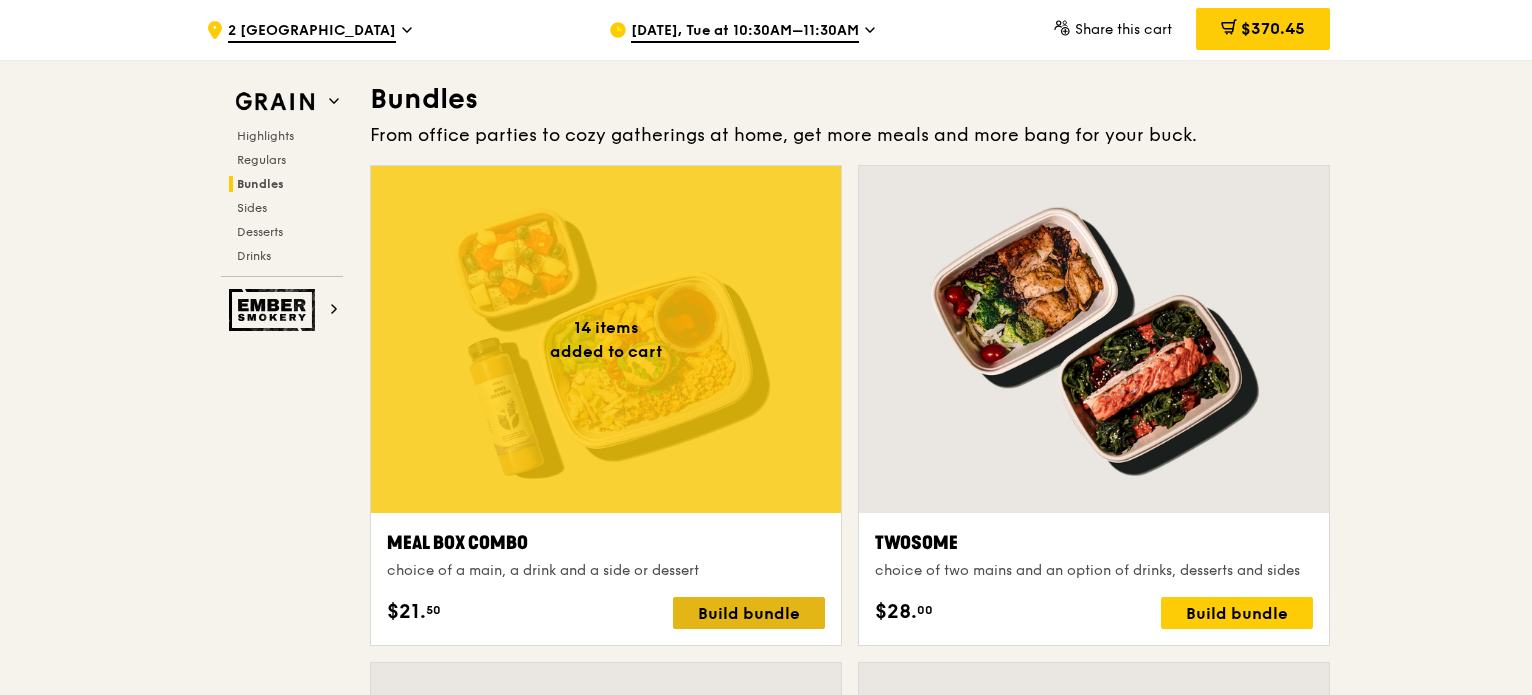 click on "Build bundle" at bounding box center [749, 613] 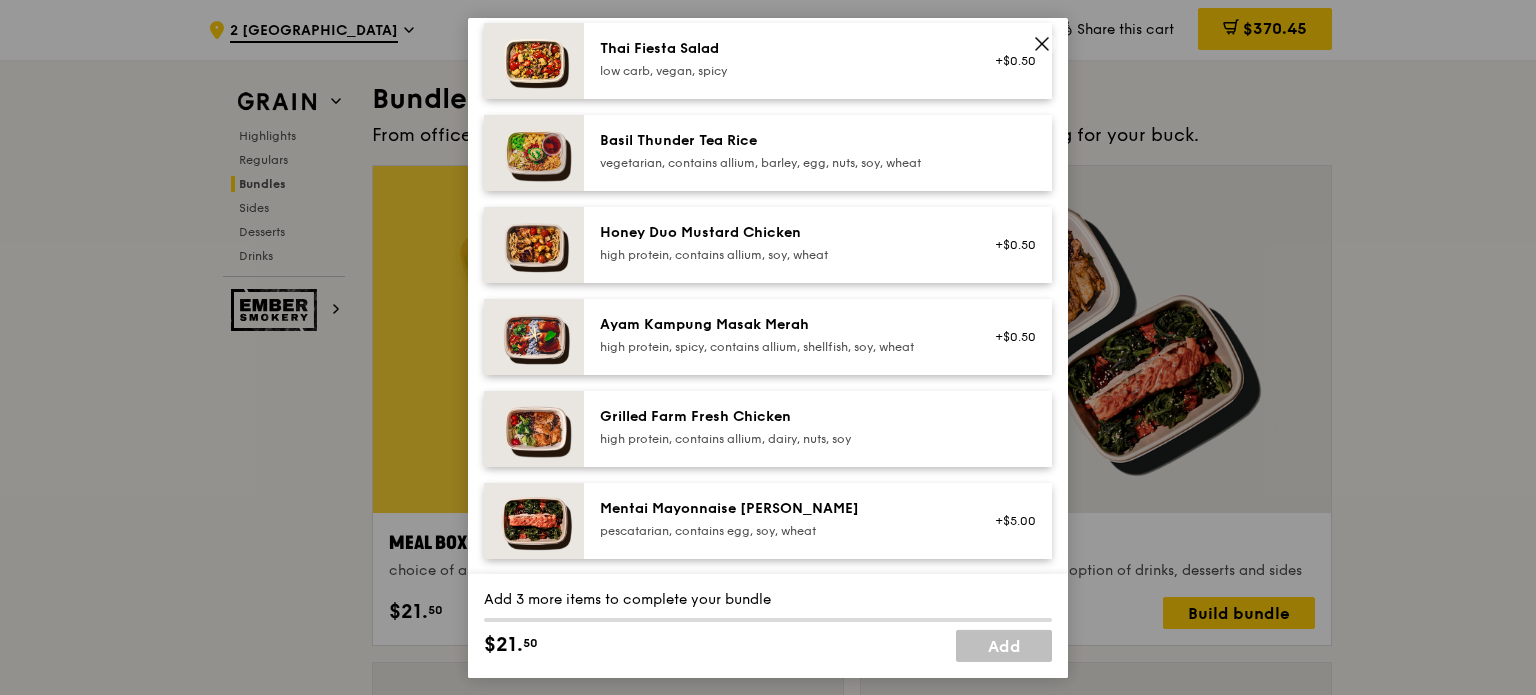 scroll, scrollTop: 375, scrollLeft: 0, axis: vertical 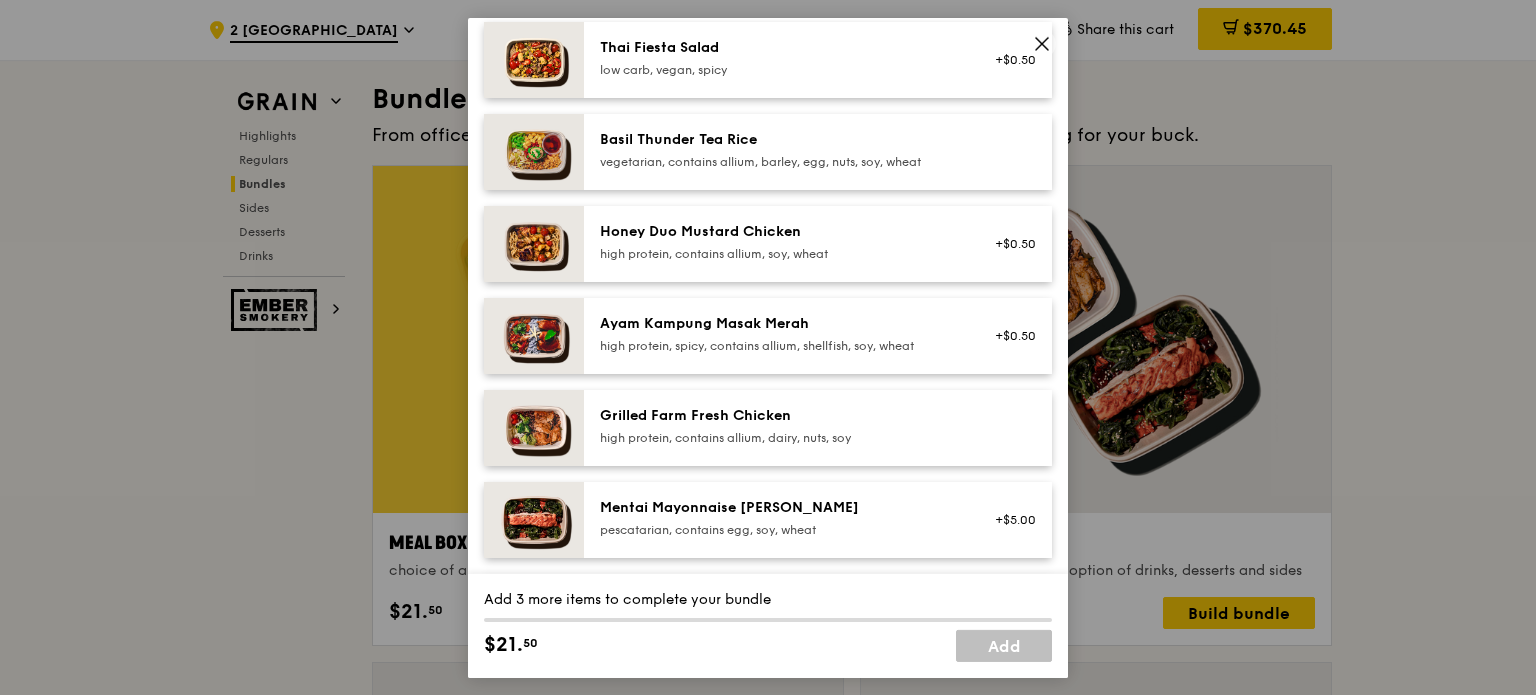 click on "Ayam Kampung Masak Merah
high protein, spicy, contains allium, shellfish, soy, wheat" at bounding box center [779, 333] 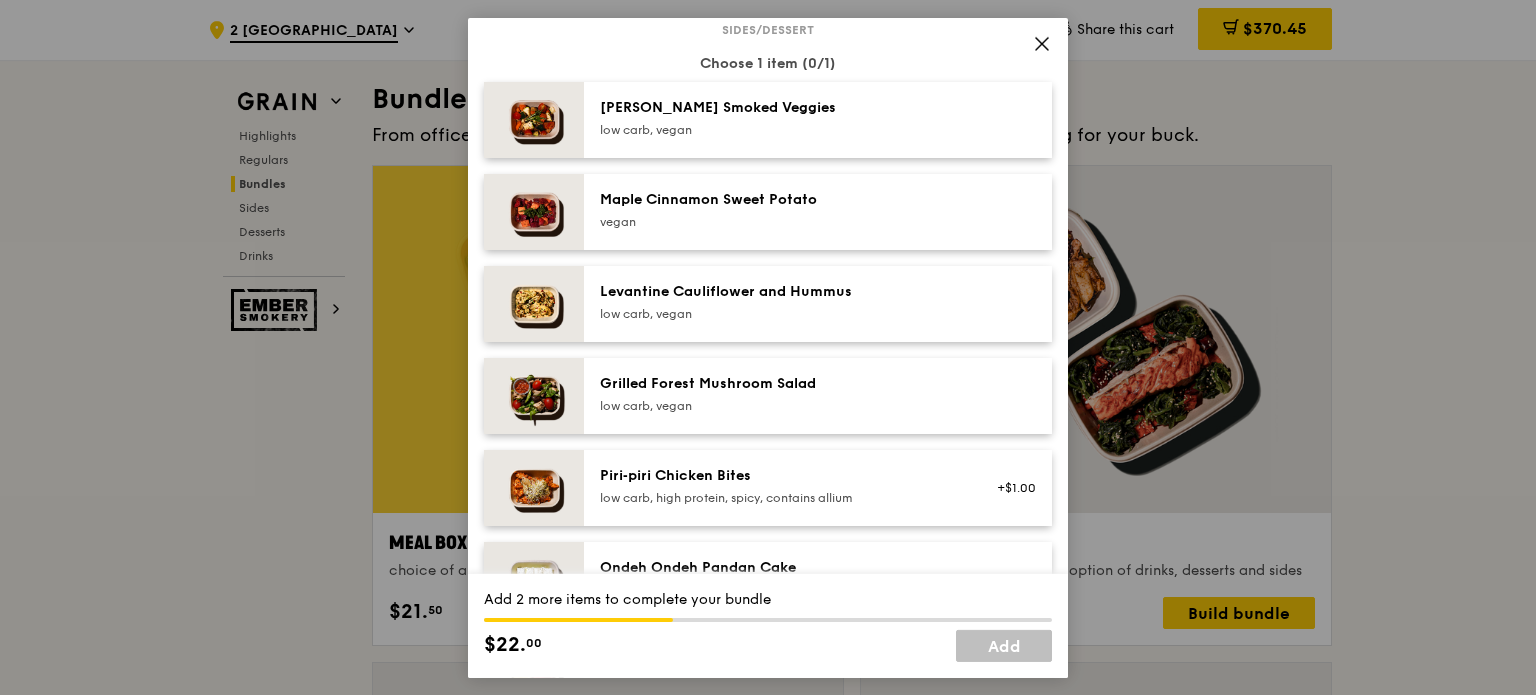 scroll, scrollTop: 1060, scrollLeft: 0, axis: vertical 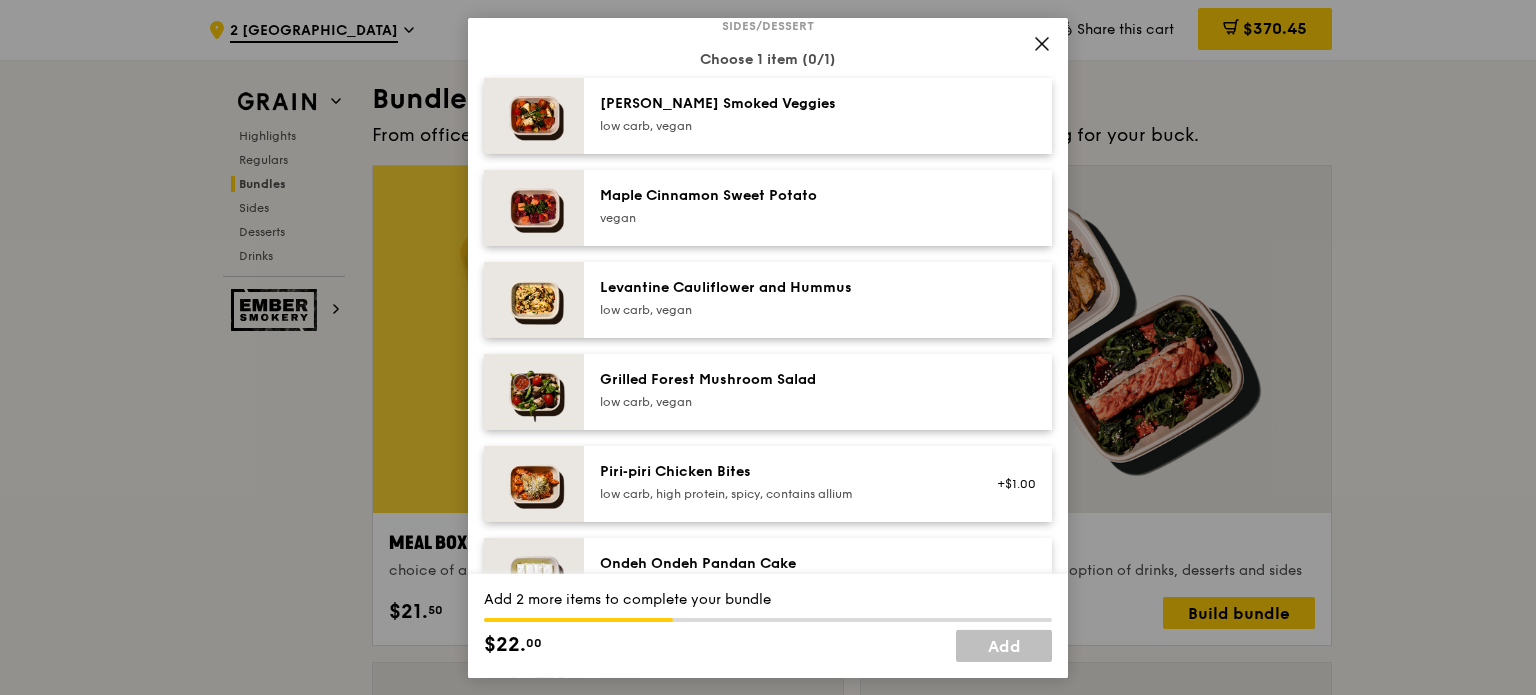 click on "low carb, vegan" at bounding box center [779, 125] 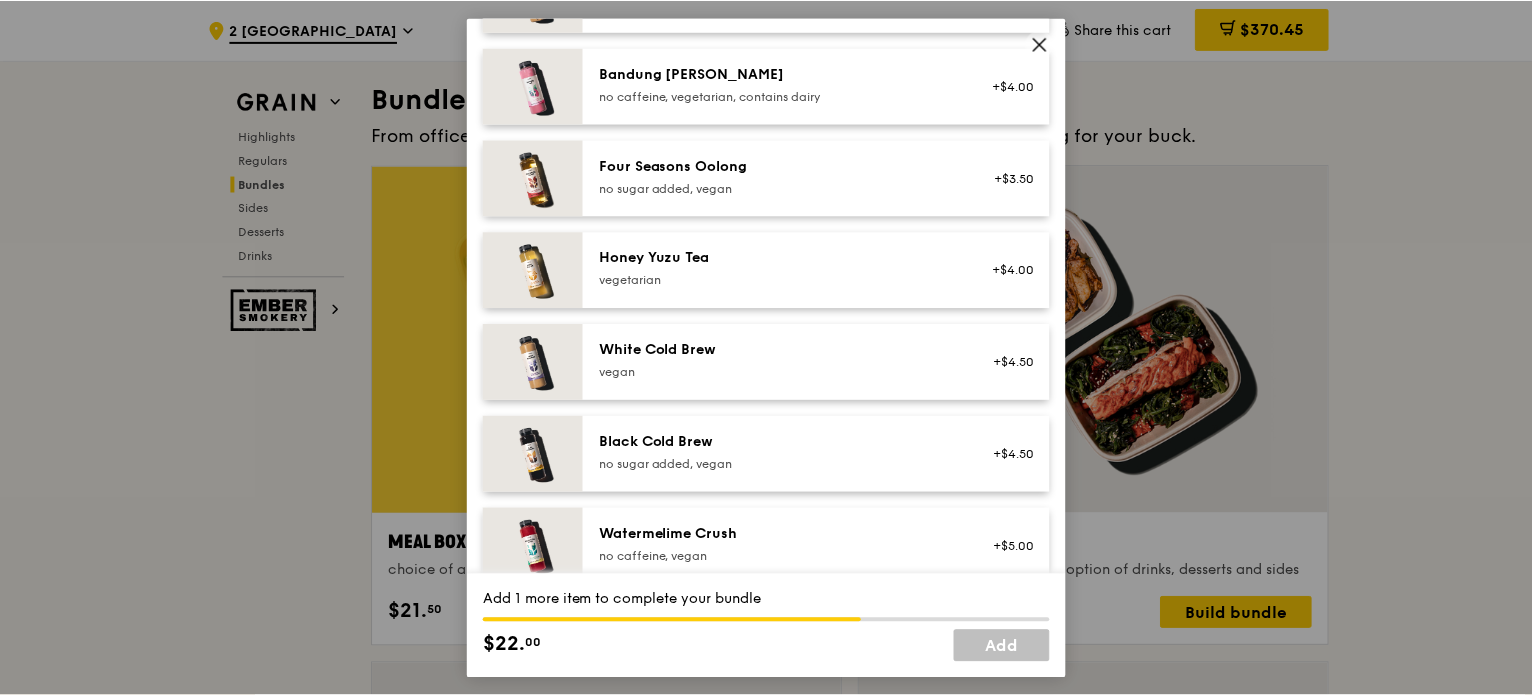scroll, scrollTop: 2296, scrollLeft: 0, axis: vertical 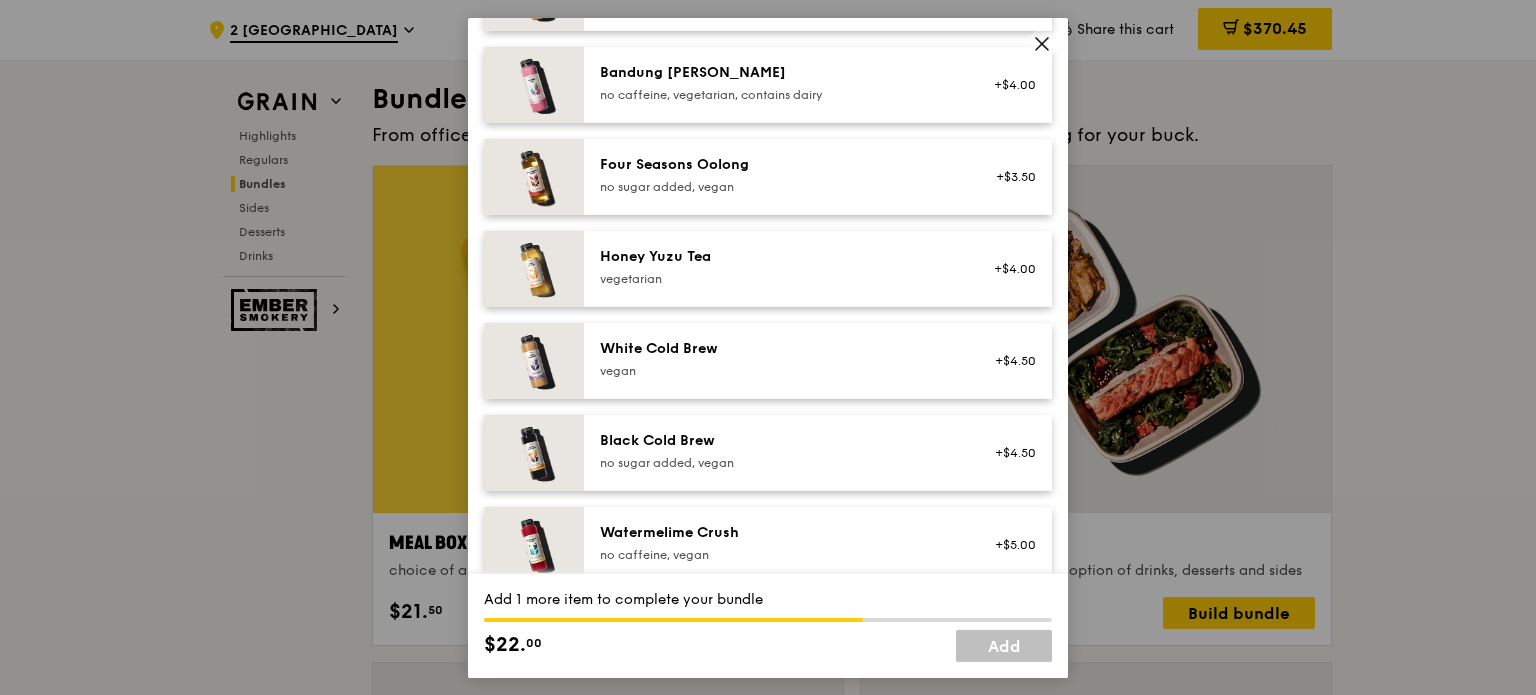click on "vegetarian" at bounding box center [779, 278] 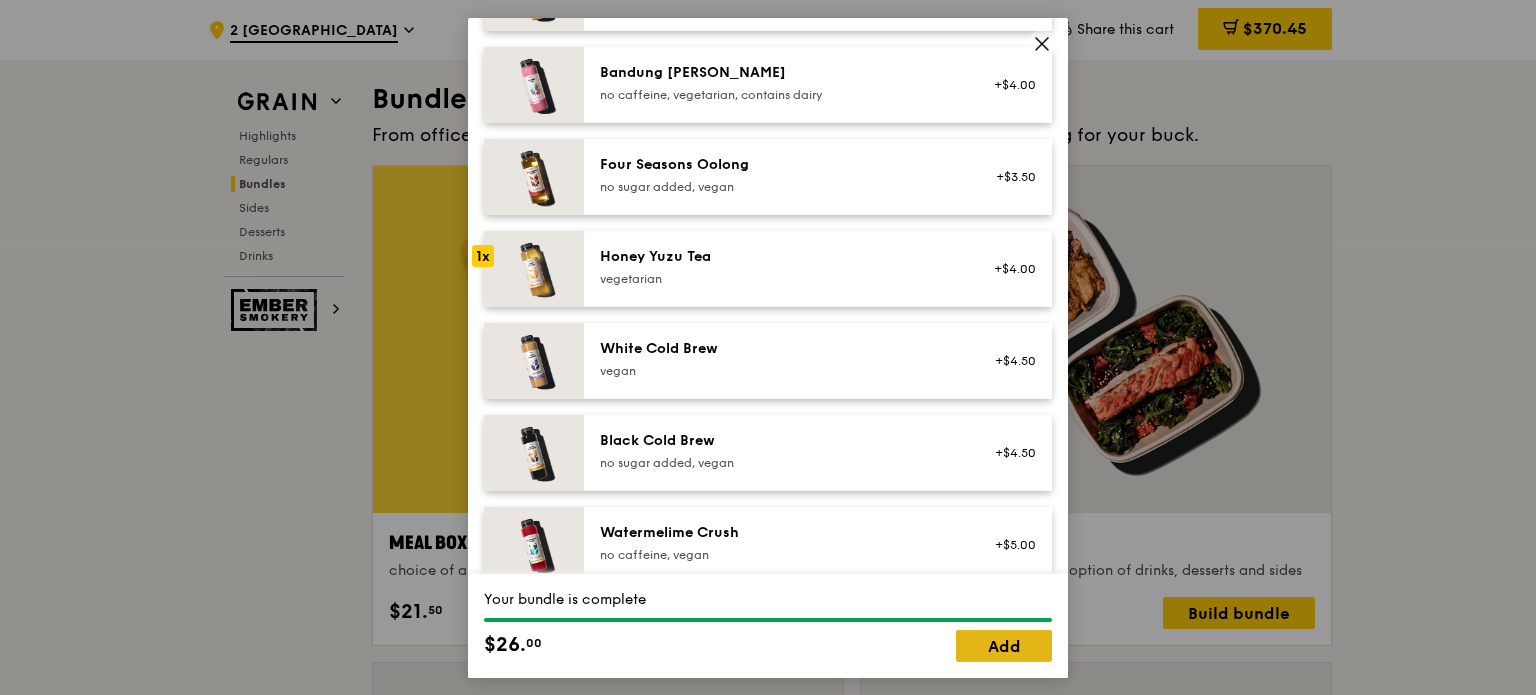 click on "Add" at bounding box center (1004, 646) 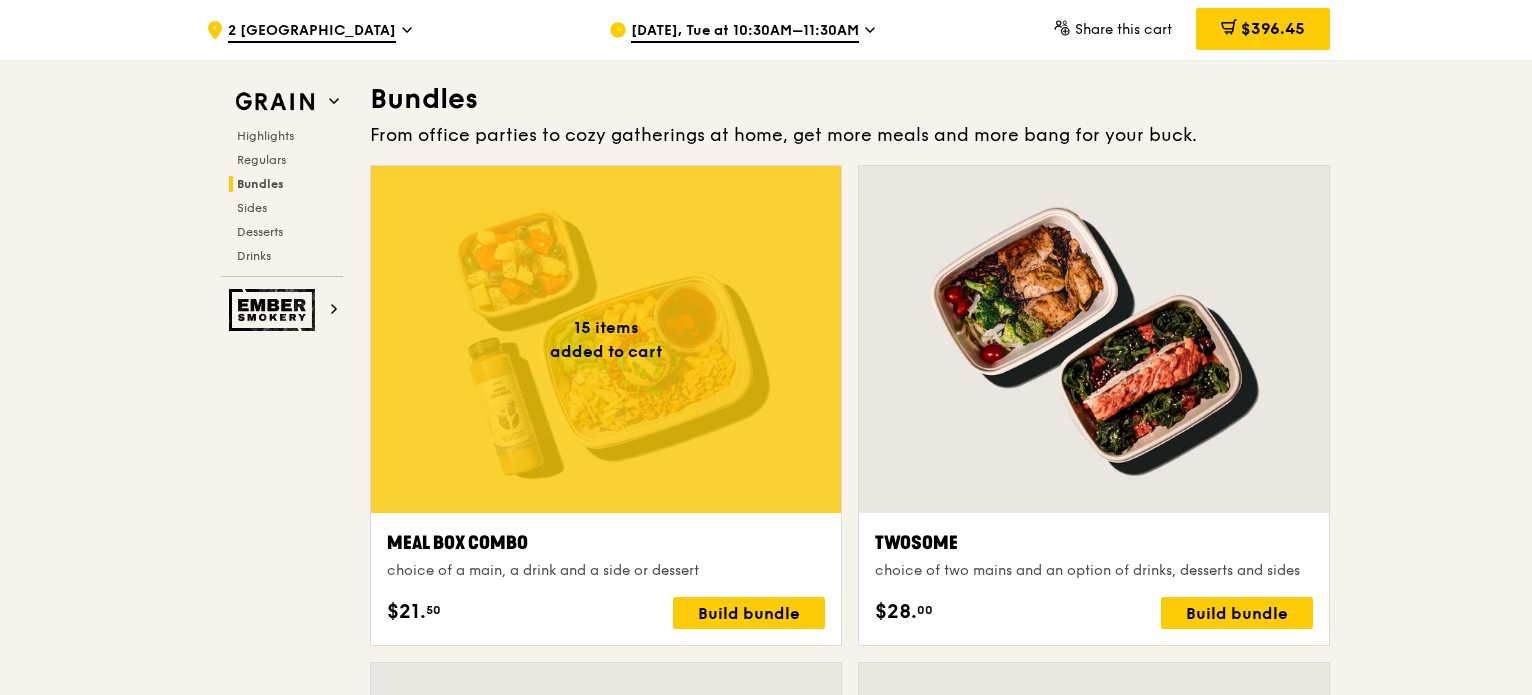 click on ".cls-1 {
fill: none;
stroke: #fff;
stroke-linecap: round;
stroke-linejoin: round;
stroke-width: 1.5px;
}
.cls-2 {
fill: #fecc07;
}
.cls-2, .cls-3 {
stroke-width: 0px;
}
.cls-3 {
fill: #fff;
fill-rule: evenodd;
}
2 International Business Park
Jul 15, Tue at 10:30AM–11:30AM
Share this cart
$396.45
15
Grain
Highlights
Regulars
Bundles
Sides
Desserts
Drinks
Ember Smokery
New in the hood Some of our meals have been ousted from the neighbourhood by a new gang of even tastier dishes. They are like our long lost friends all grown up — familiar, but better travelled with fresh stories to tell. Go say hello.
$16." at bounding box center [766, 1403] 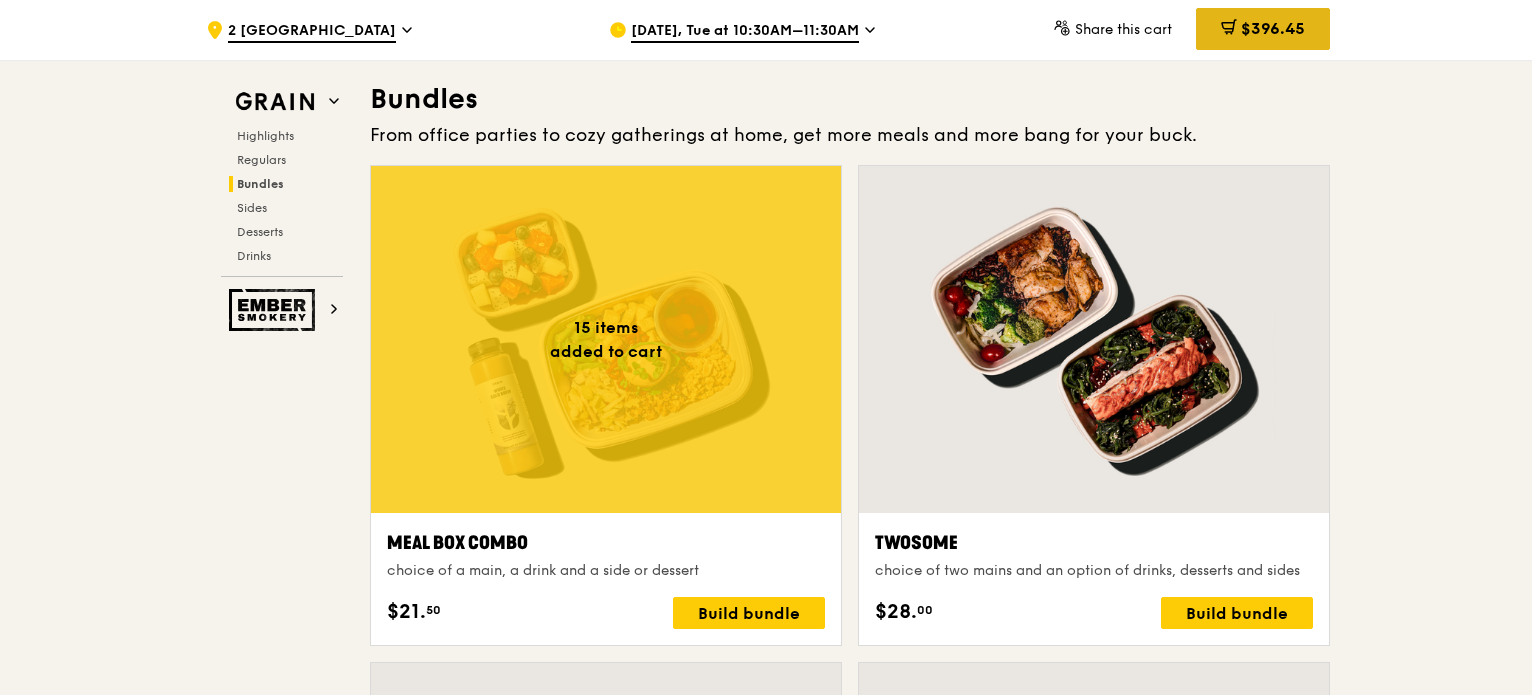 click on "$396.45" at bounding box center [1273, 28] 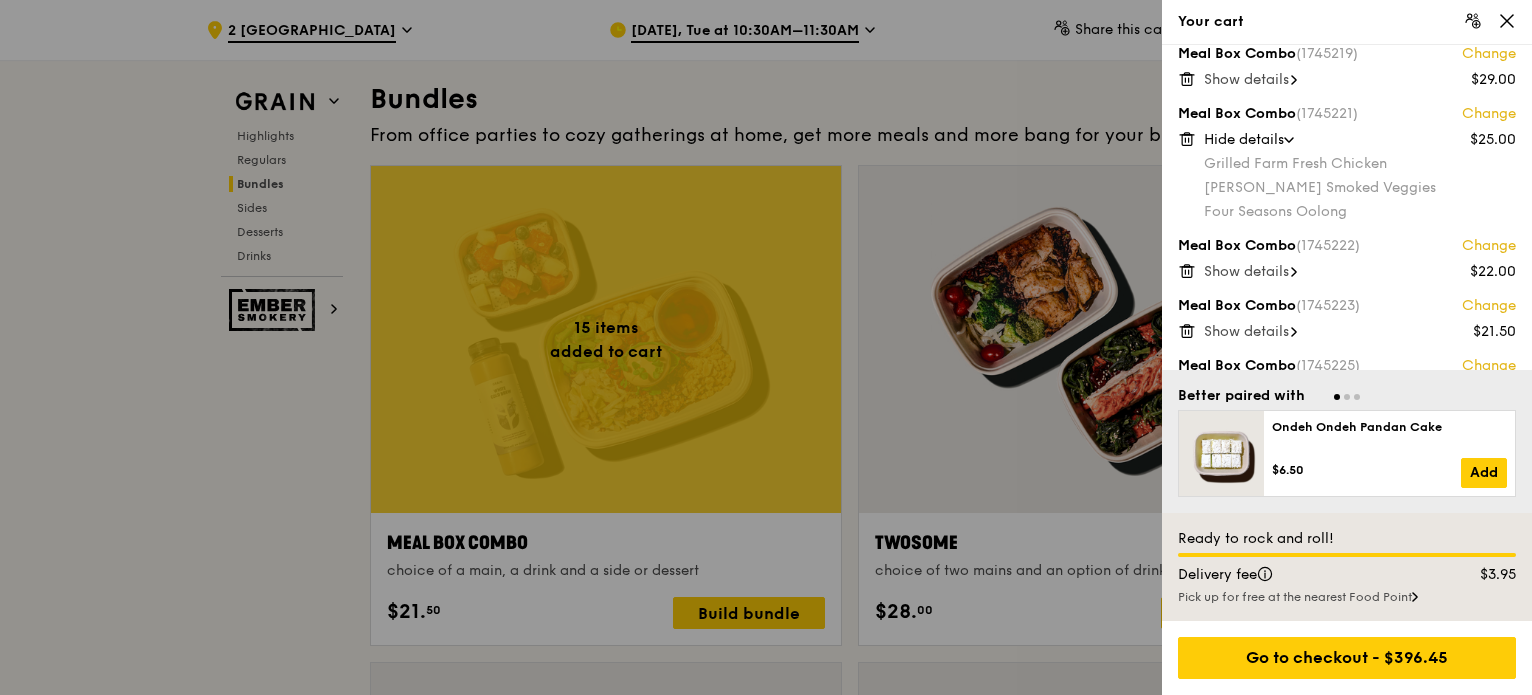 scroll, scrollTop: 661, scrollLeft: 0, axis: vertical 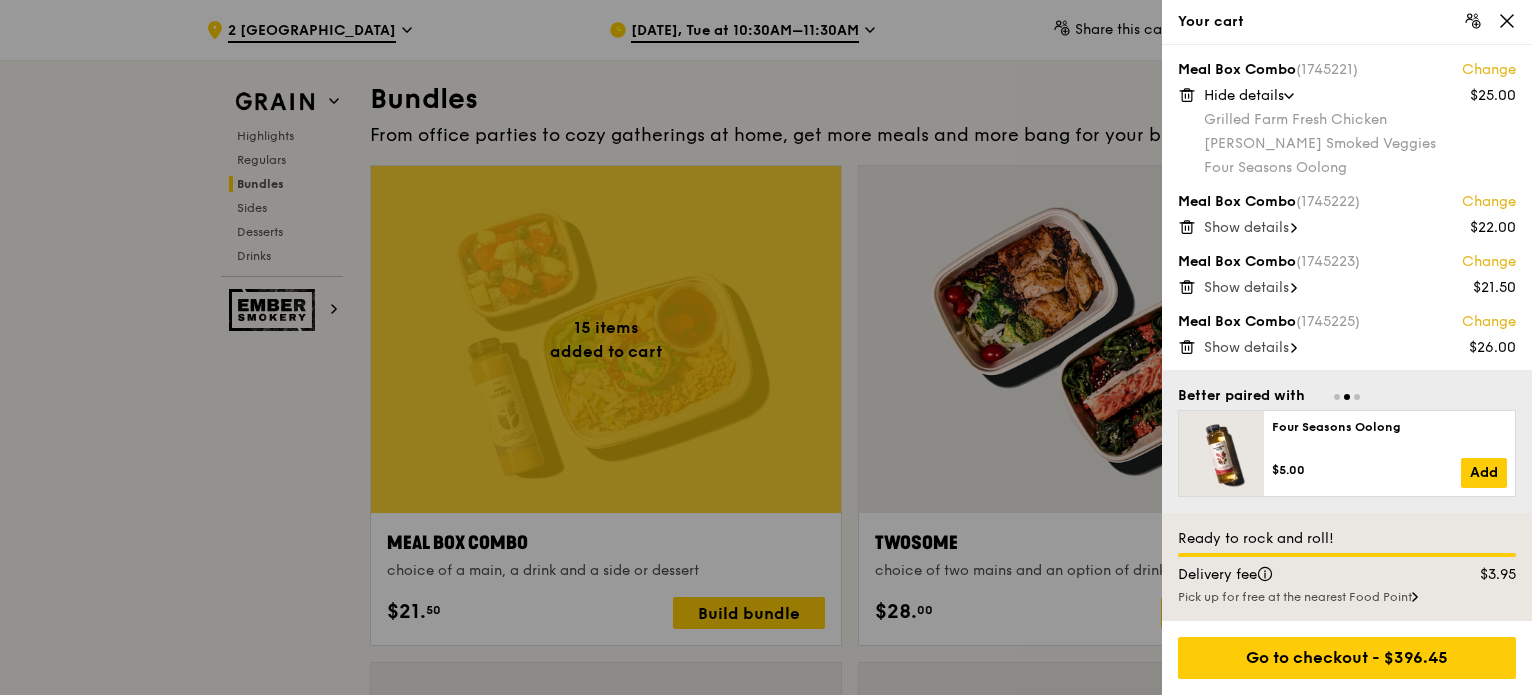 click on "Show details" at bounding box center (1246, 347) 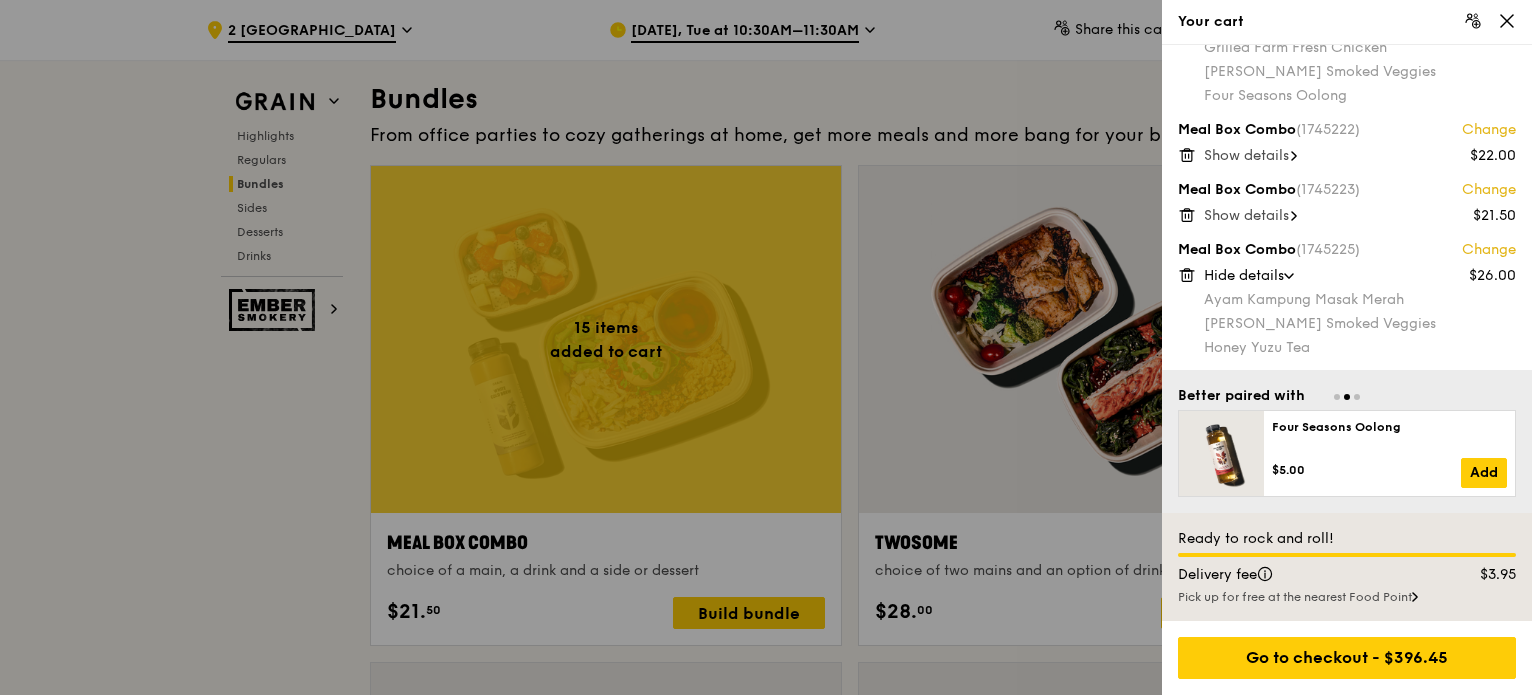 scroll, scrollTop: 732, scrollLeft: 0, axis: vertical 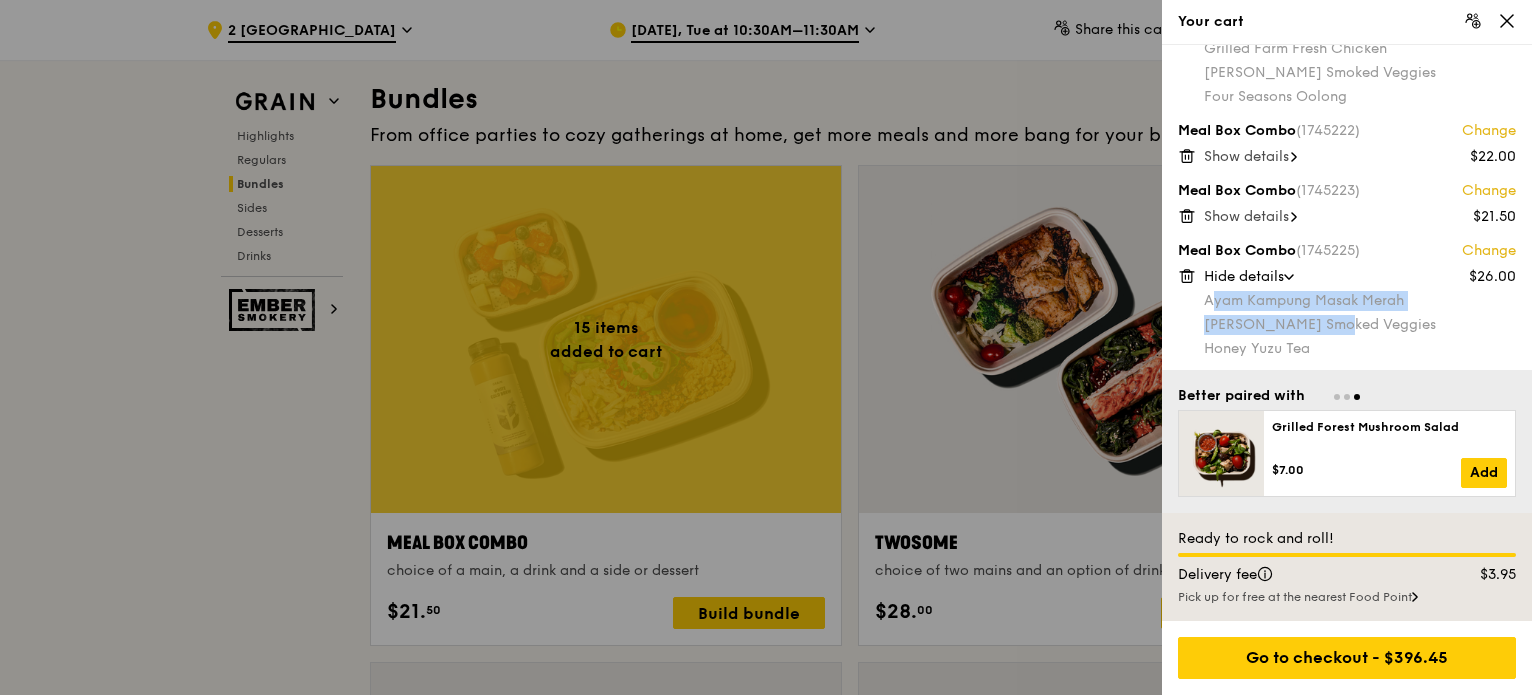 drag, startPoint x: 1209, startPoint y: 297, endPoint x: 1340, endPoint y: 320, distance: 133.00375 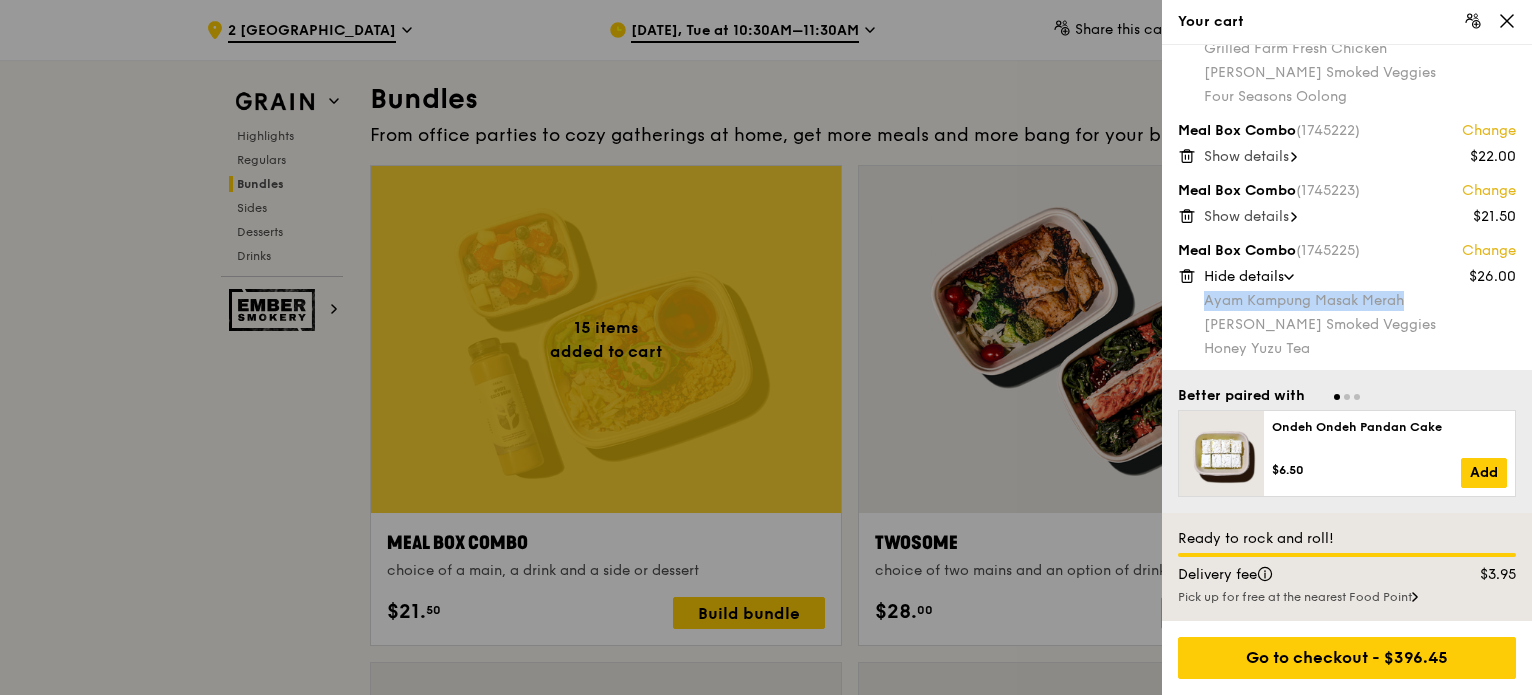drag, startPoint x: 1207, startPoint y: 298, endPoint x: 1411, endPoint y: 302, distance: 204.03922 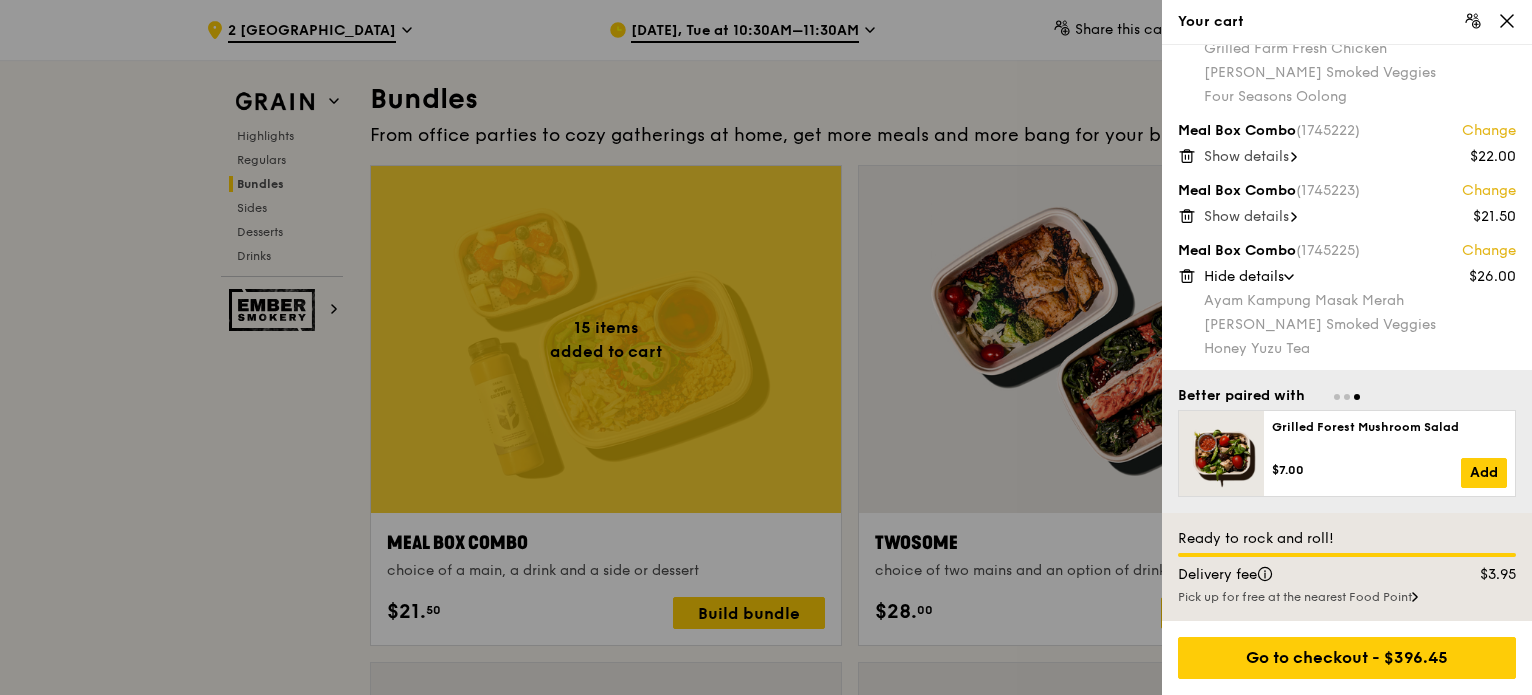 click at bounding box center [766, 347] 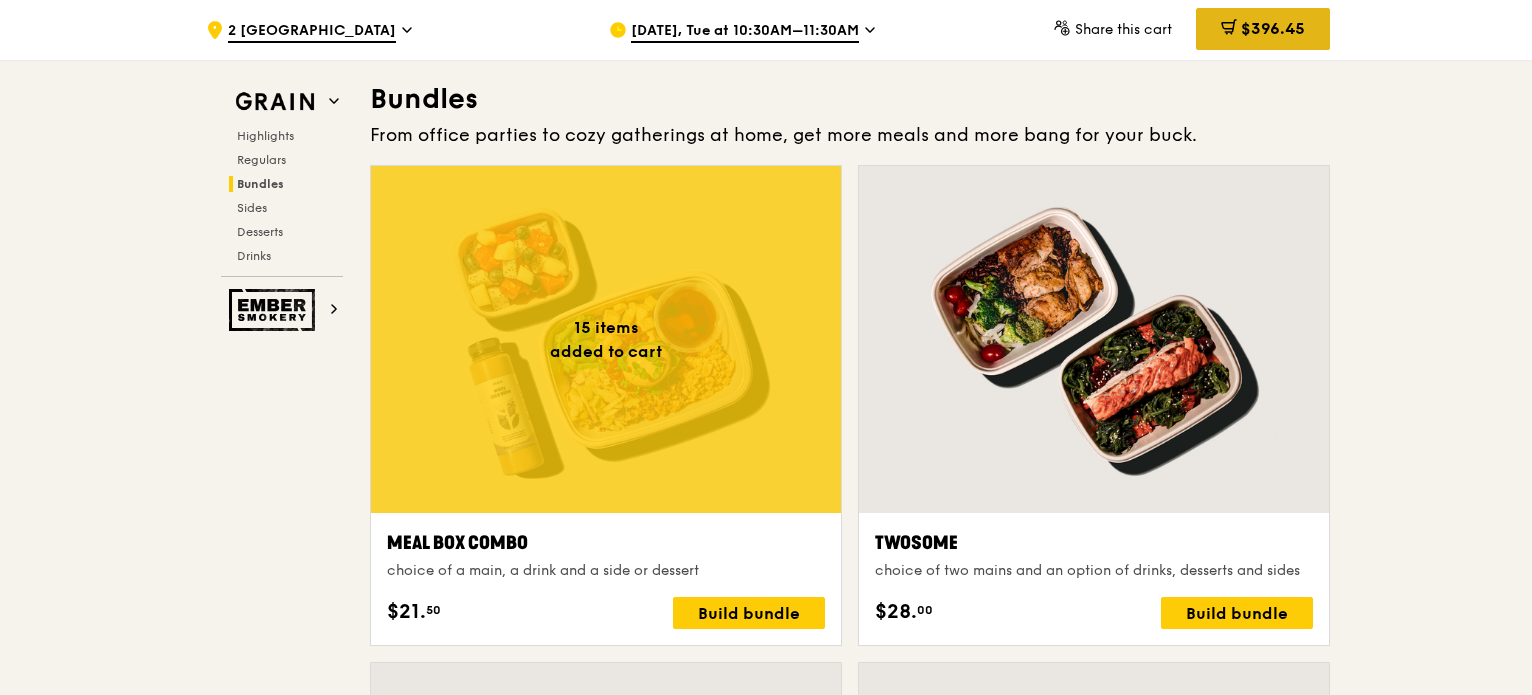click on "$396.45" at bounding box center [1273, 28] 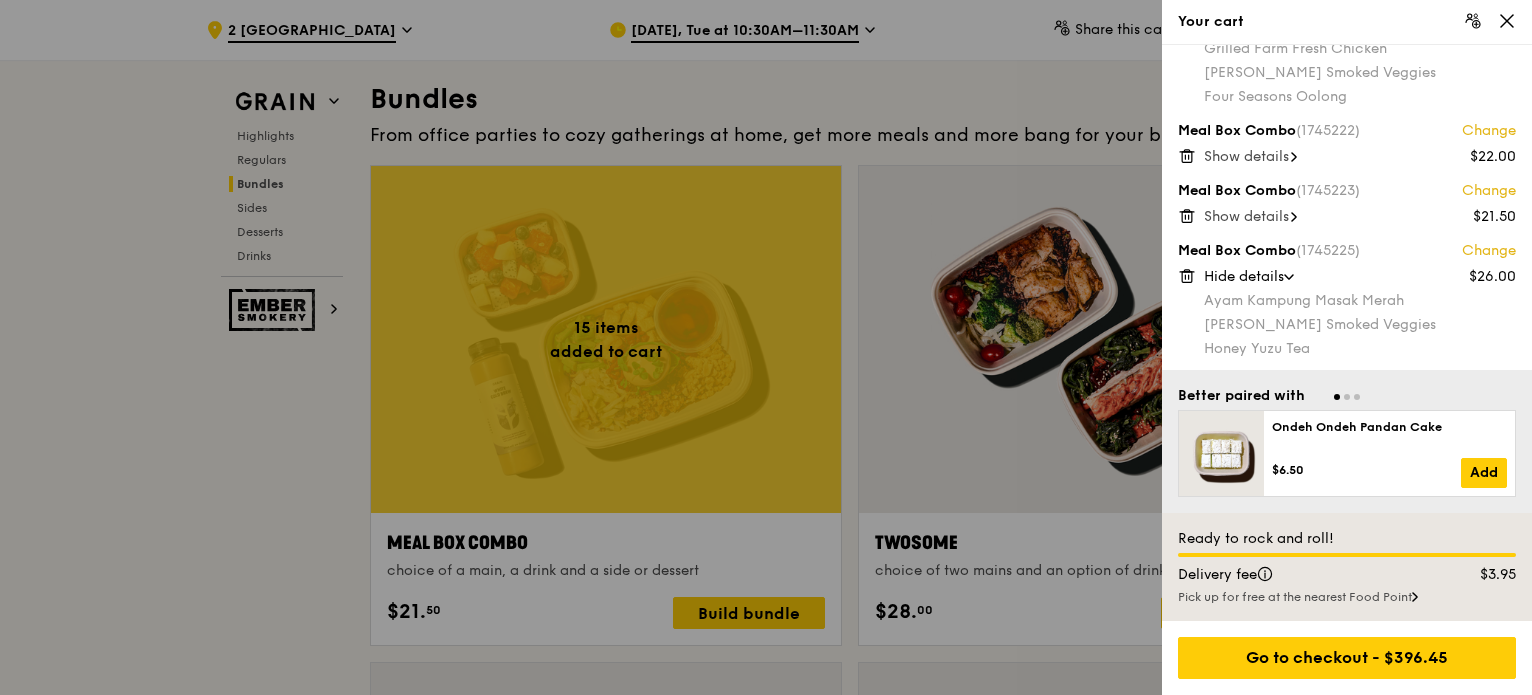 scroll, scrollTop: 733, scrollLeft: 0, axis: vertical 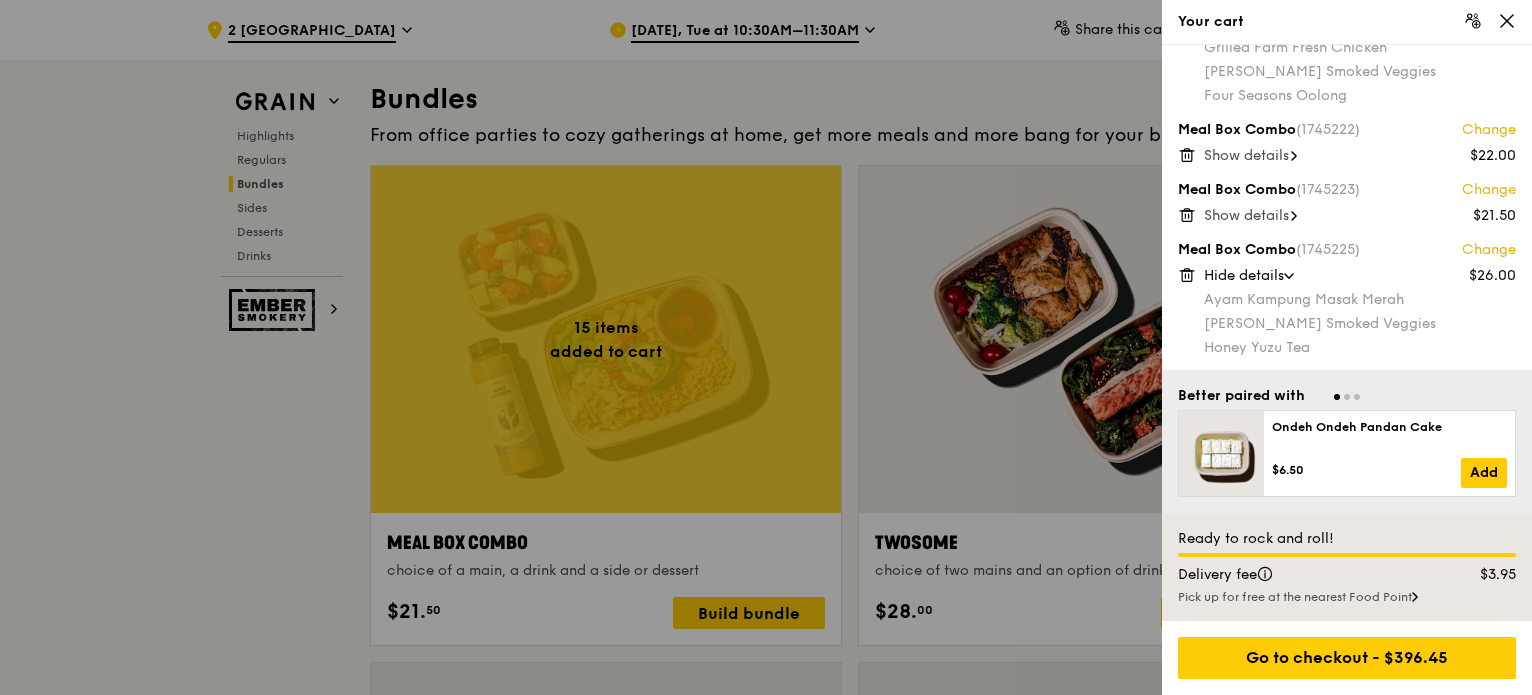 click 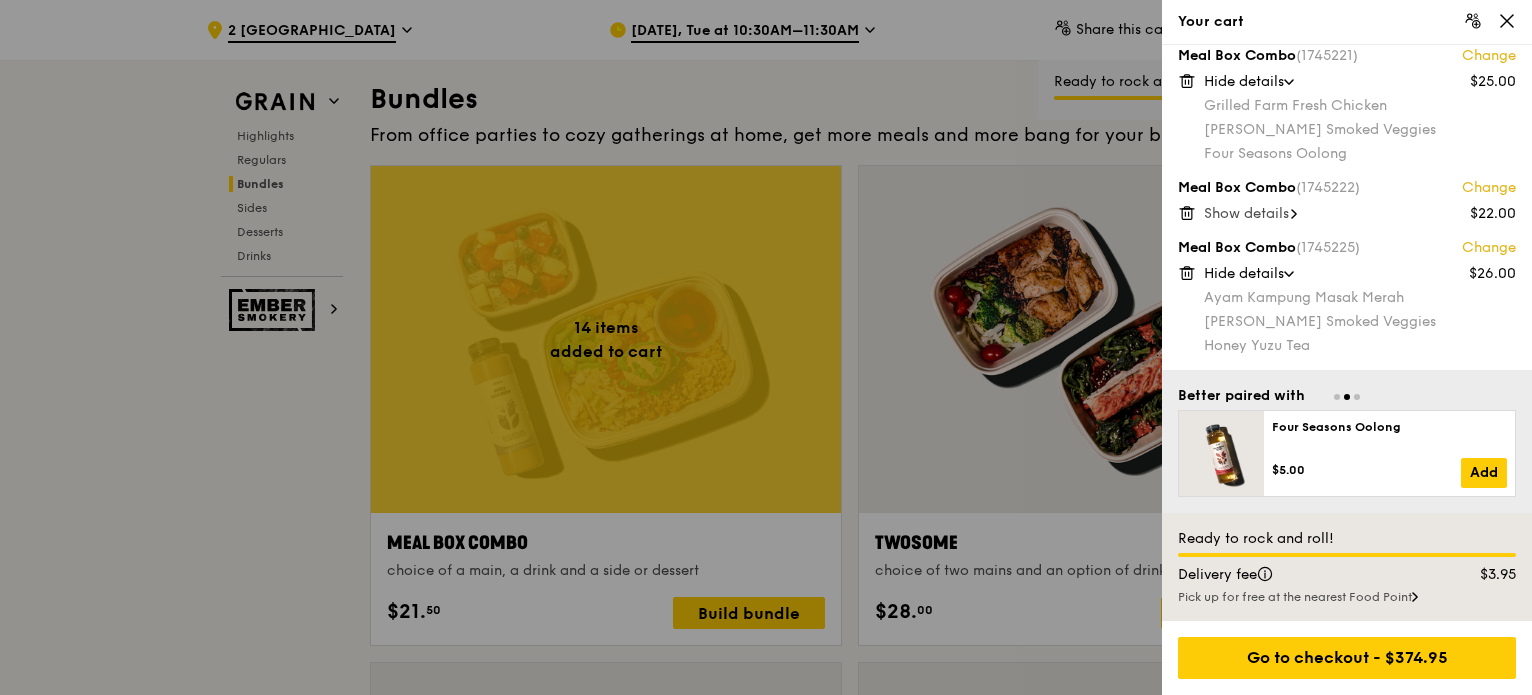 scroll, scrollTop: 673, scrollLeft: 0, axis: vertical 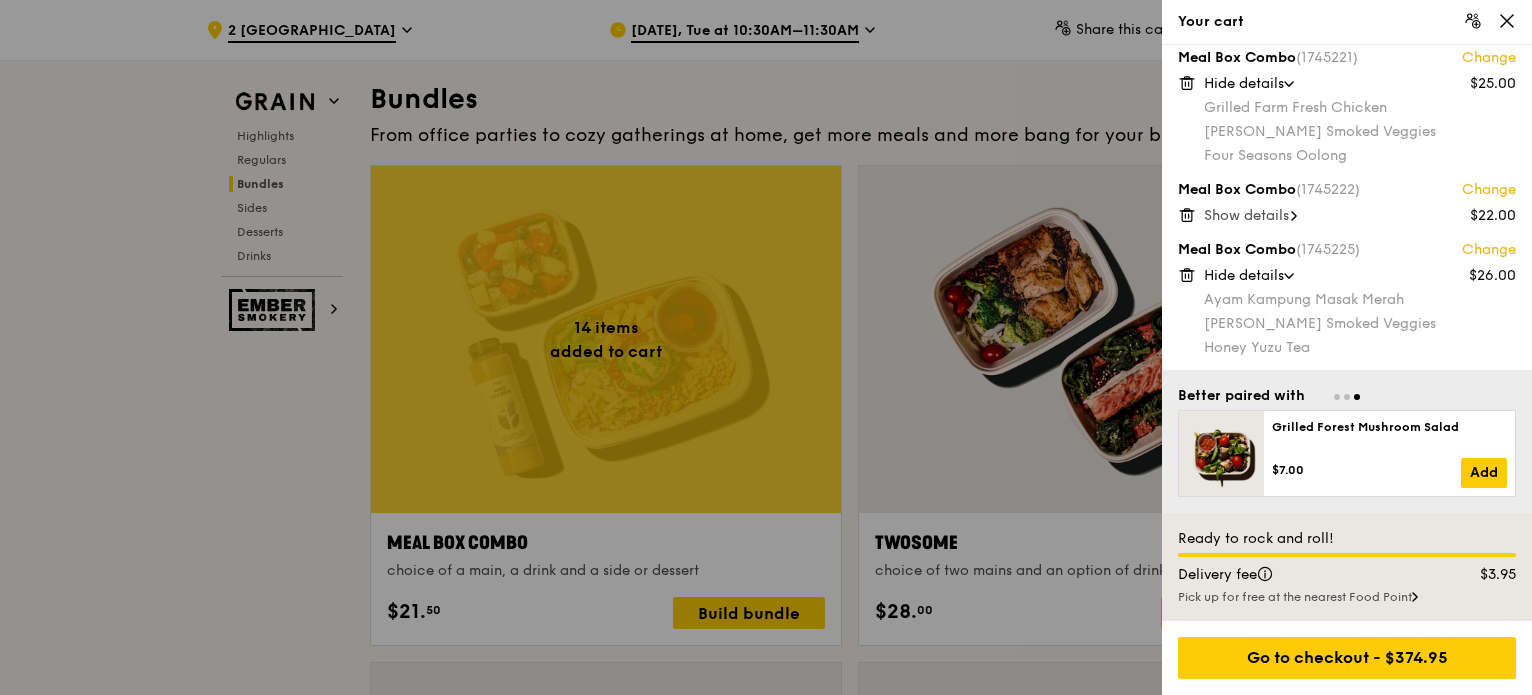 click on "Show details" at bounding box center [1246, 215] 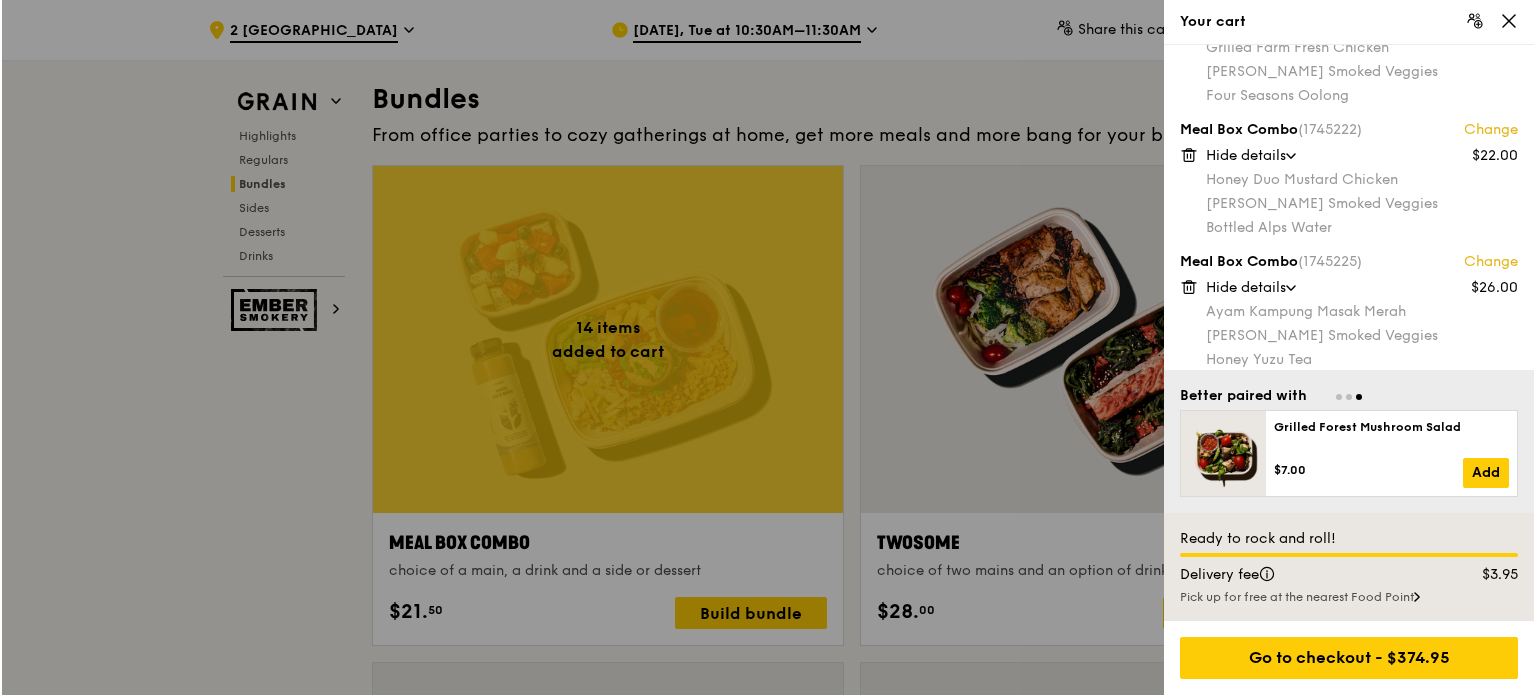scroll, scrollTop: 745, scrollLeft: 0, axis: vertical 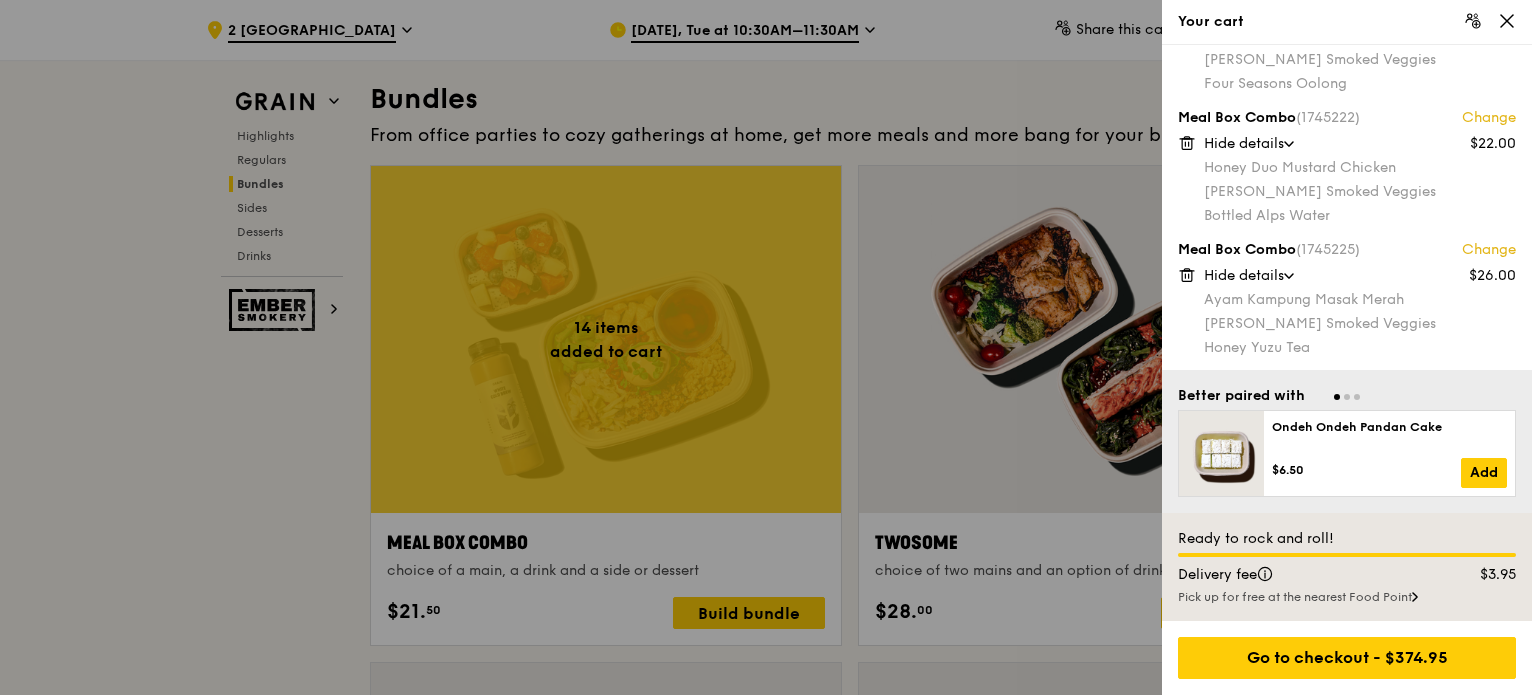 click at bounding box center [766, 347] 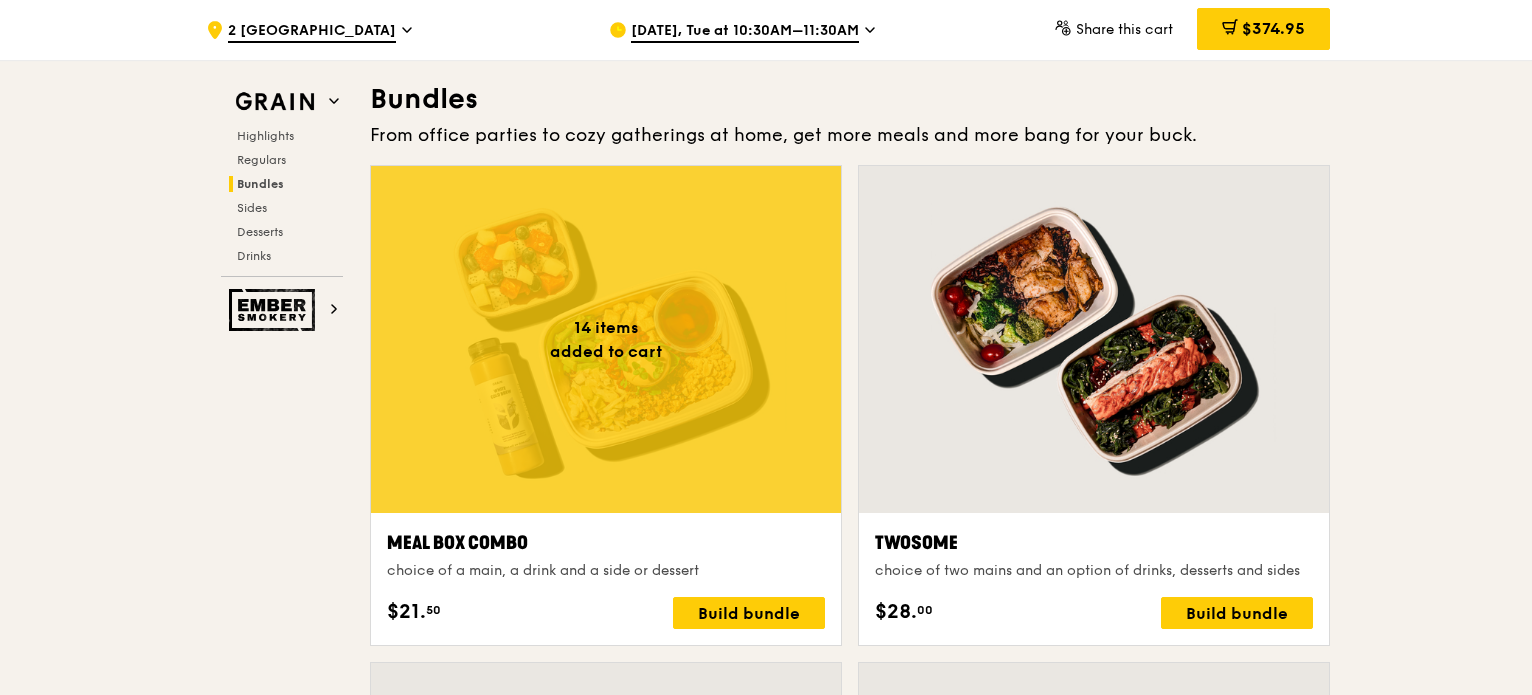 click on "Grain
Highlights
Regulars
Bundles
Sides
Desserts
Drinks
Ember Smokery
New in the hood Some of our meals have been ousted from the neighbourhood by a new gang of even tastier dishes. They are like our long lost friends all grown up — familiar, but better travelled with fresh stories to tell. Go say hello.
Highlights
Weekly rotating dishes inspired by flavours from around the world.
Warm
Marinara Fish Pasta
oven-baked dory, onion and fennel-infused tomato sauce, linguine
pescatarian, contains allium, dairy, nuts, wheat
$16.
00
Add
Warm
Tricolour Capsicum Charred Cabbage
sanshoku steamed rice, tricolour capsicum, levantine hummus, [PERSON_NAME]
vegan, contains soy
$15.
50
Add
Regulars
Meals you can enjoy day in day out.
$15." at bounding box center [766, 1433] 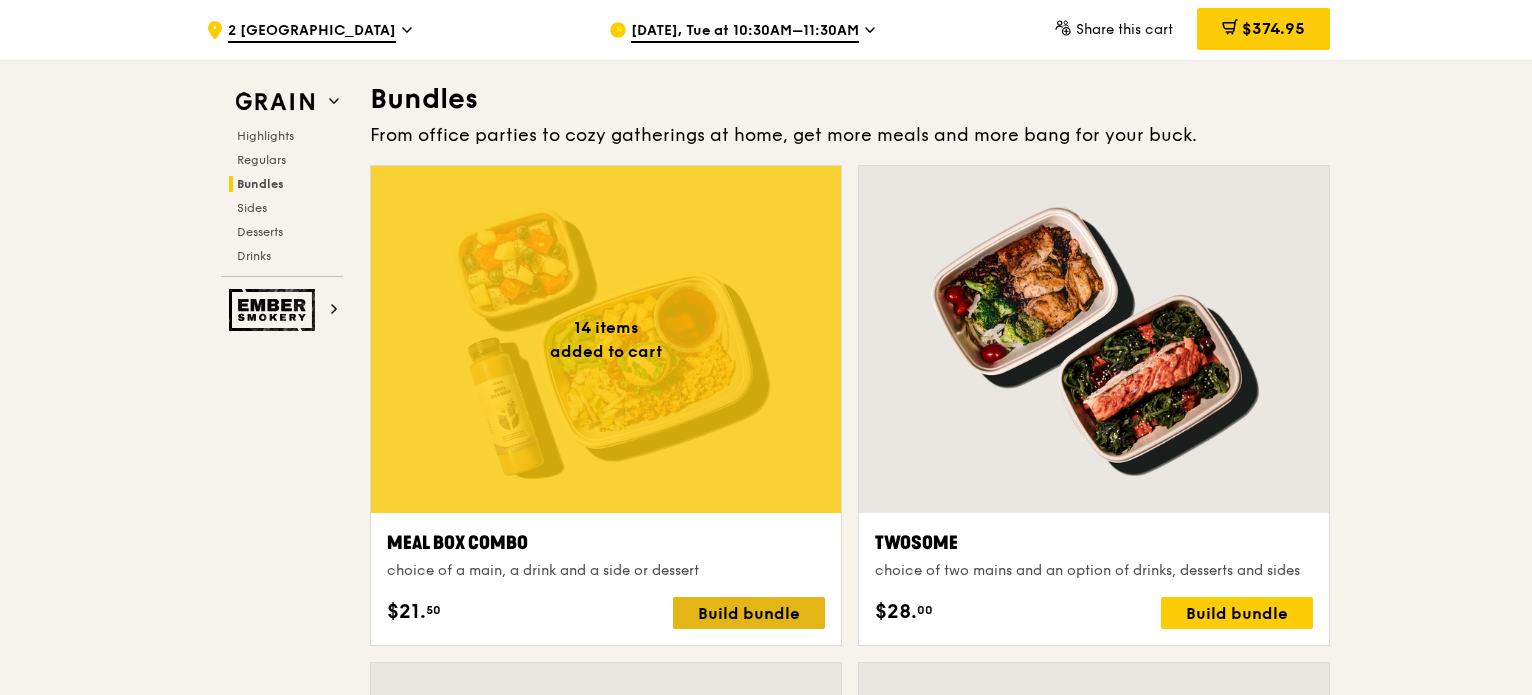click on "Build bundle" at bounding box center (749, 613) 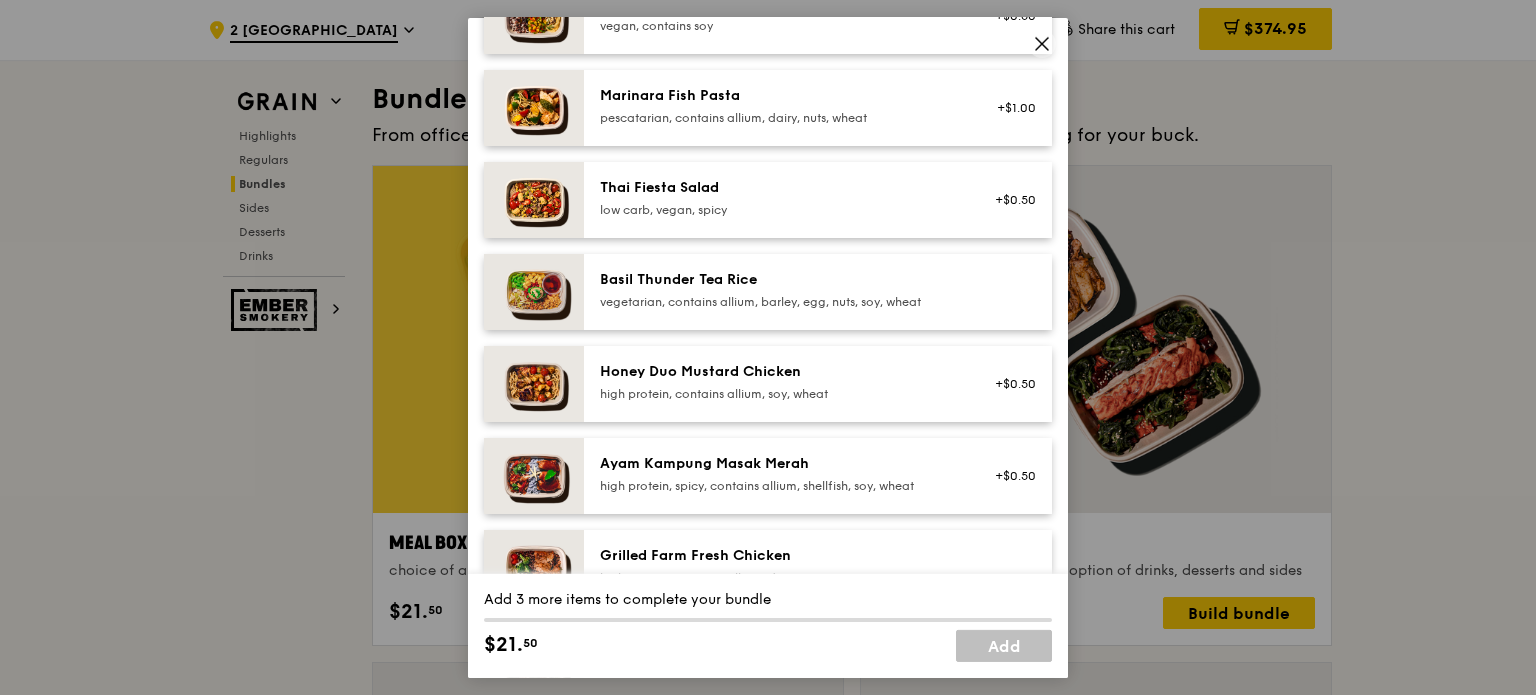 scroll, scrollTop: 456, scrollLeft: 0, axis: vertical 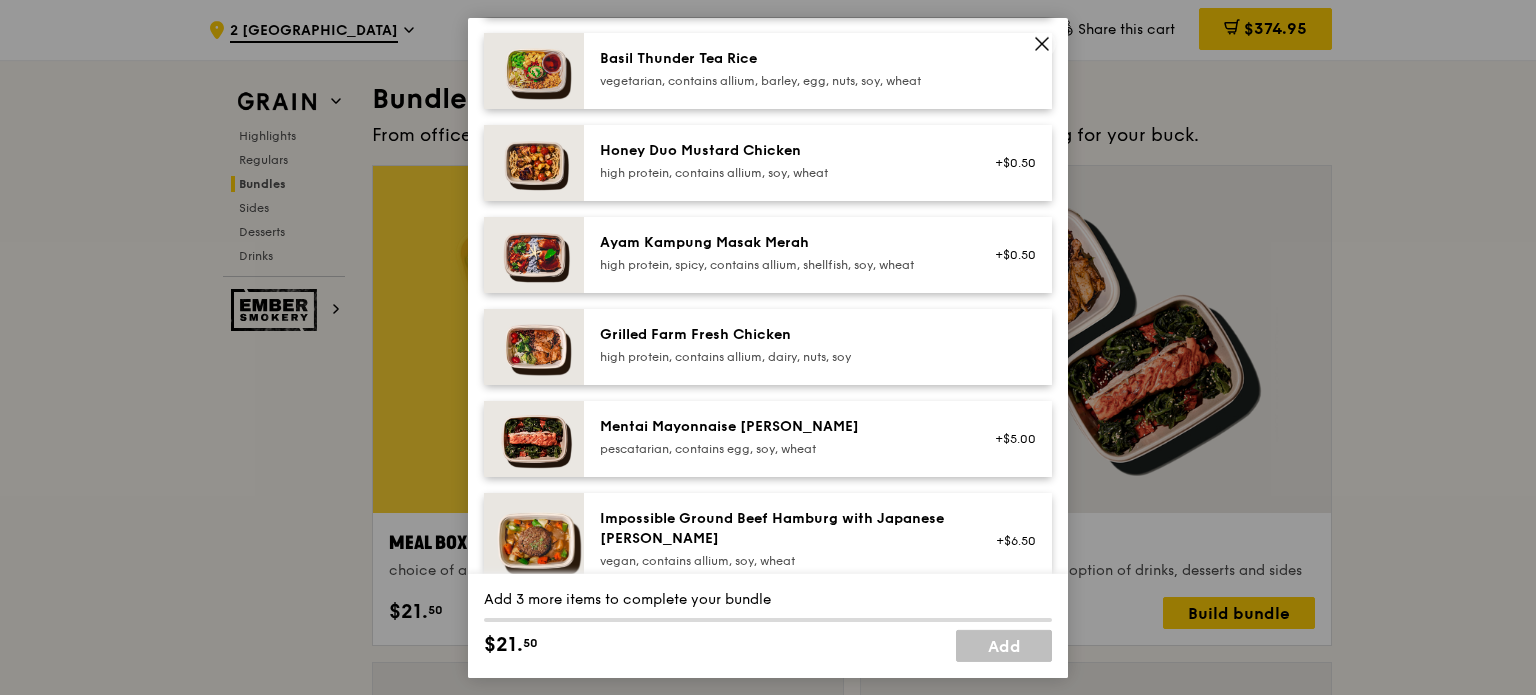 click on "Ayam Kampung Masak Merah
high protein, spicy, contains allium, shellfish, soy, wheat" at bounding box center [779, 252] 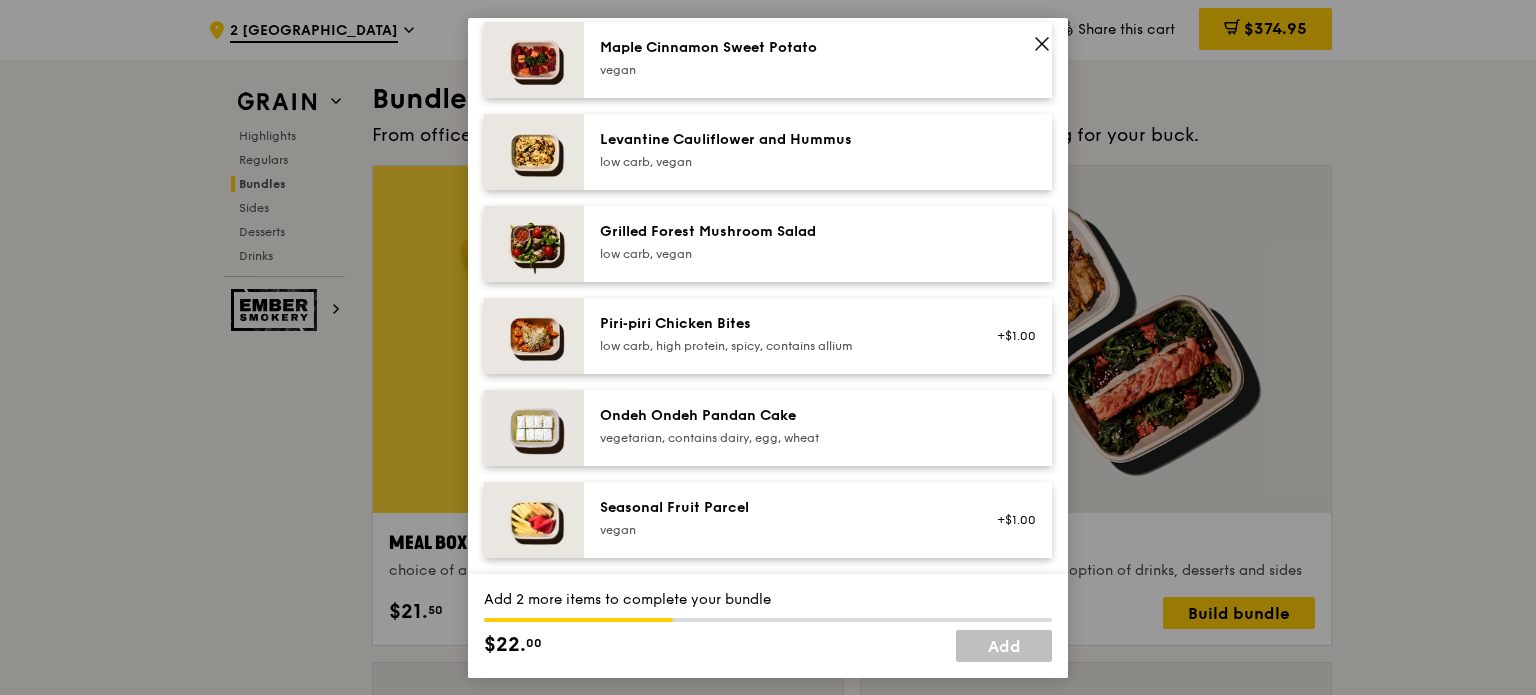scroll, scrollTop: 1210, scrollLeft: 0, axis: vertical 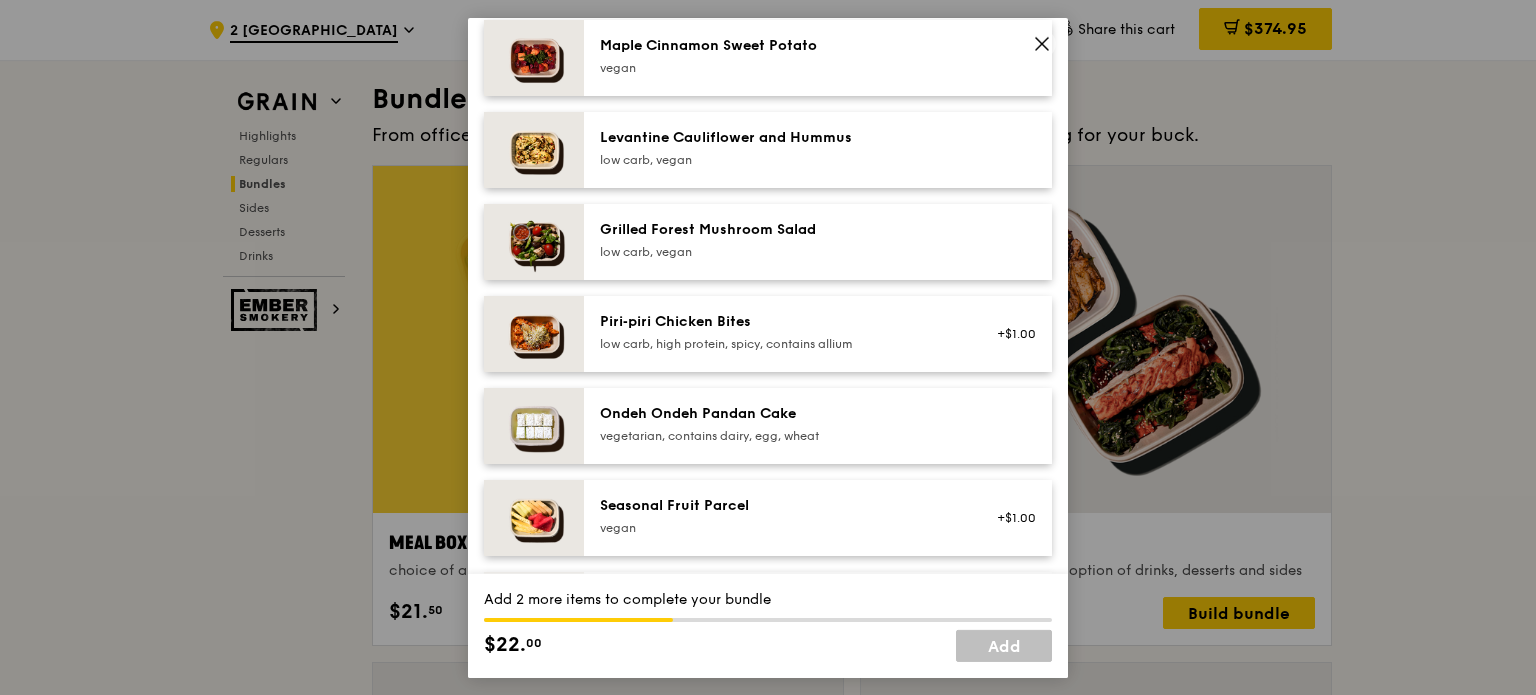 click on "low carb, high protein, spicy, contains allium" at bounding box center (779, 343) 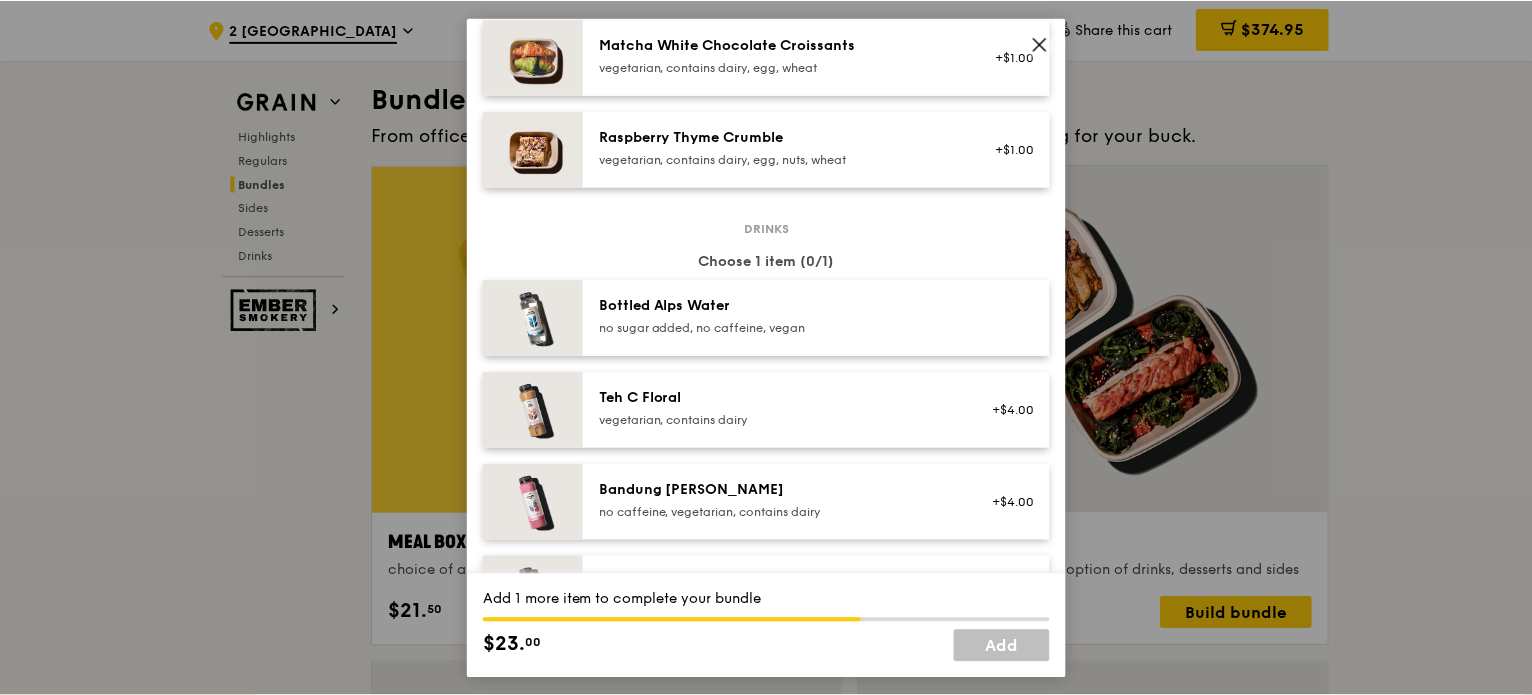 scroll, scrollTop: 1880, scrollLeft: 0, axis: vertical 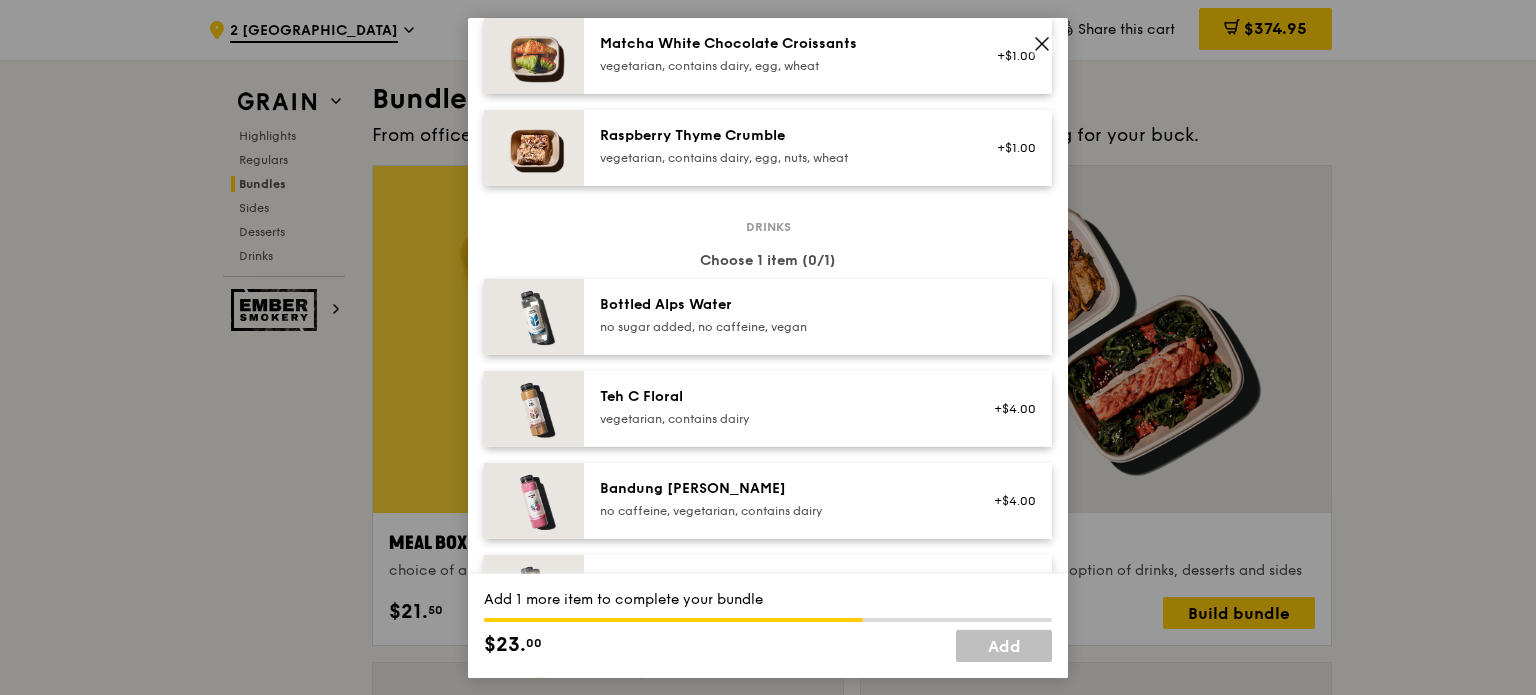 click on "no sugar added, no caffeine, vegan" at bounding box center (779, 326) 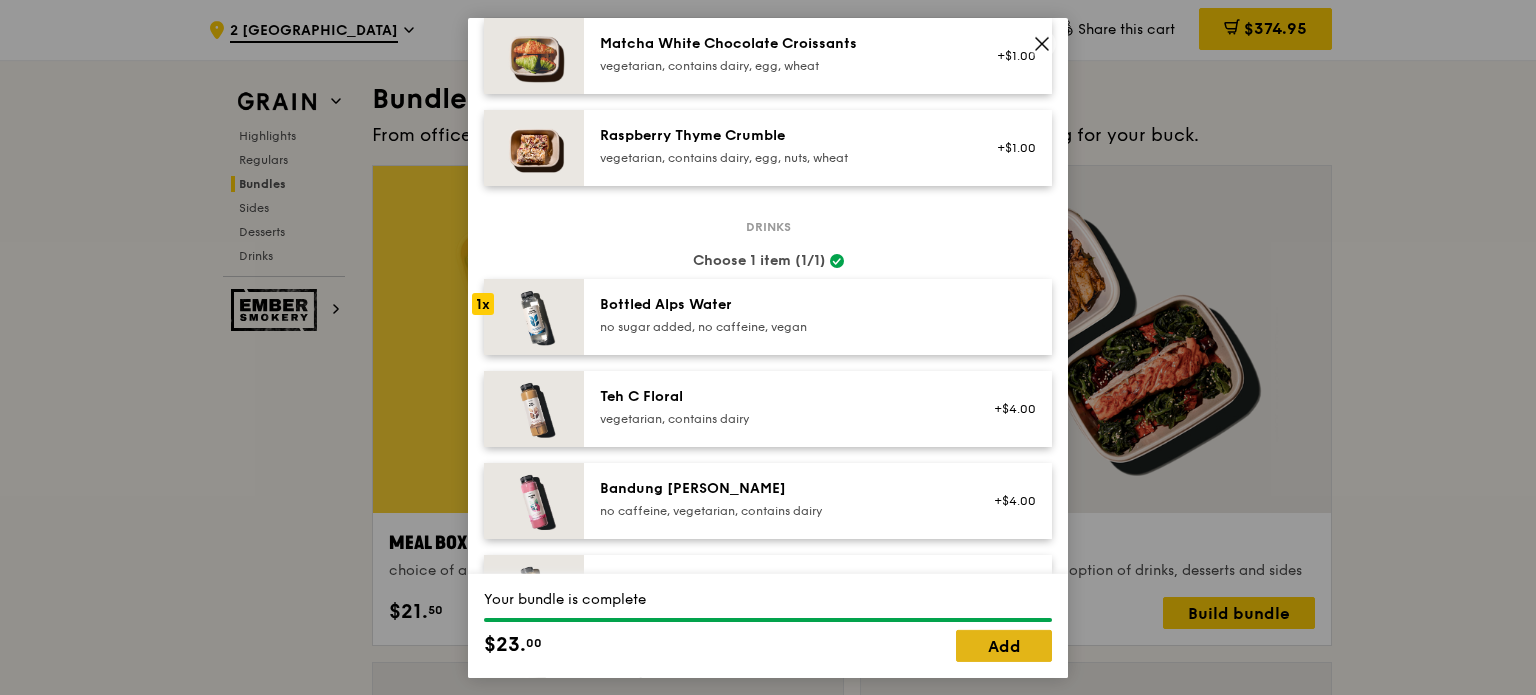 click on "Add" at bounding box center [1004, 646] 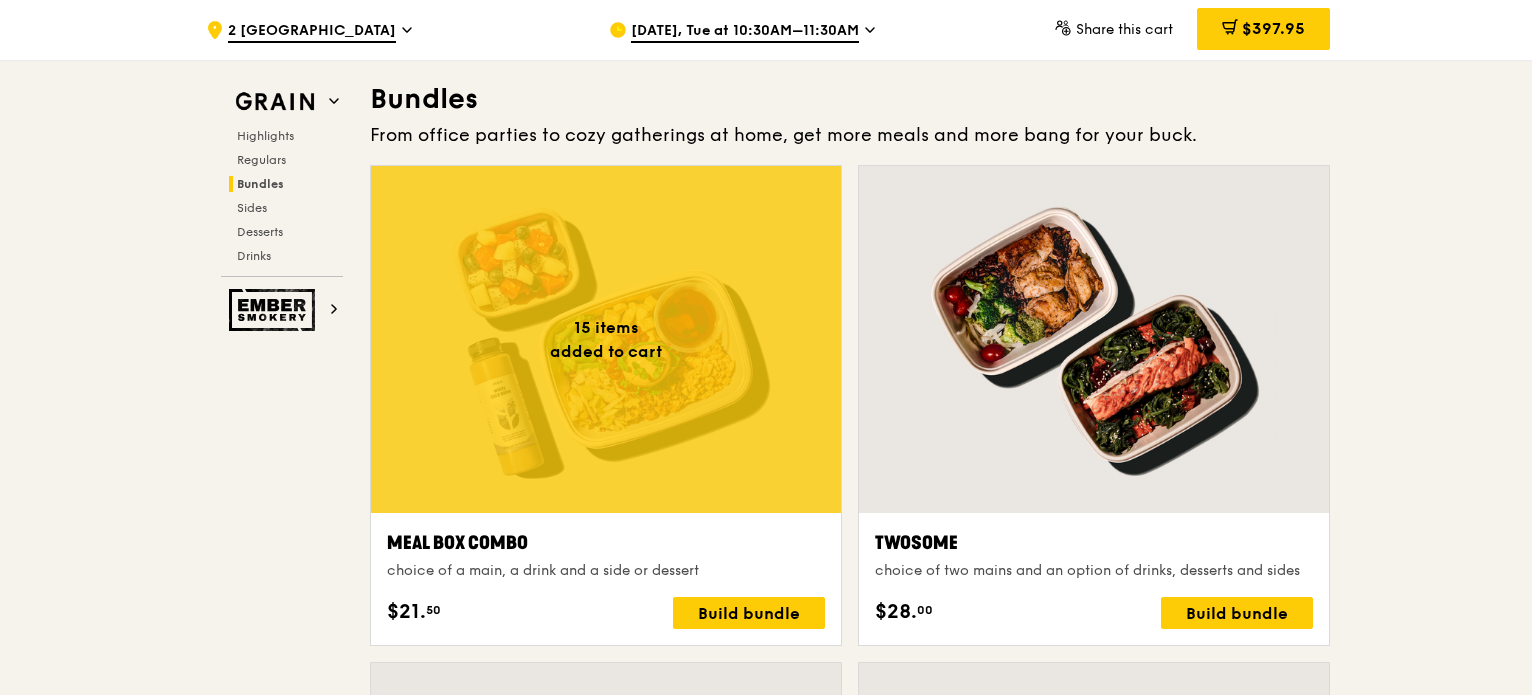click on ".cls-1 {
fill: none;
stroke: #fff;
stroke-linecap: round;
stroke-linejoin: round;
stroke-width: 1.5px;
}
.cls-2 {
fill: #fecc07;
}
.cls-2, .cls-3 {
stroke-width: 0px;
}
.cls-3 {
fill: #fff;
fill-rule: evenodd;
}
2 International Business Park
Jul 15, Tue at 10:30AM–11:30AM
Share this cart
$397.95
15
Grain
Highlights
Regulars
Bundles
Sides
Desserts
Drinks
Ember Smokery
New in the hood Some of our meals have been ousted from the neighbourhood by a new gang of even tastier dishes. They are like our long lost friends all grown up — familiar, but better travelled with fresh stories to tell. Go say hello.
$16." at bounding box center [766, 1403] 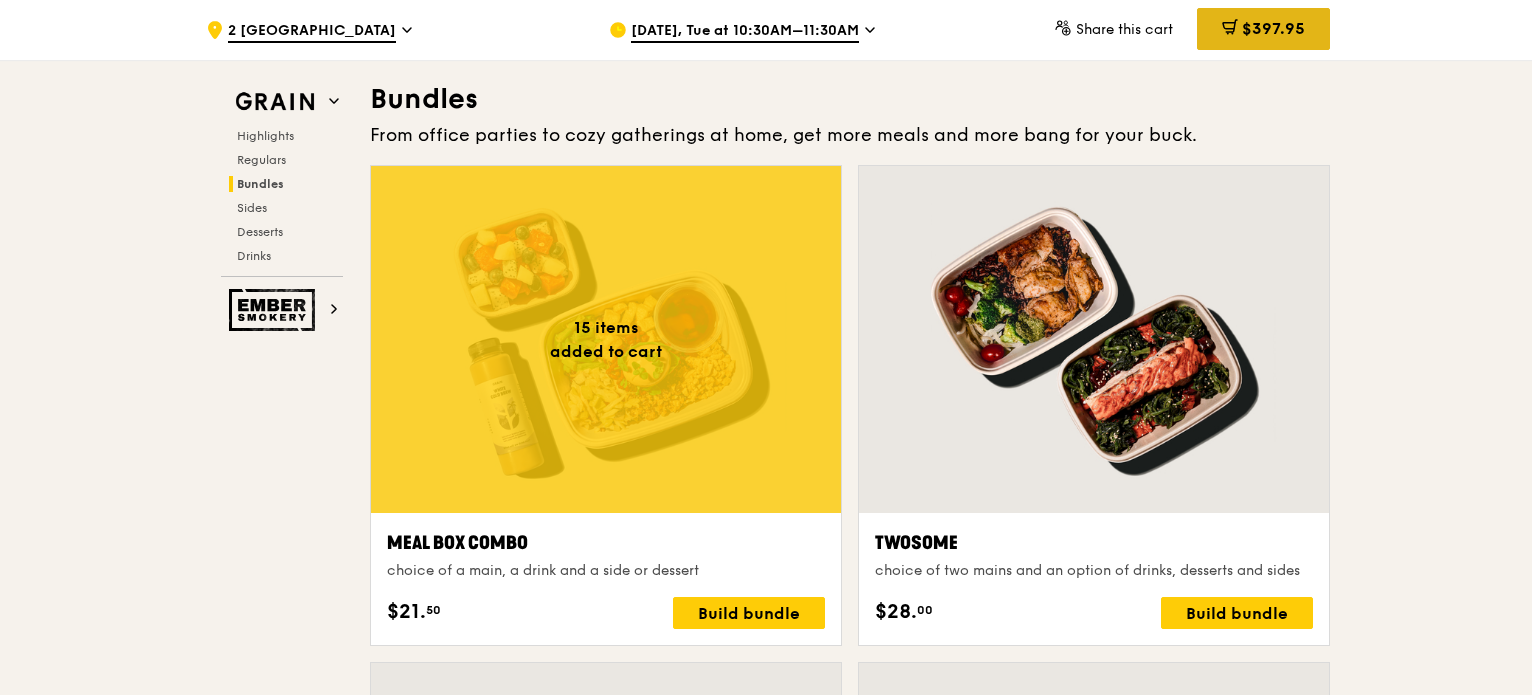 click on "$397.95" at bounding box center [1263, 29] 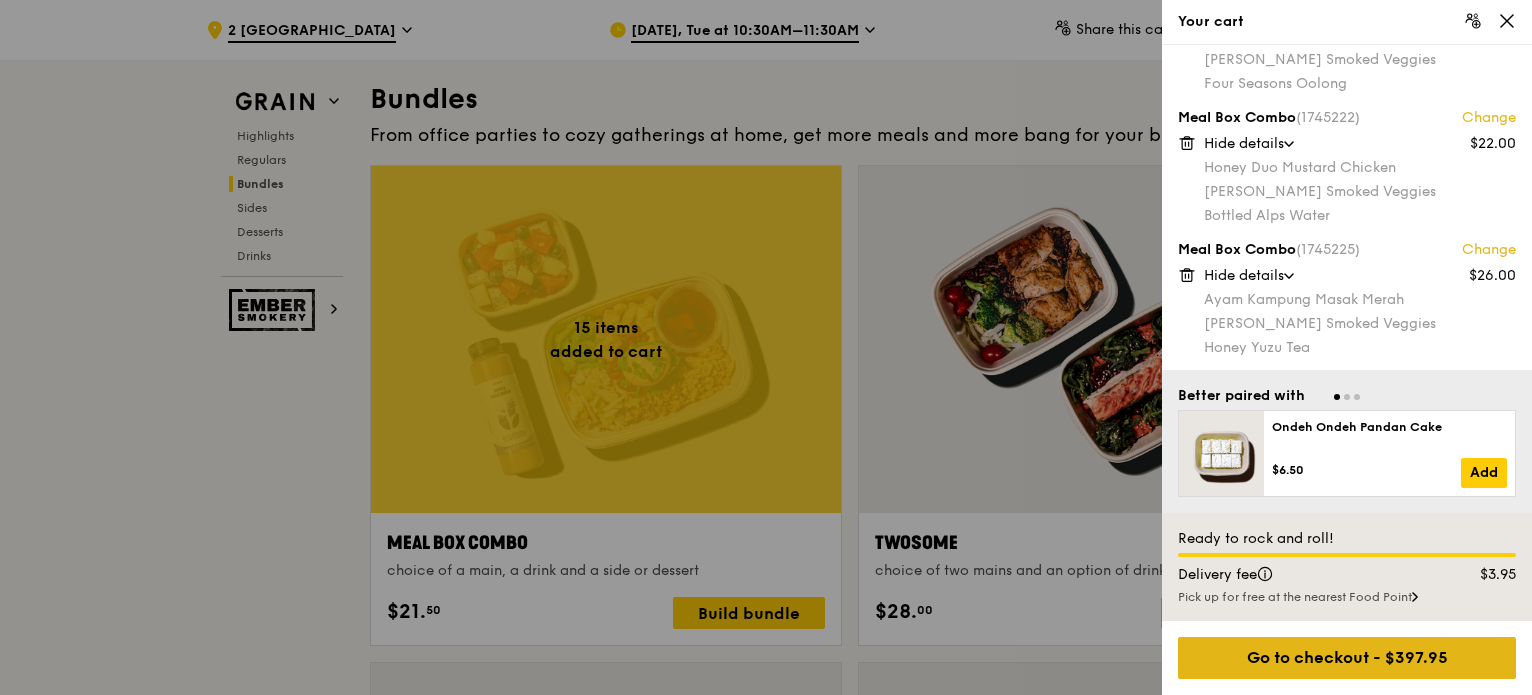 click on "Go to checkout - $397.95" at bounding box center (1347, 658) 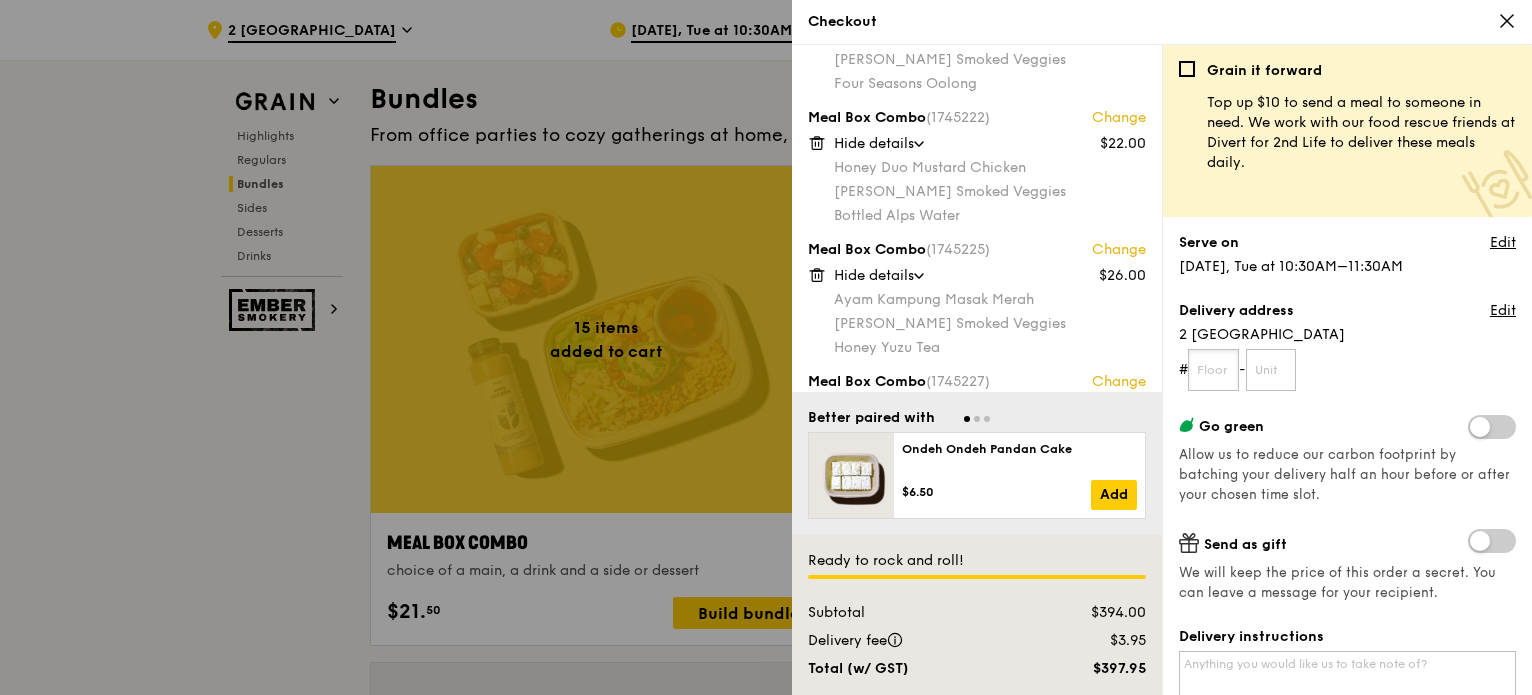 click at bounding box center [1213, 370] 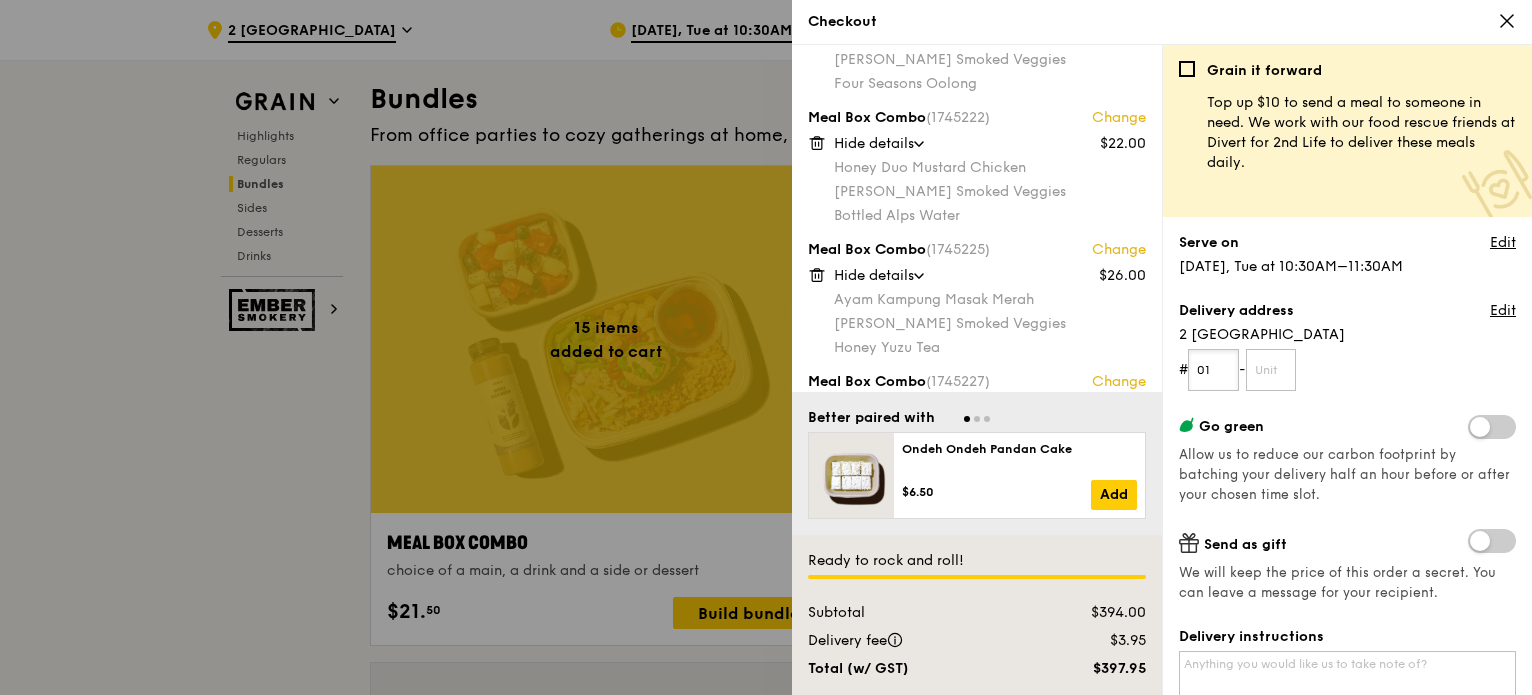 type on "01" 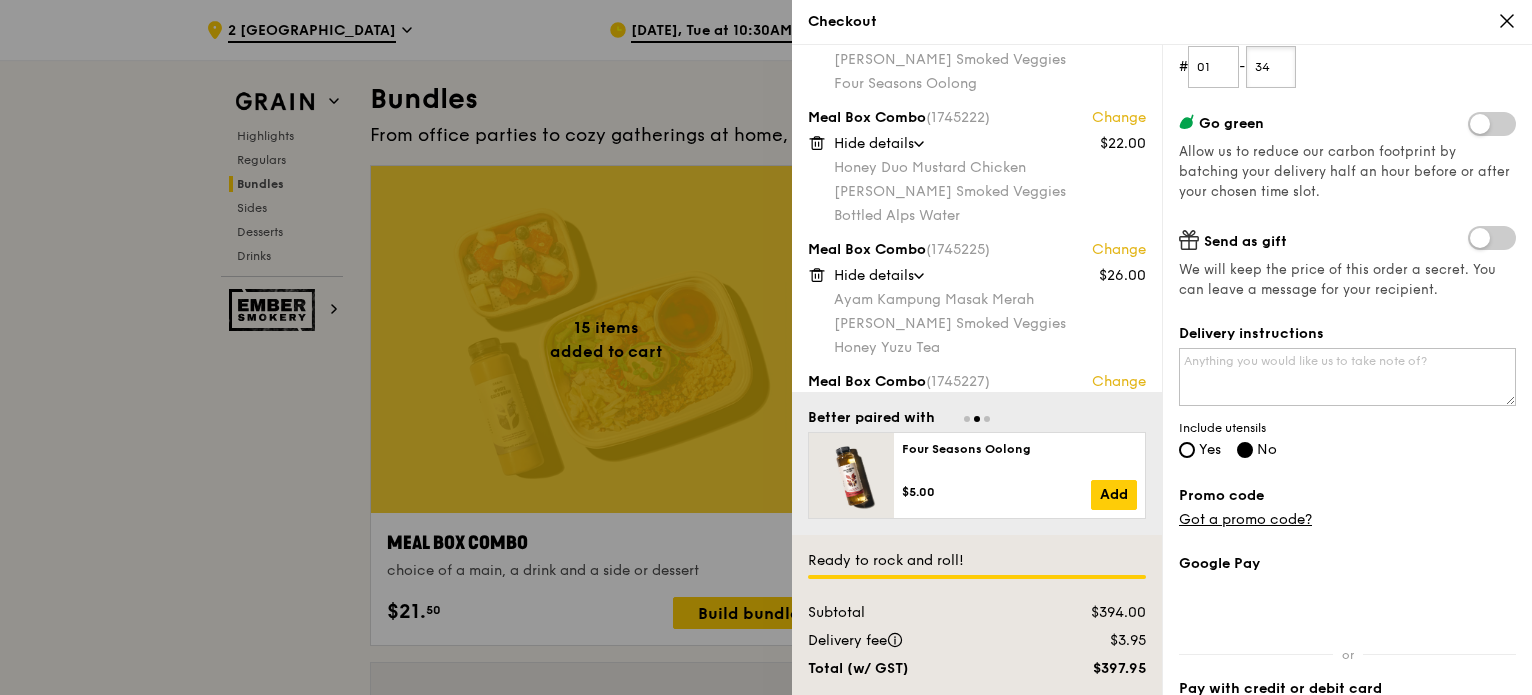 scroll, scrollTop: 304, scrollLeft: 0, axis: vertical 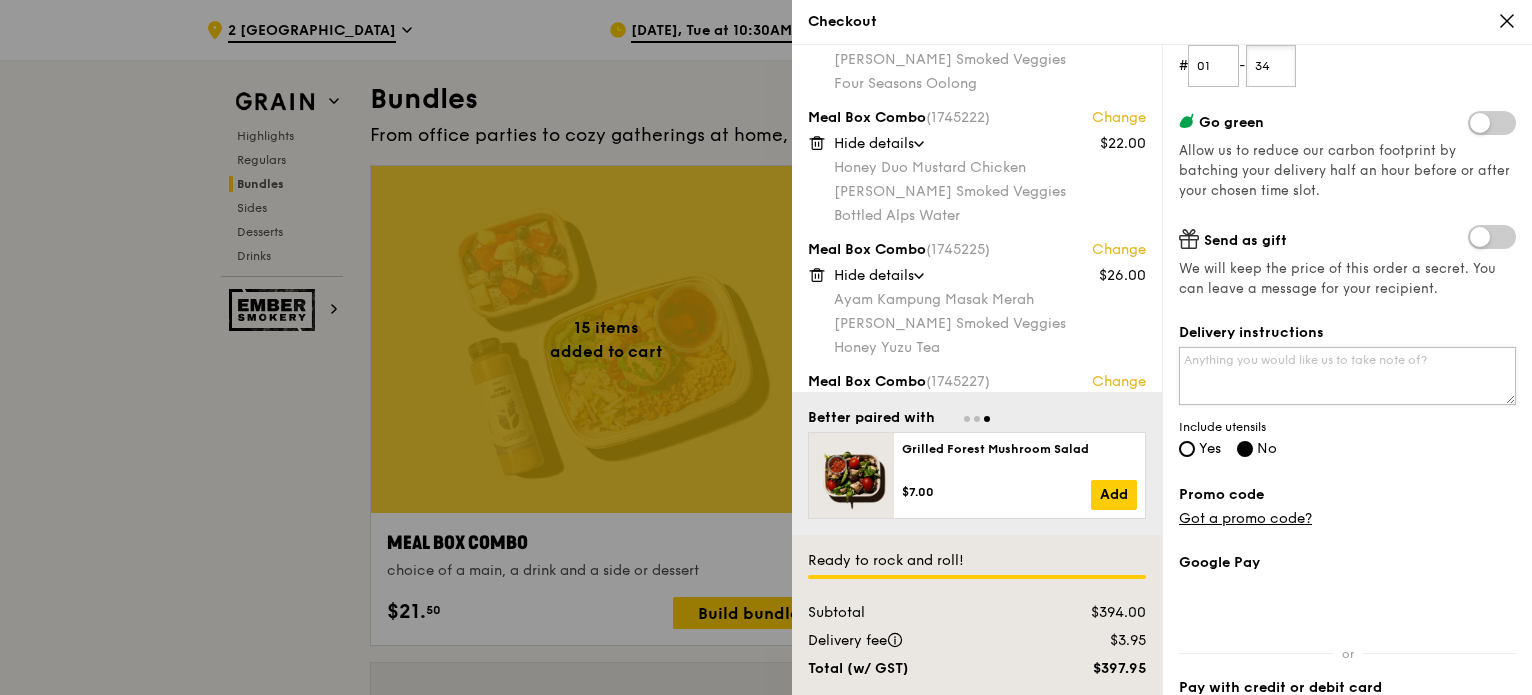 type on "34" 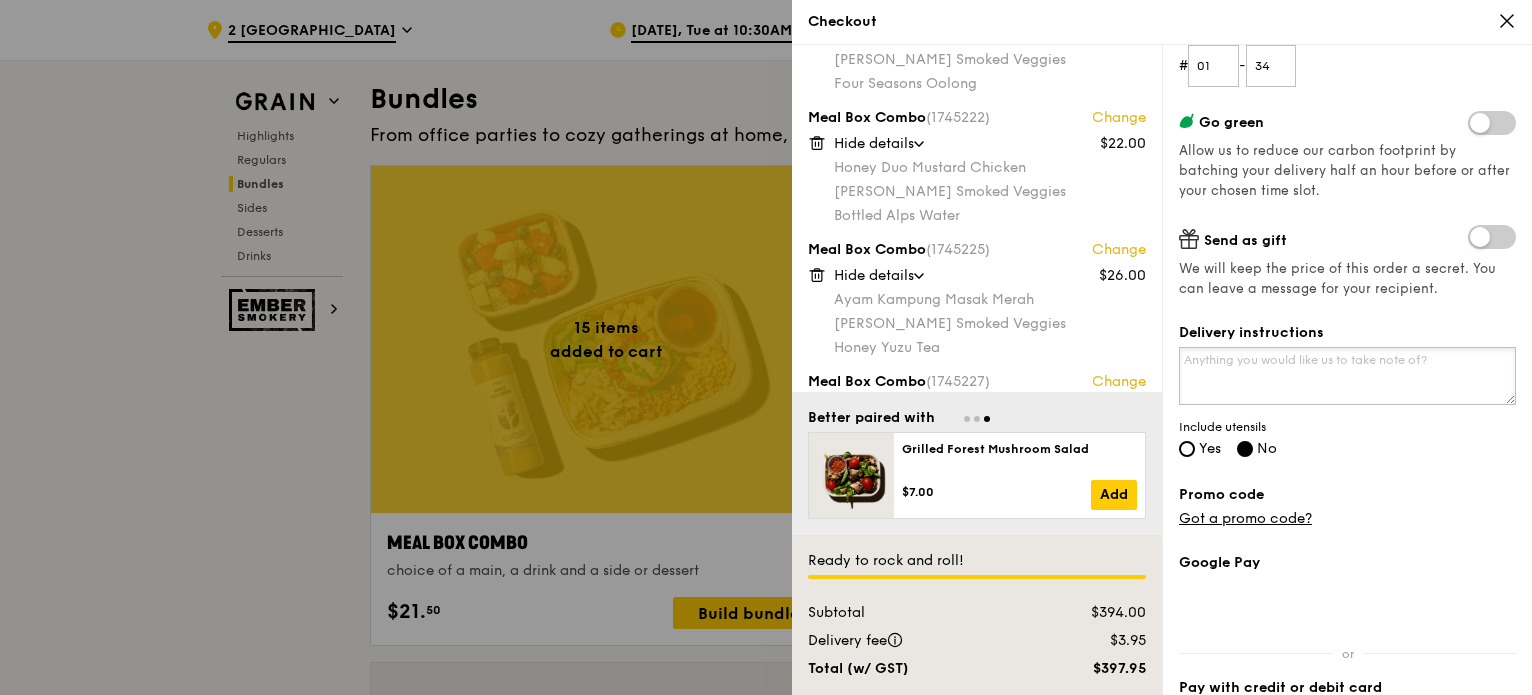 click on "Delivery instructions" at bounding box center [1347, 376] 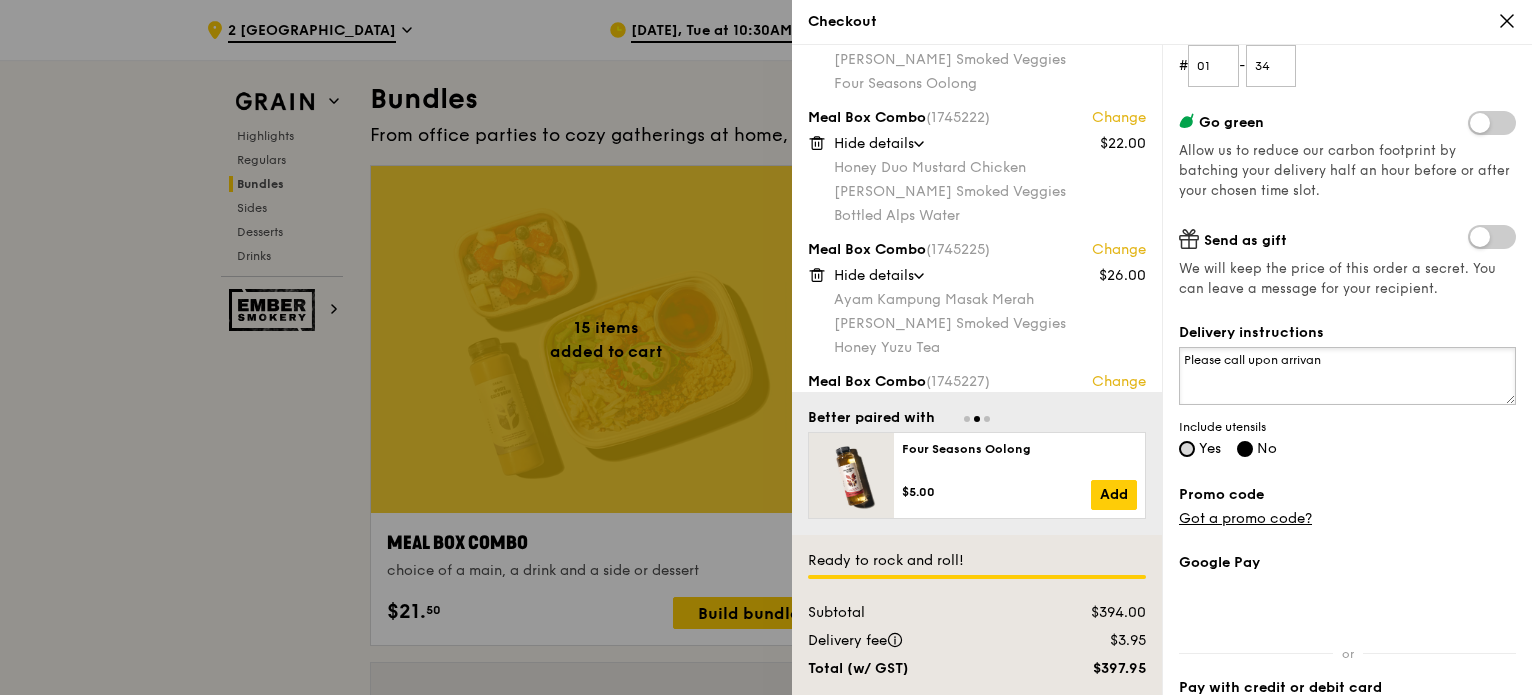 type on "Please call upon arrivan" 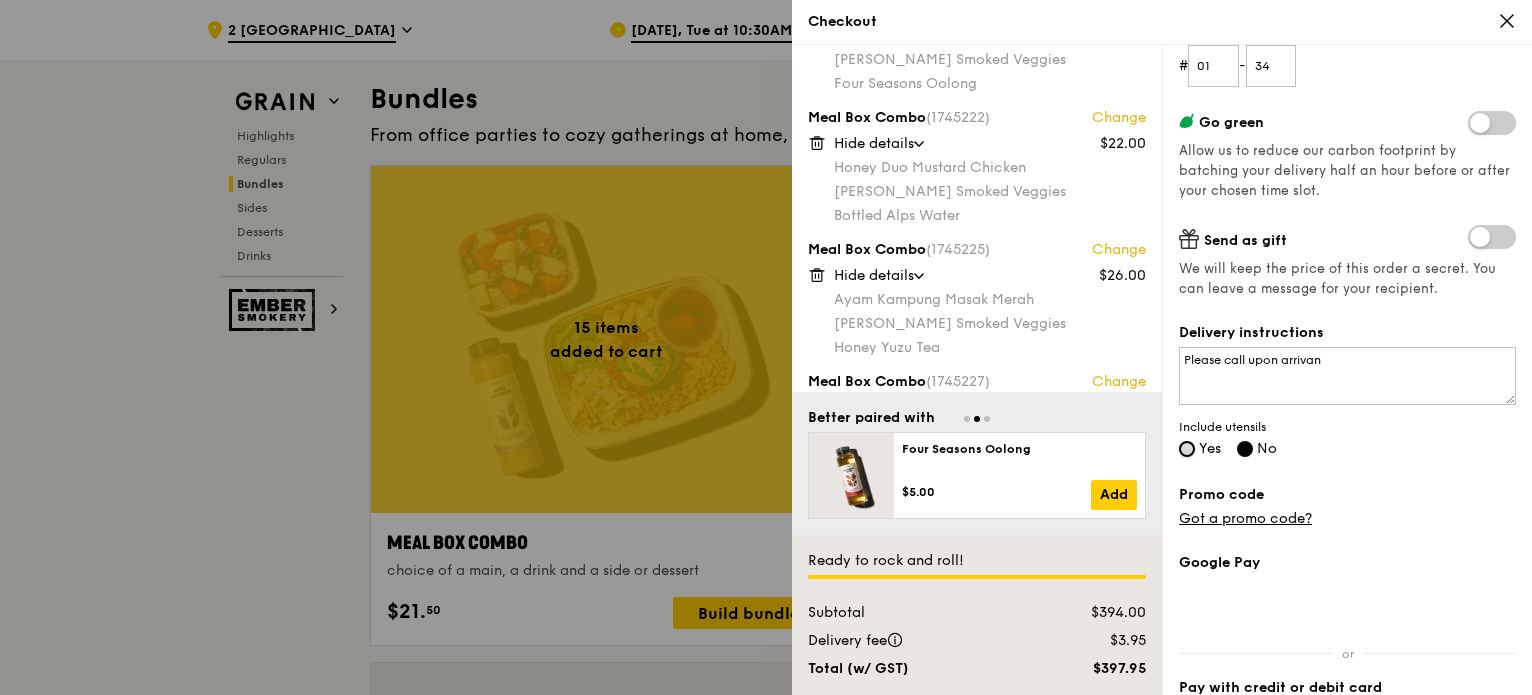 click on "Yes" at bounding box center (1187, 449) 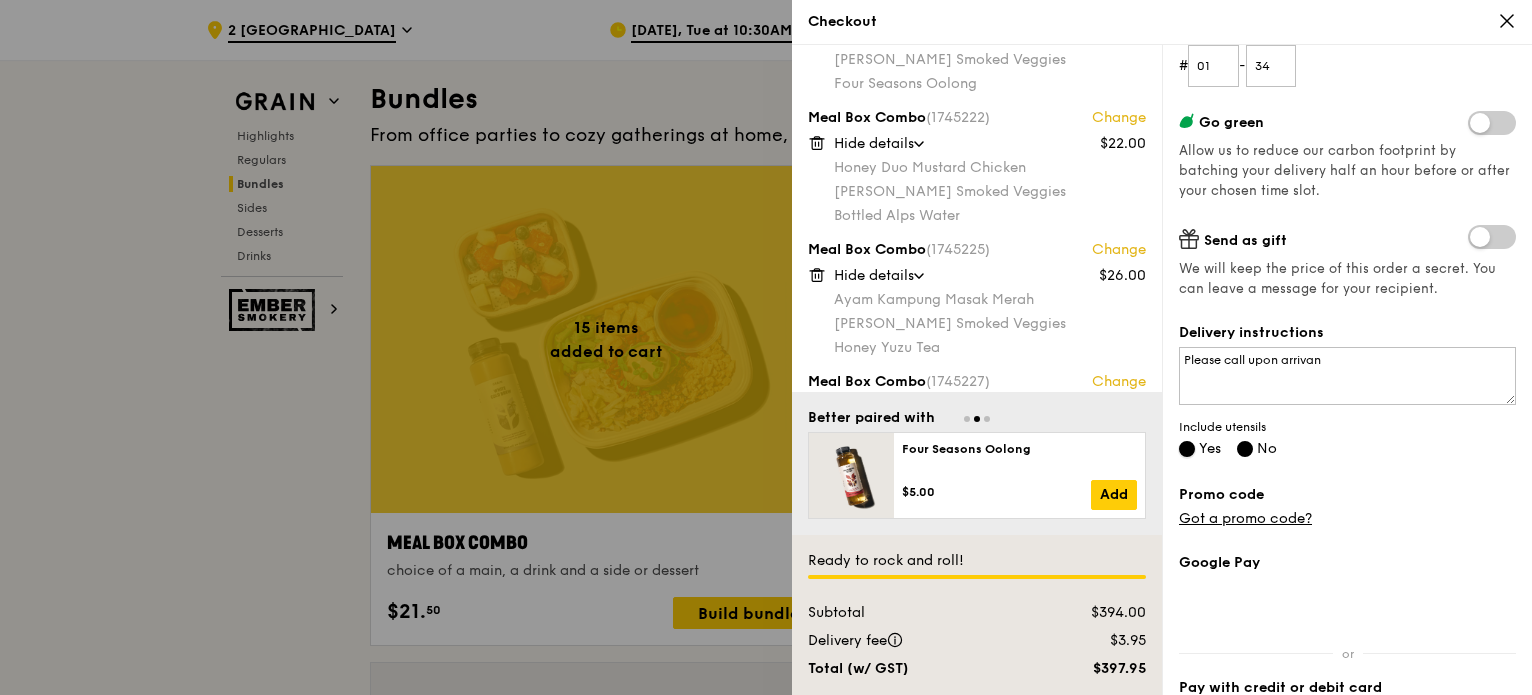 radio on "false" 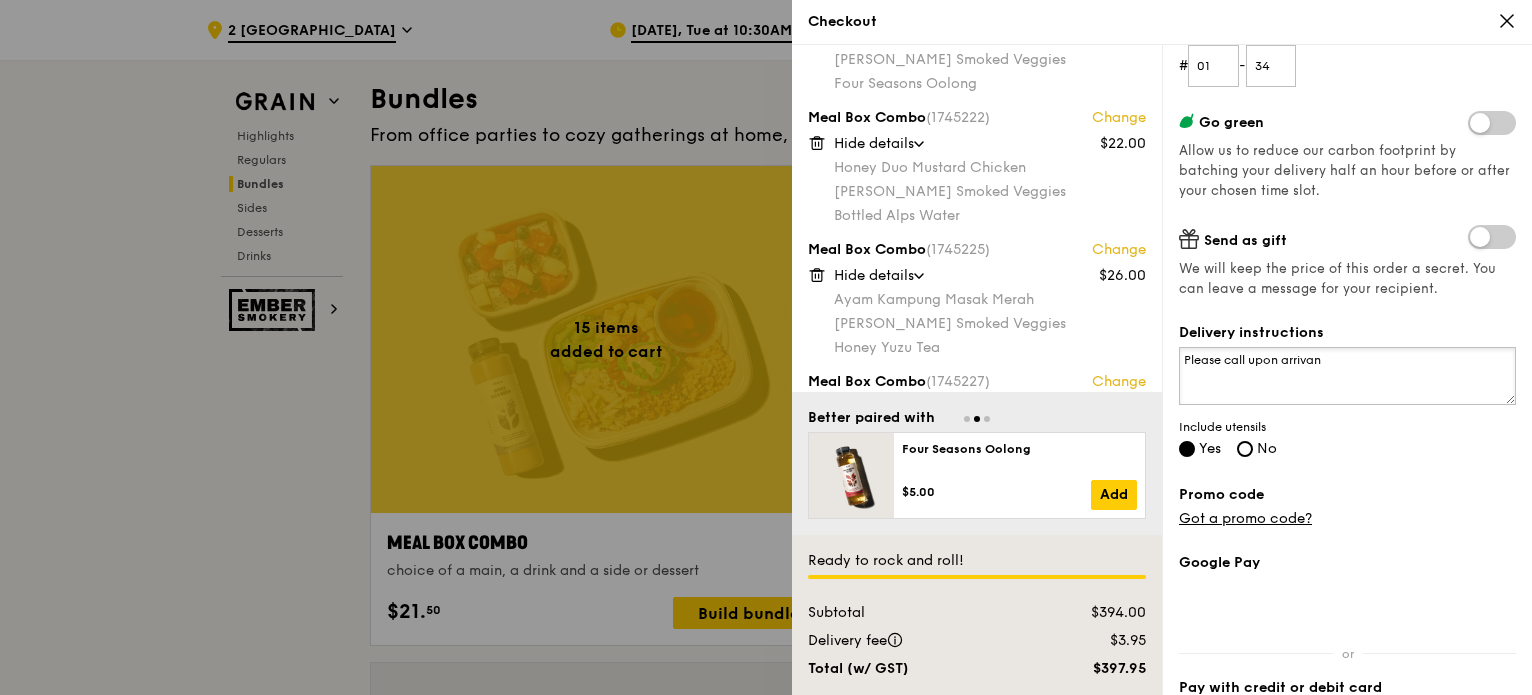 click on "Please call upon arrivan" at bounding box center (1347, 376) 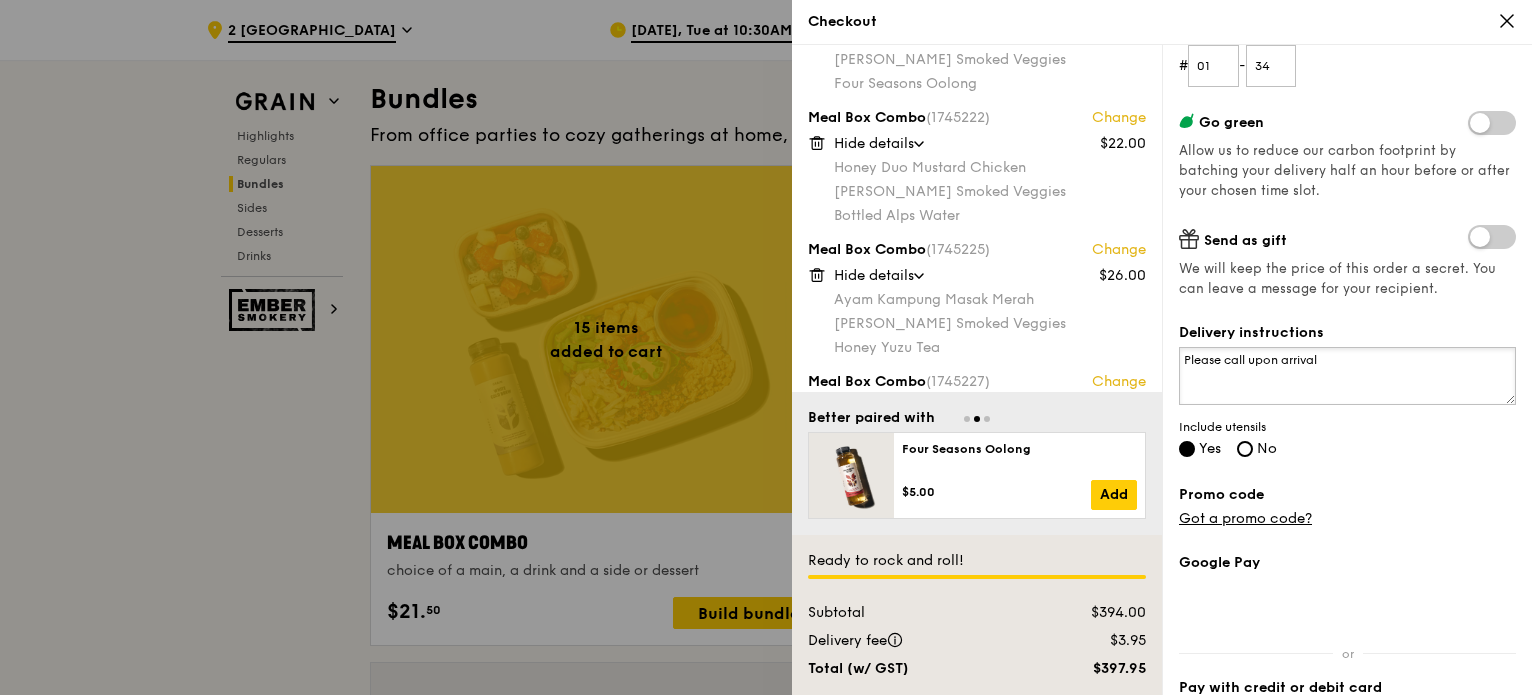 scroll, scrollTop: 326, scrollLeft: 0, axis: vertical 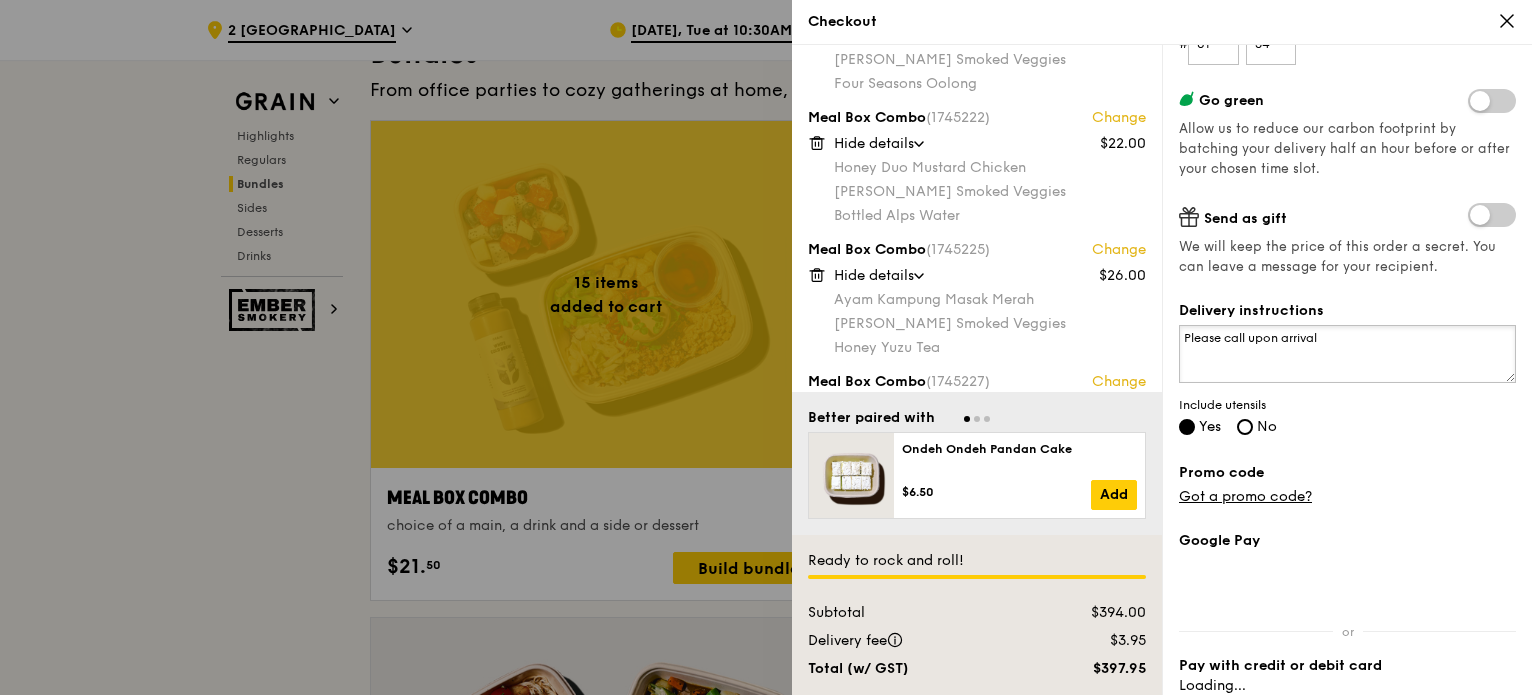type on "Please call upon arrival" 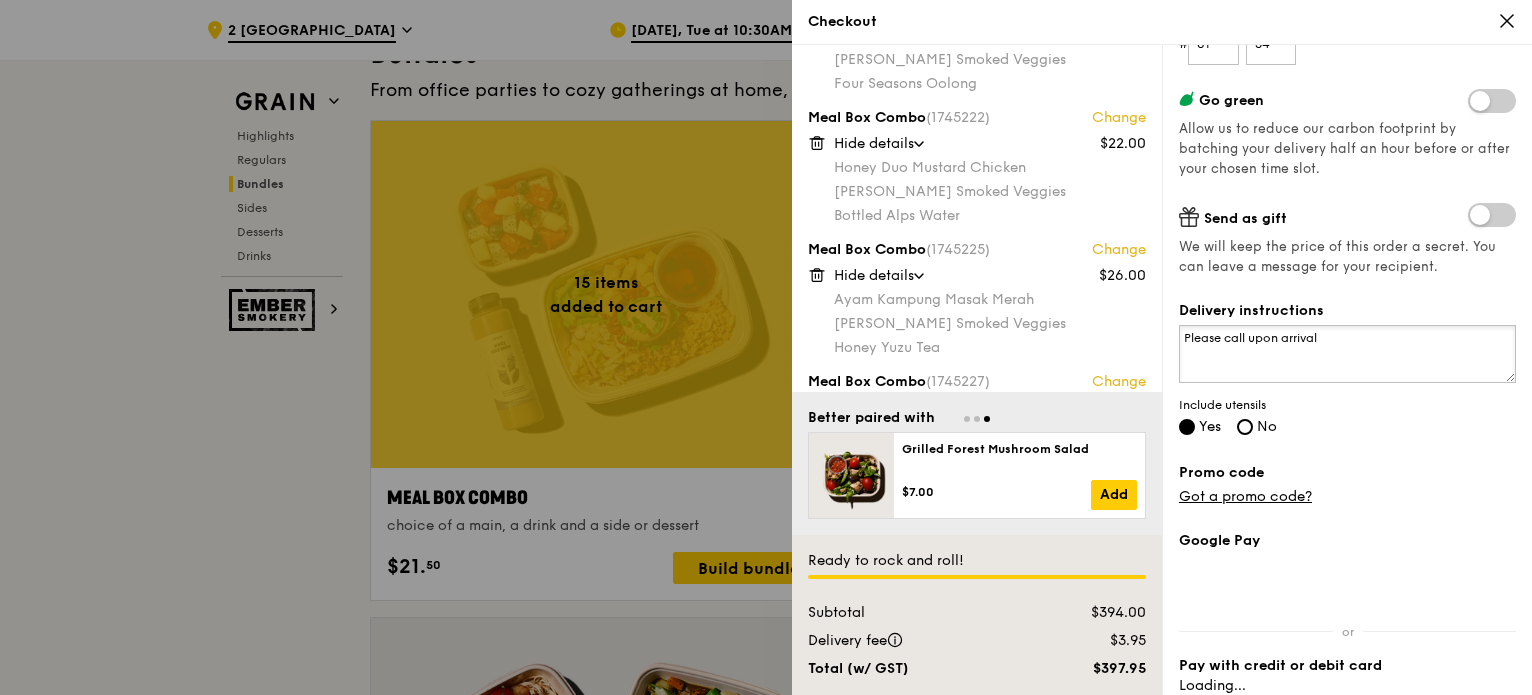 scroll, scrollTop: 2932, scrollLeft: 0, axis: vertical 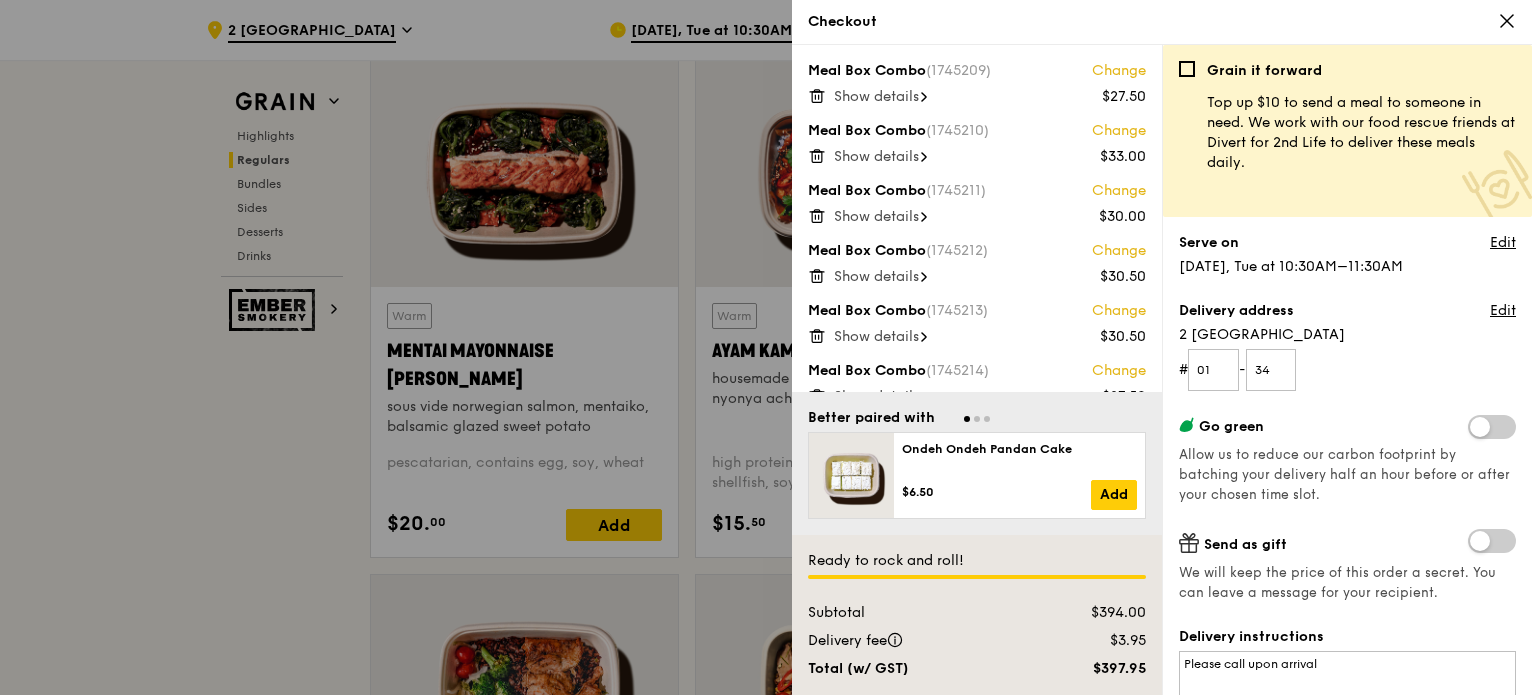 click 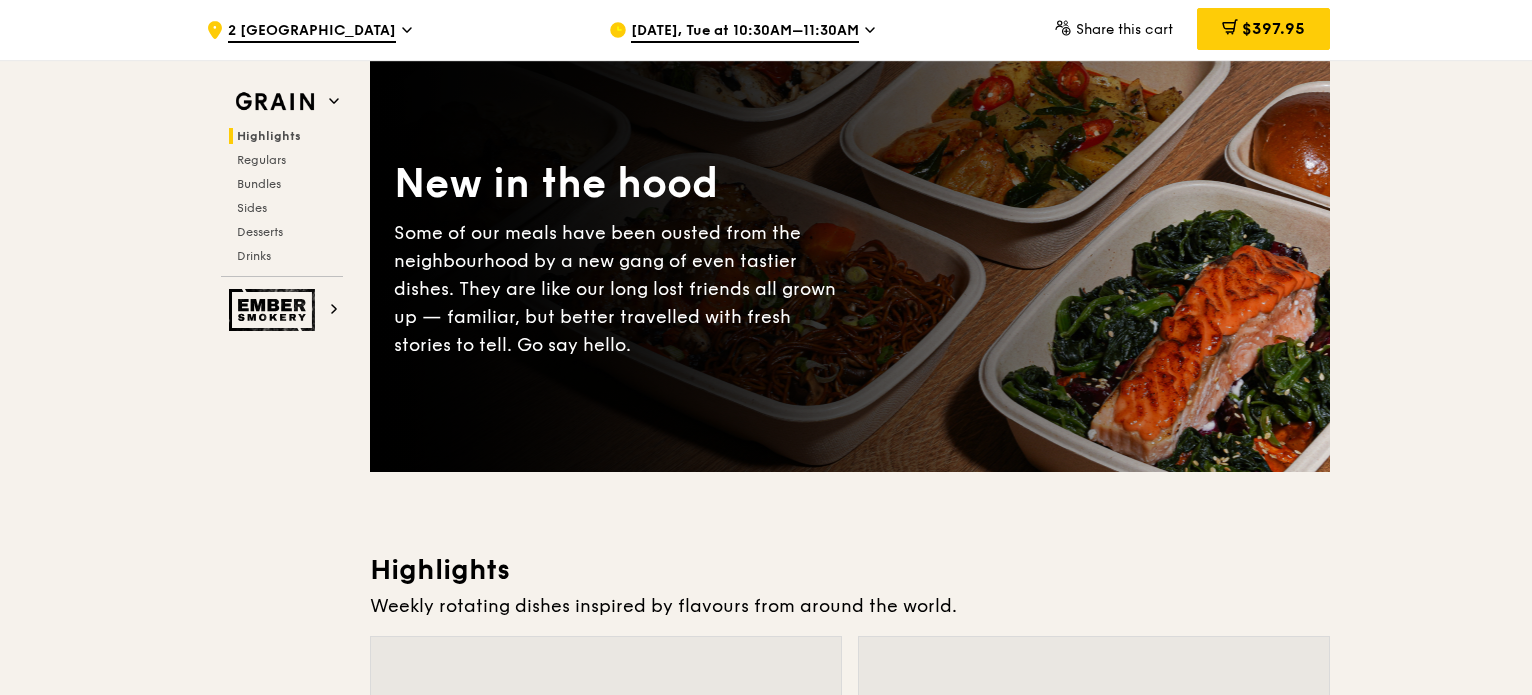 scroll, scrollTop: 0, scrollLeft: 0, axis: both 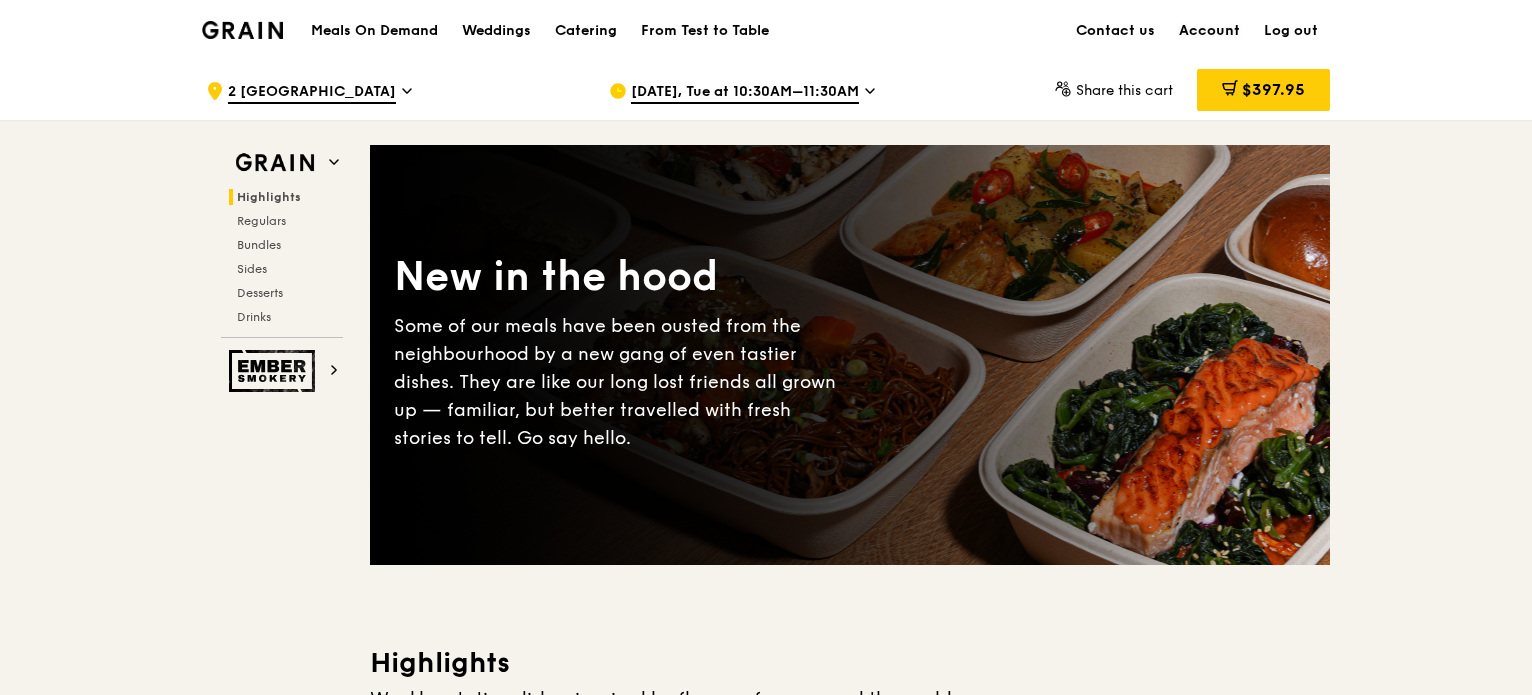 click on "Account" at bounding box center (1209, 31) 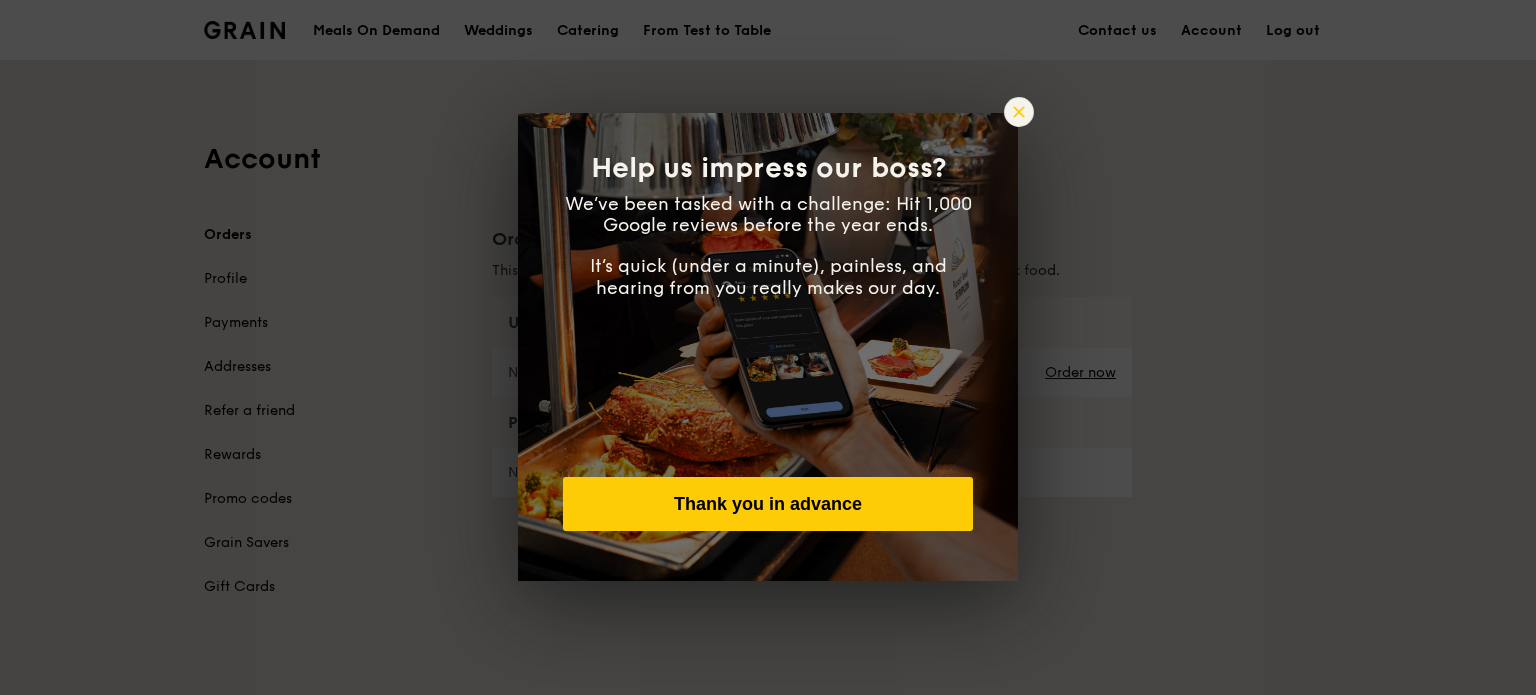 click 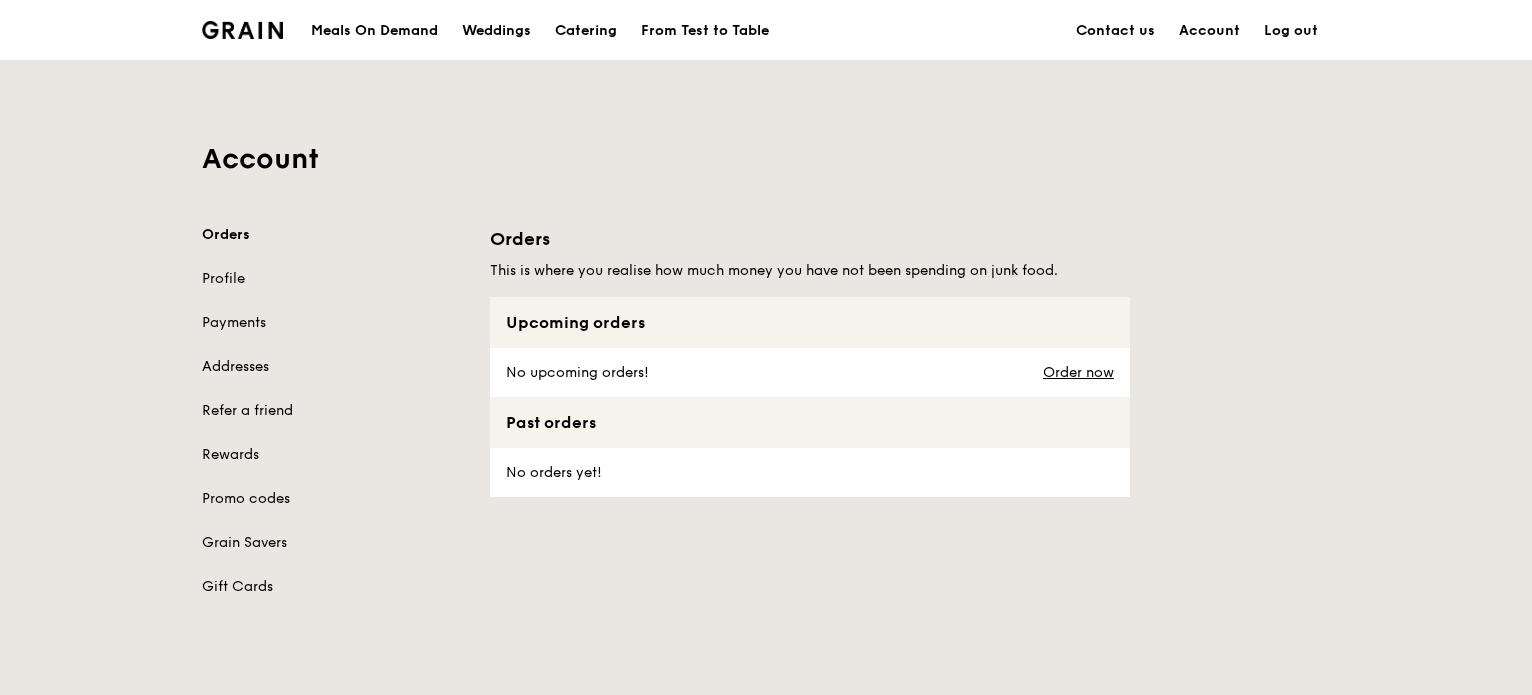 click on "Grain logo" at bounding box center [242, 29] 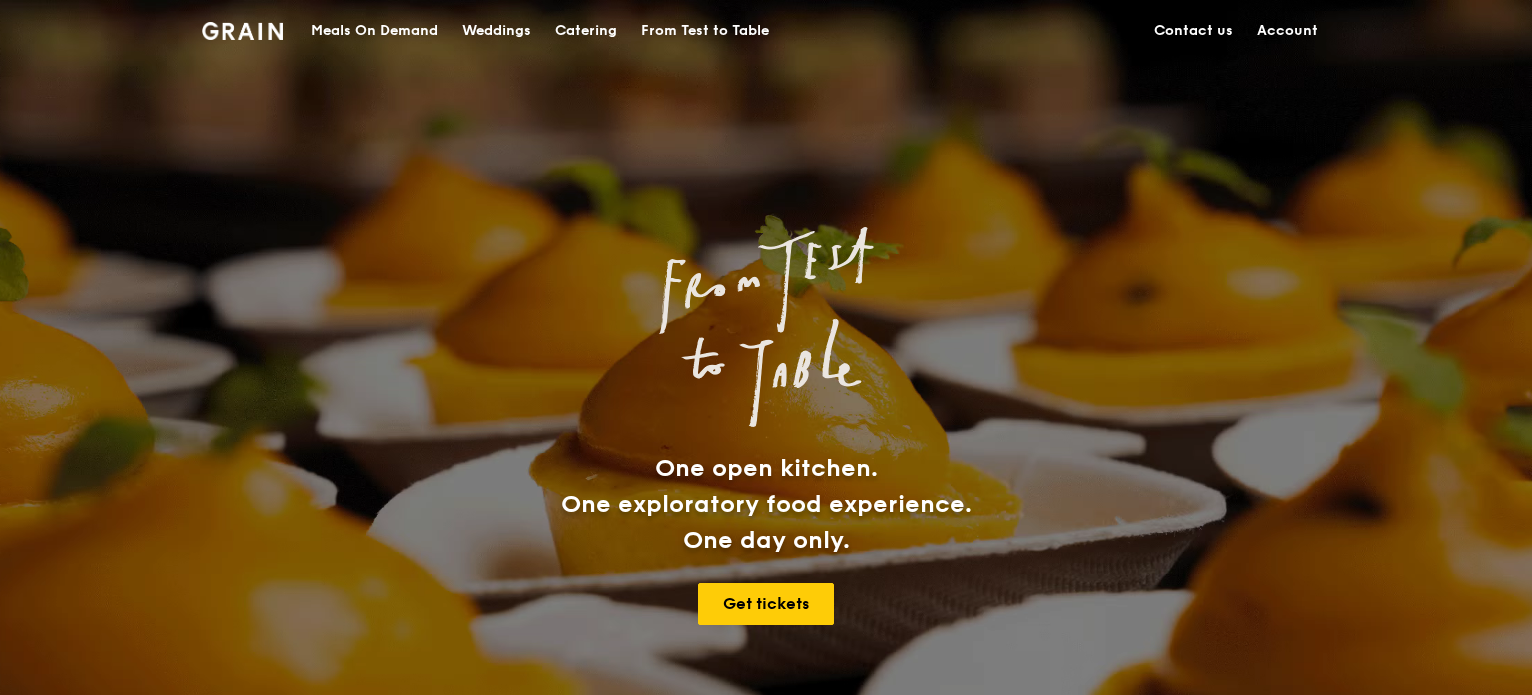 click on "Meals On Demand" at bounding box center (374, 31) 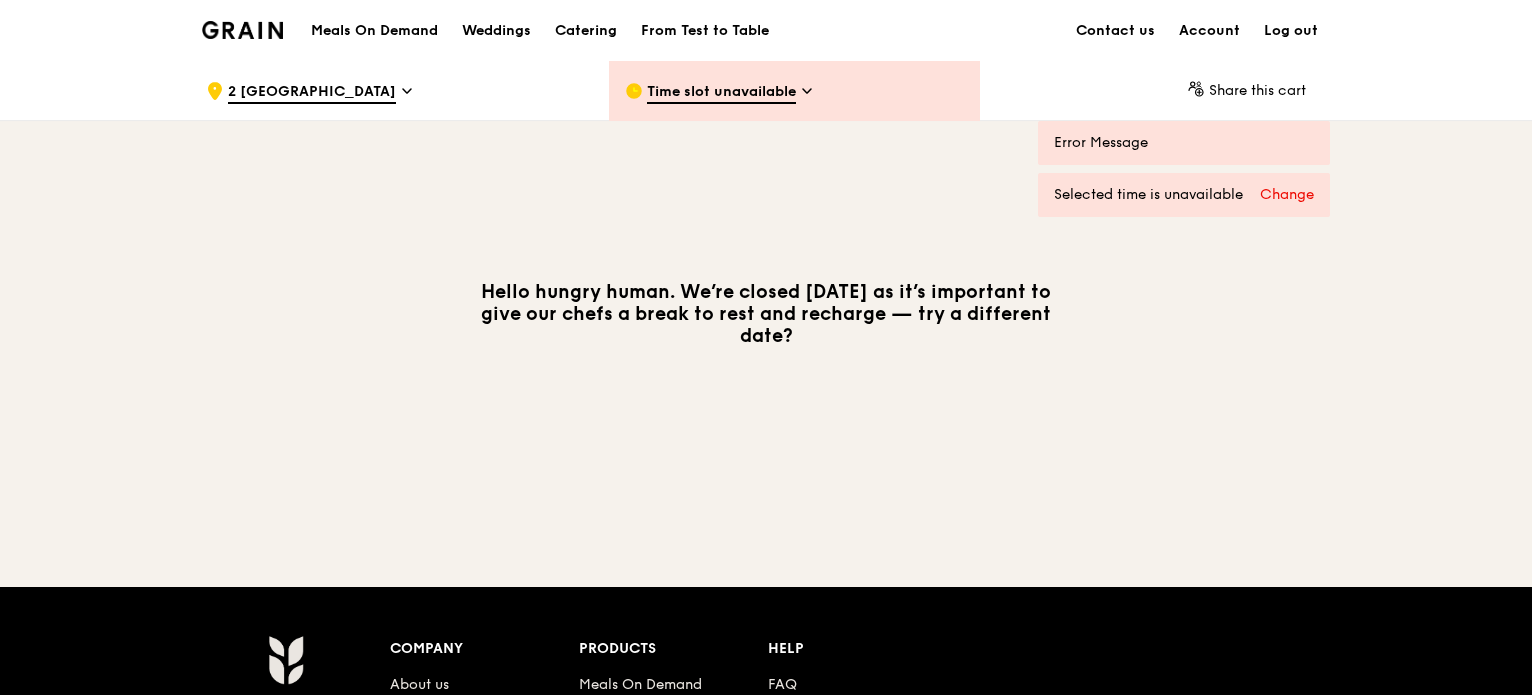 click on "Change" at bounding box center (1287, 195) 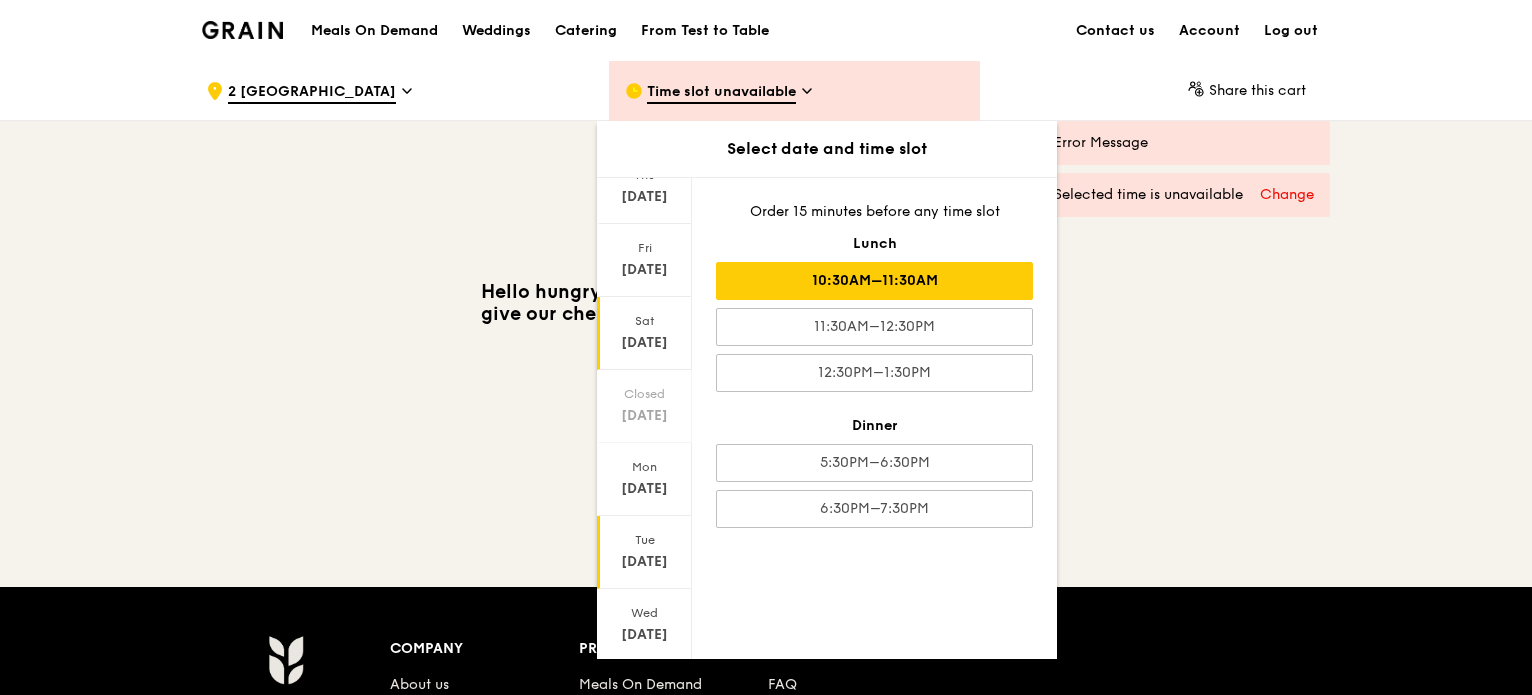 scroll, scrollTop: 86, scrollLeft: 0, axis: vertical 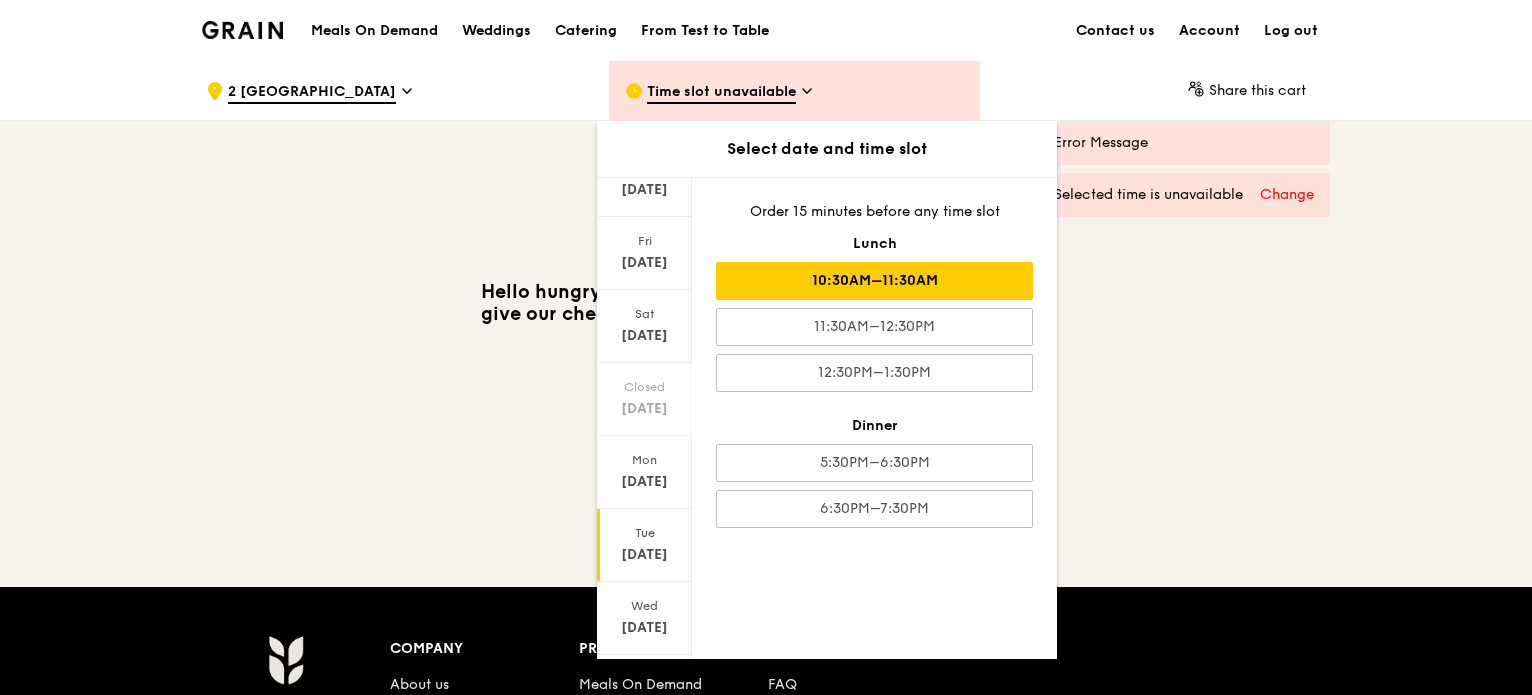 click on "[DATE]" at bounding box center [644, 555] 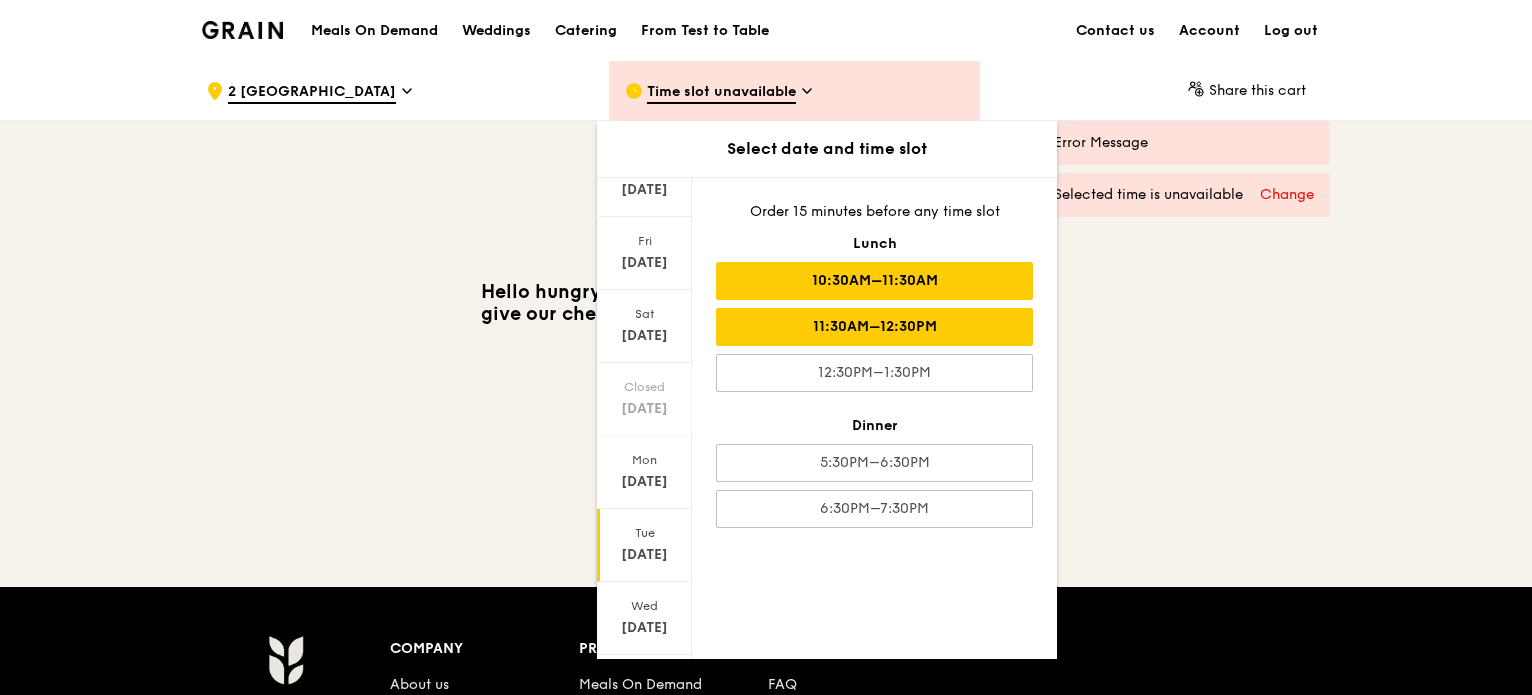 click on "11:30AM–12:30PM" at bounding box center (874, 327) 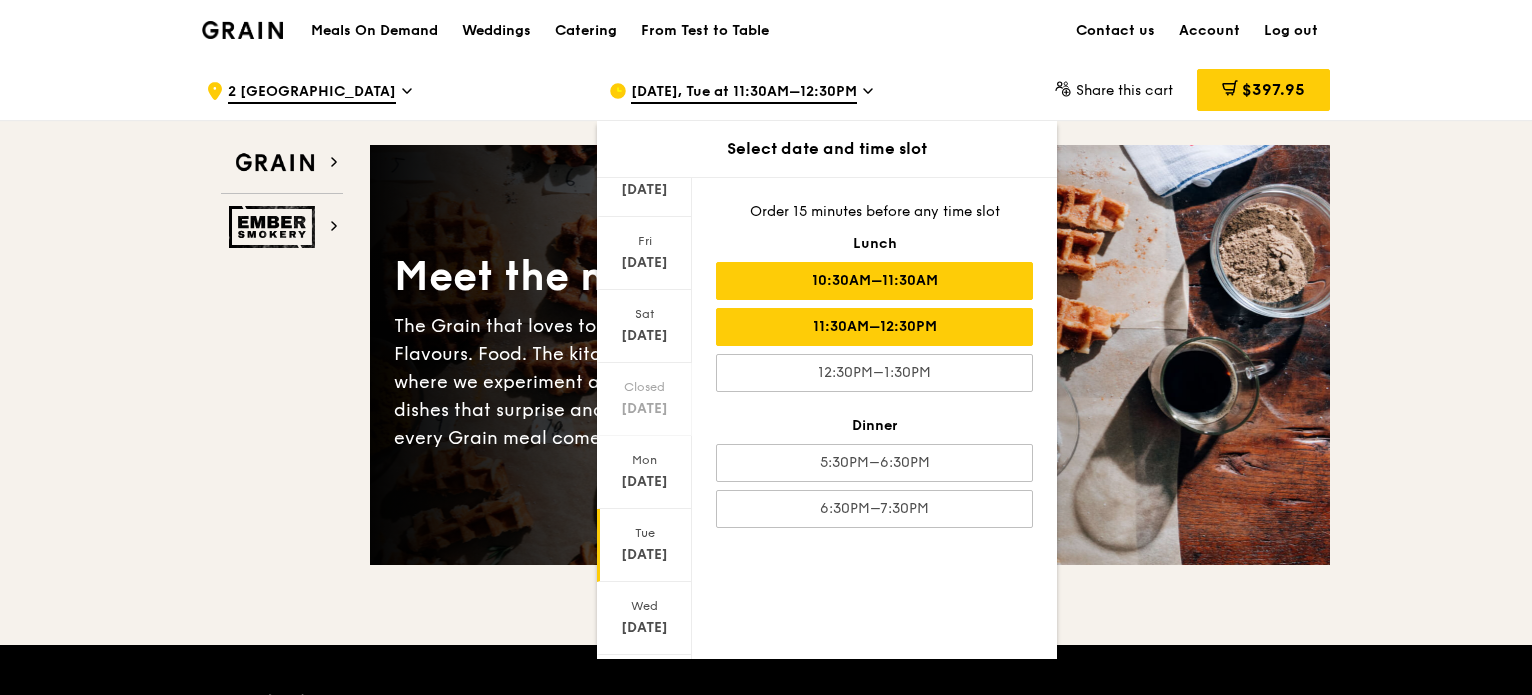 click on "10:30AM–11:30AM" at bounding box center (874, 281) 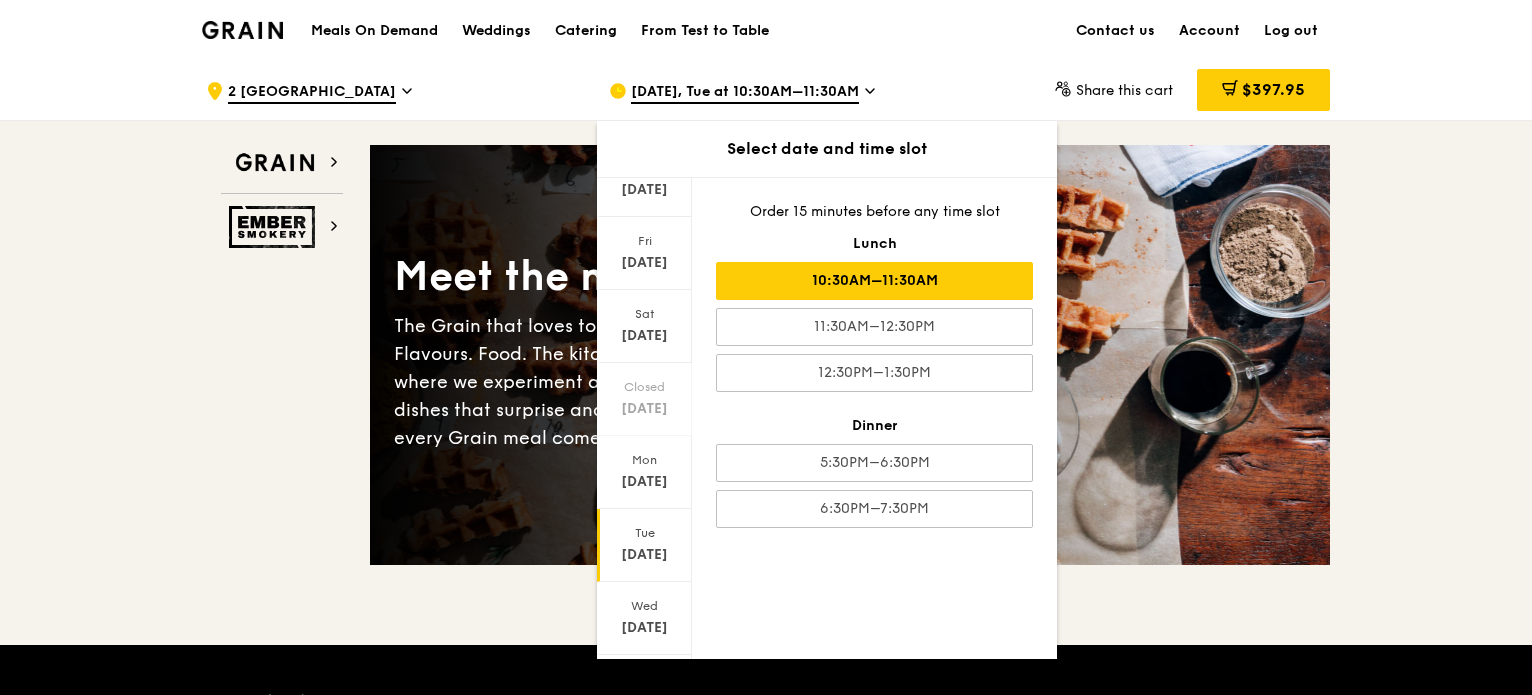 click on ".cls-1 {
fill: none;
stroke: #fff;
stroke-linecap: round;
stroke-linejoin: round;
stroke-width: 1.5px;
}
.cls-2 {
fill: #fecc07;
}
.cls-2, .cls-3 {
stroke-width: 0px;
}
.cls-3 {
fill: #fff;
fill-rule: evenodd;
}
2 International Business Park
Jul 15, Tue at 10:30AM–11:30AM
Select date and time slot
Thu
Jul 10
Fri
Jul 11
Sat
Jul 12
Closed
Jul 13
Mon
Jul 14
Tue
Jul 15
Wed
Jul 16
Order 15 minutes before any time slot Lunch
10:30AM–11:30AM
11:30AM–12:30PM
12:30PM–1:30PM
Dinner
5:30PM–6:30PM
6:30PM–7:30PM
Share this cart
$397.95
15" at bounding box center (766, 312) 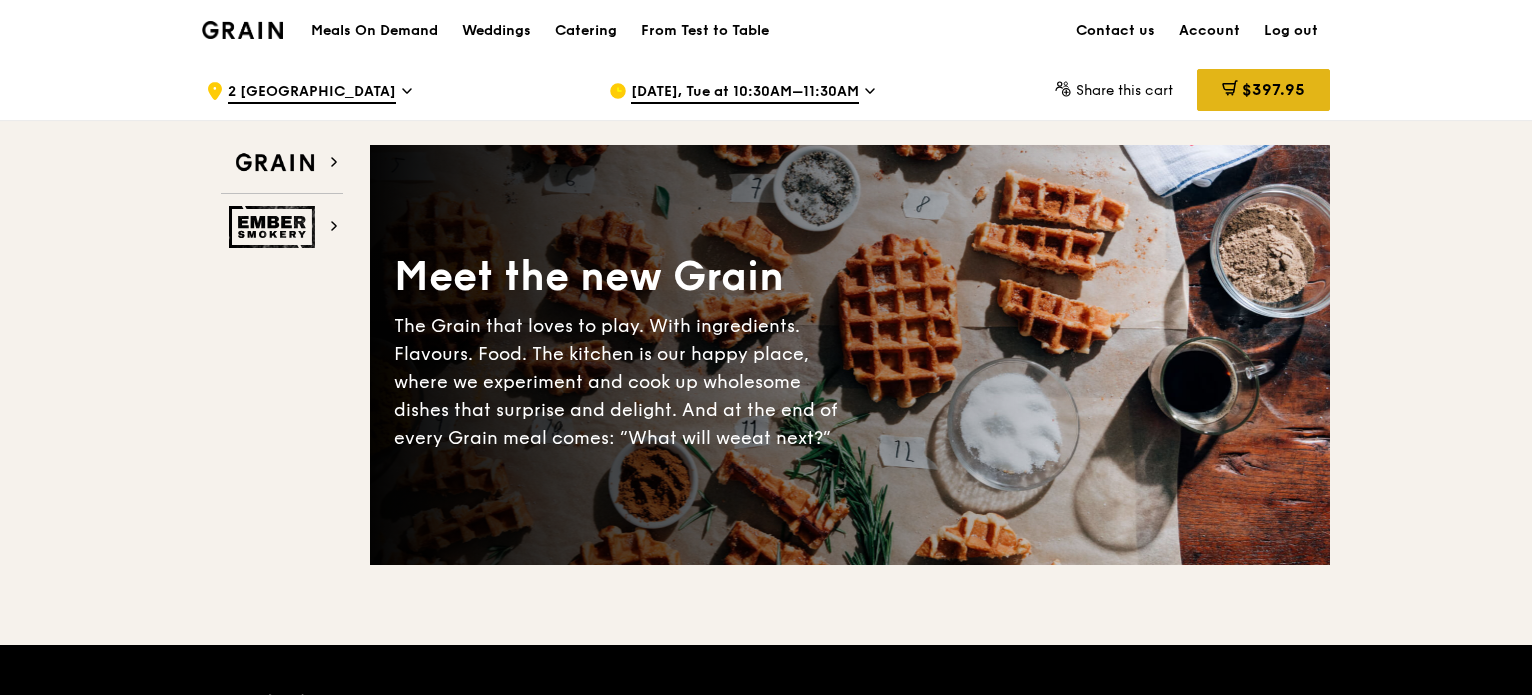 click on "$397.95" at bounding box center [1273, 89] 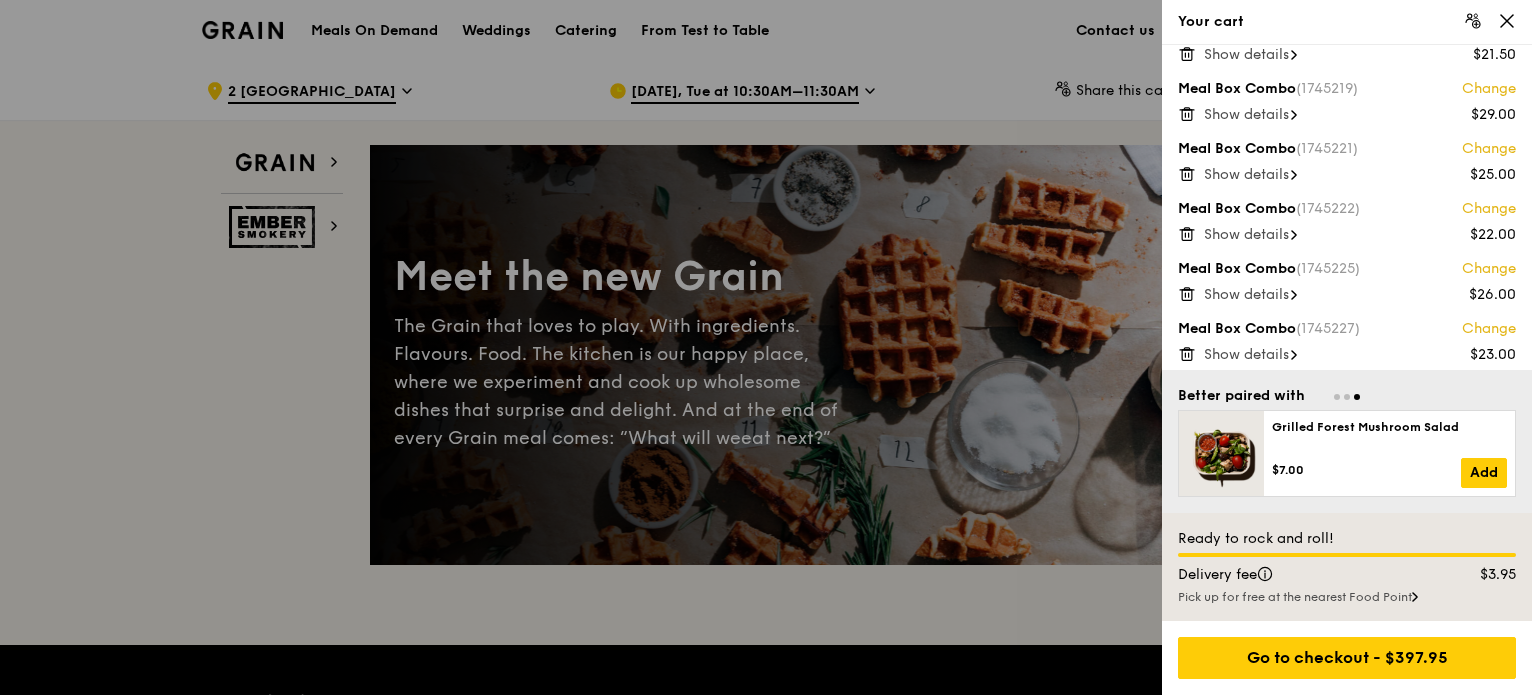scroll, scrollTop: 589, scrollLeft: 0, axis: vertical 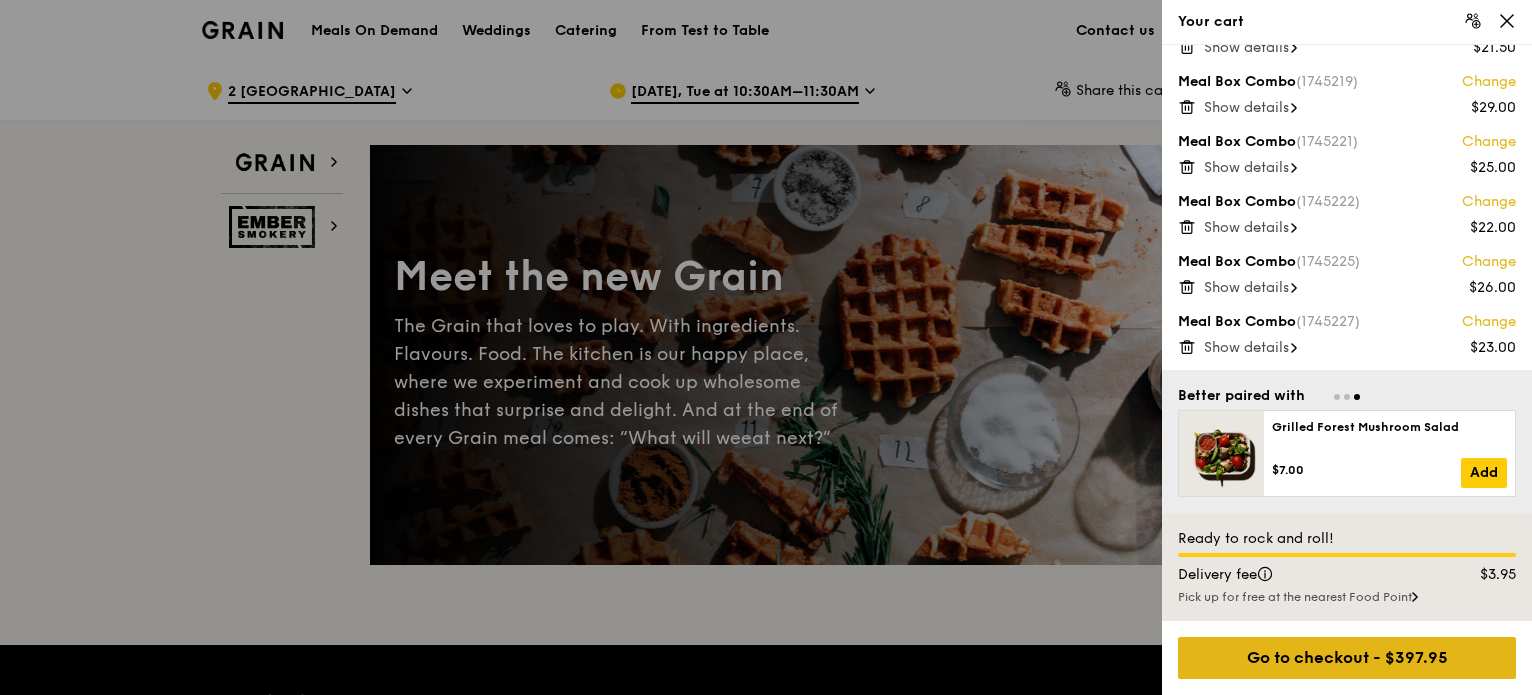 click on "Go to checkout - $397.95" at bounding box center [1347, 658] 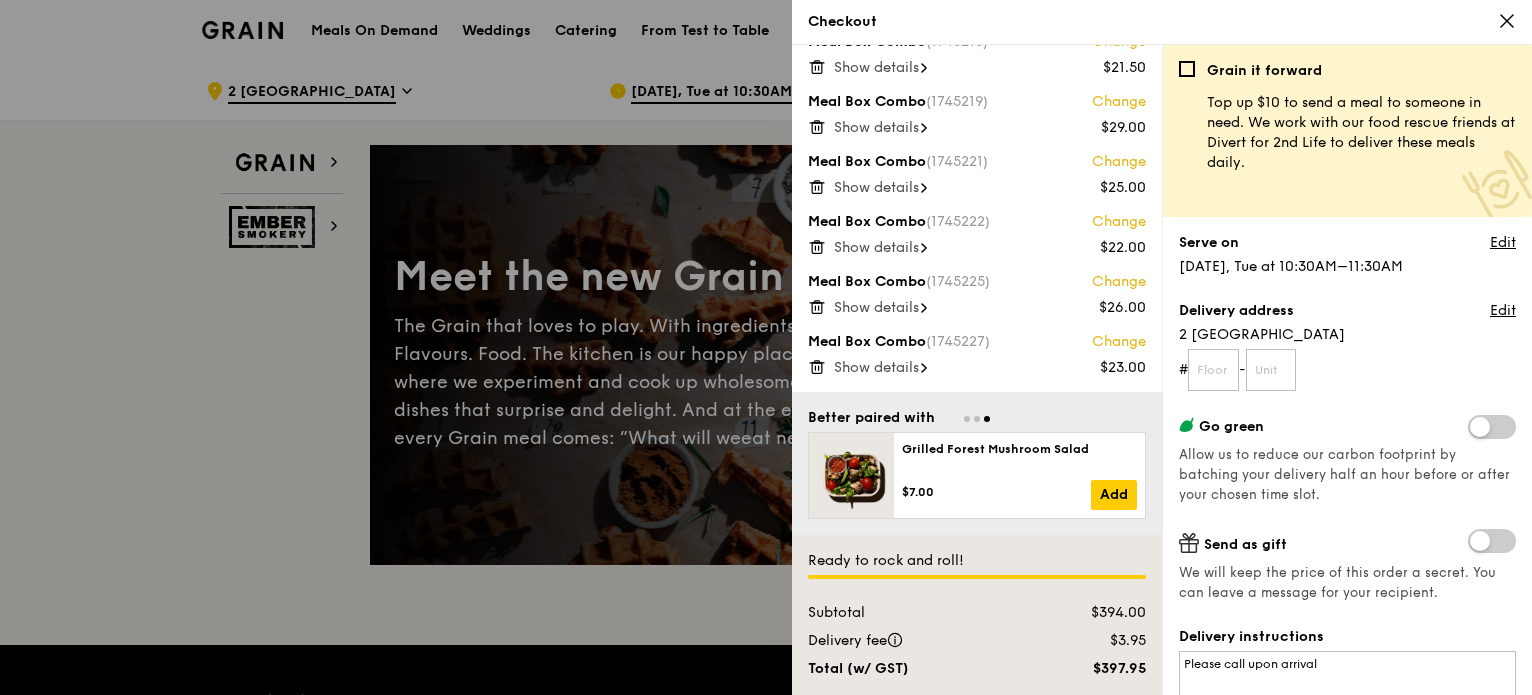 scroll, scrollTop: 568, scrollLeft: 0, axis: vertical 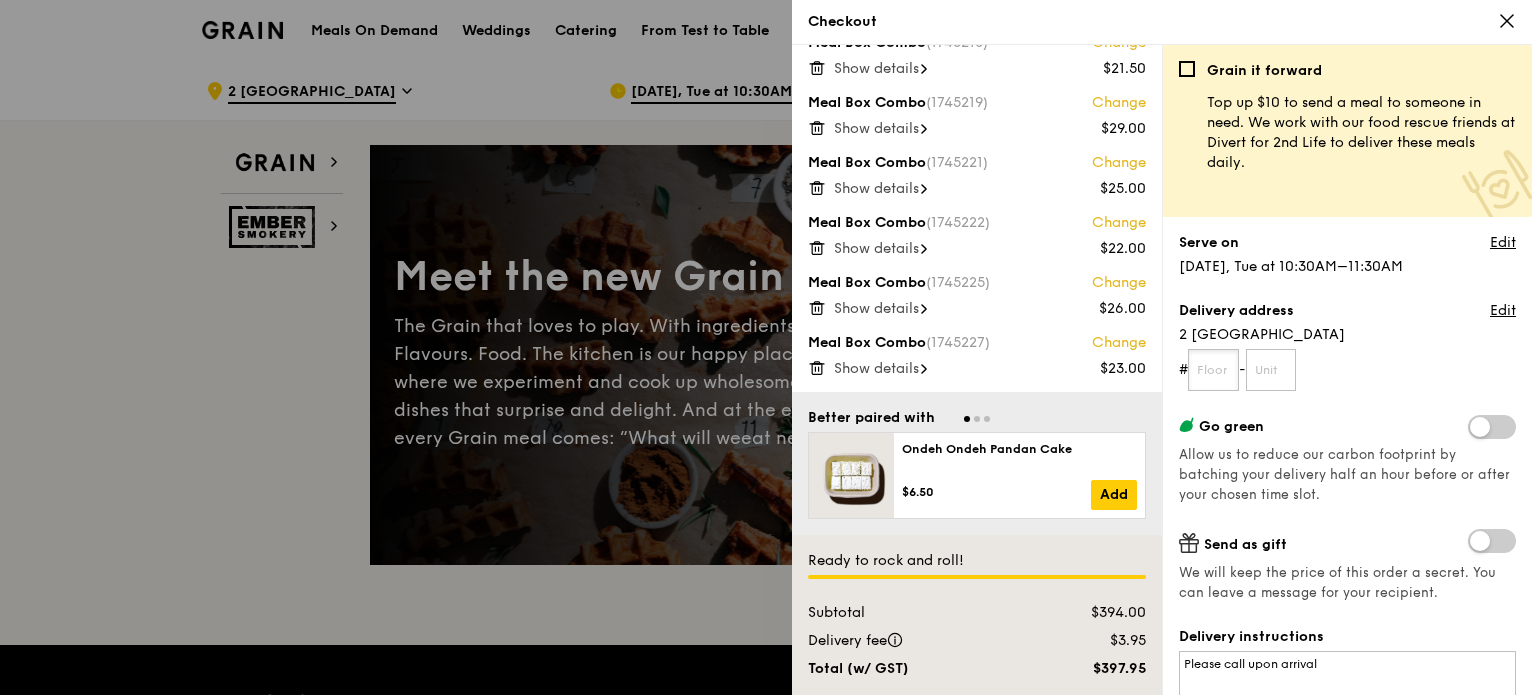 click at bounding box center (1213, 370) 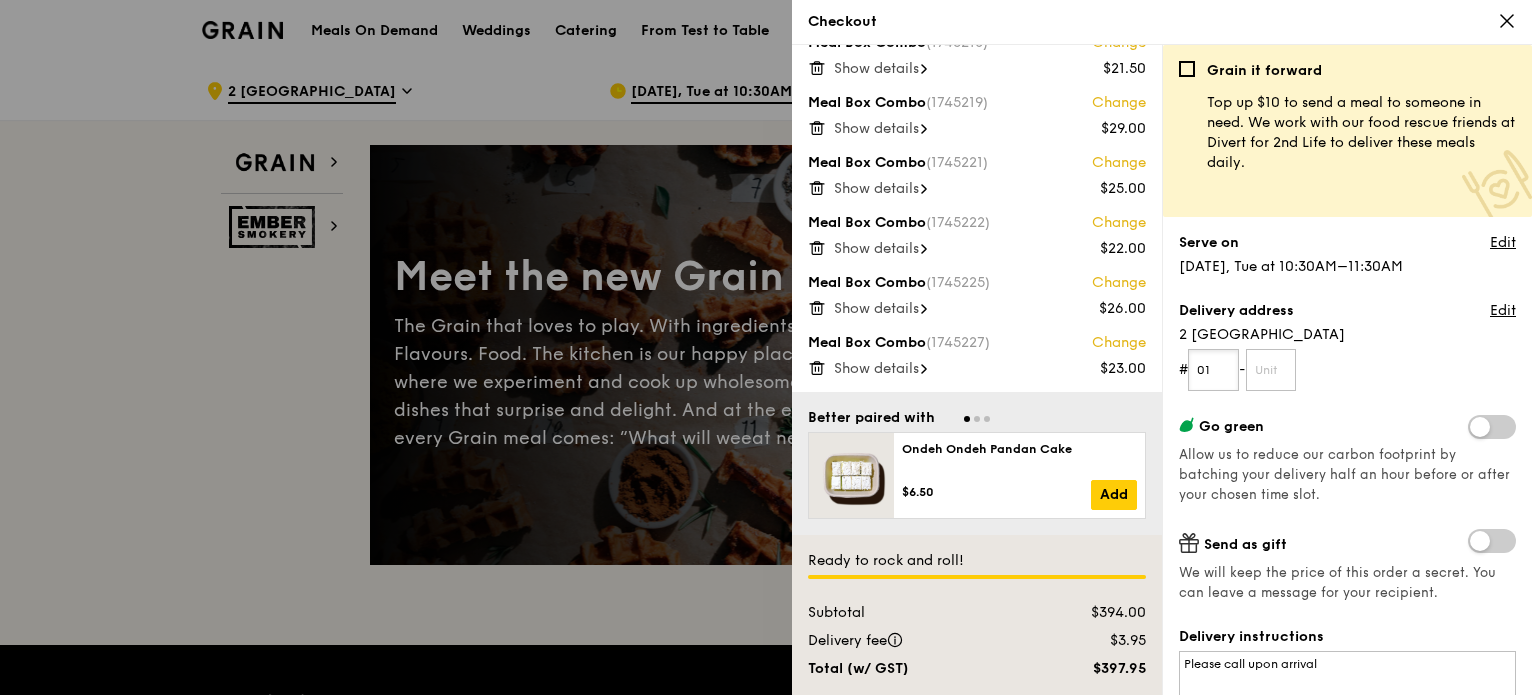 type on "01" 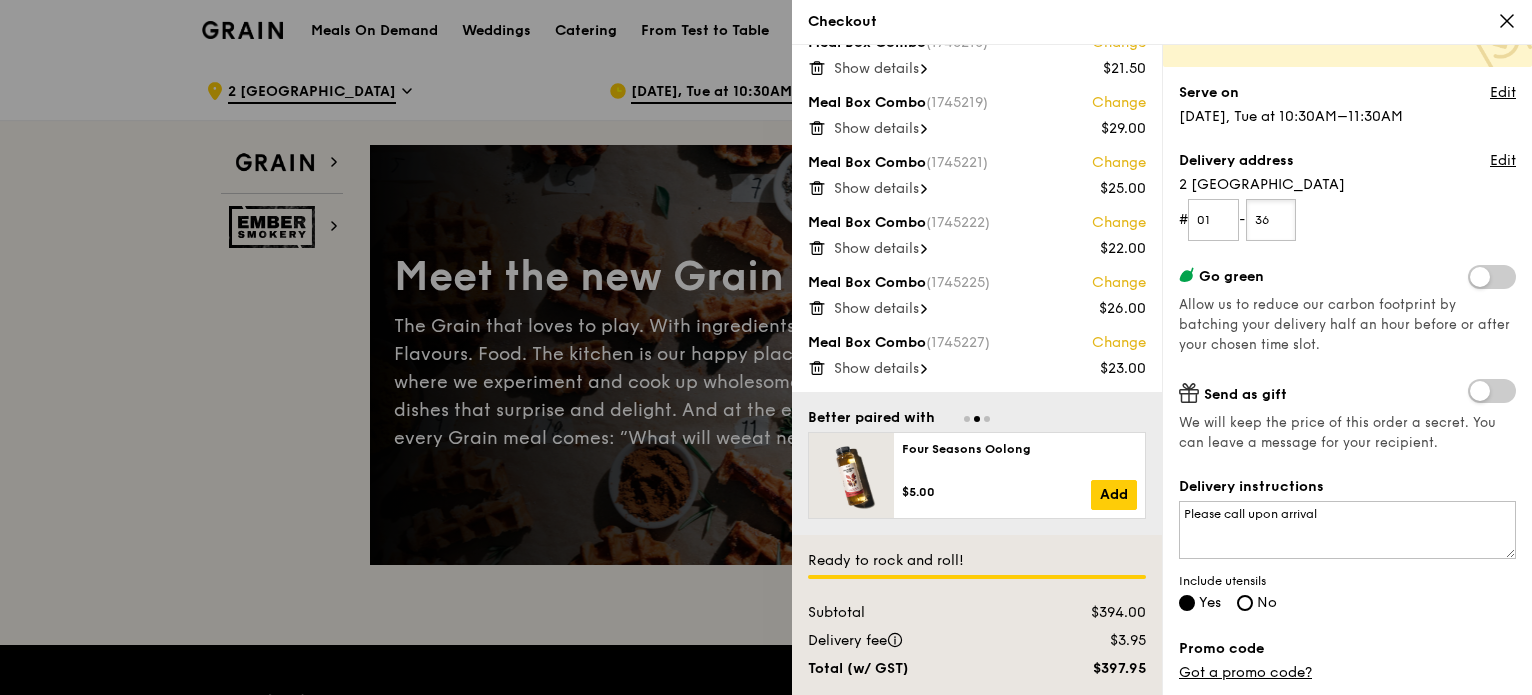 scroll, scrollTop: 160, scrollLeft: 0, axis: vertical 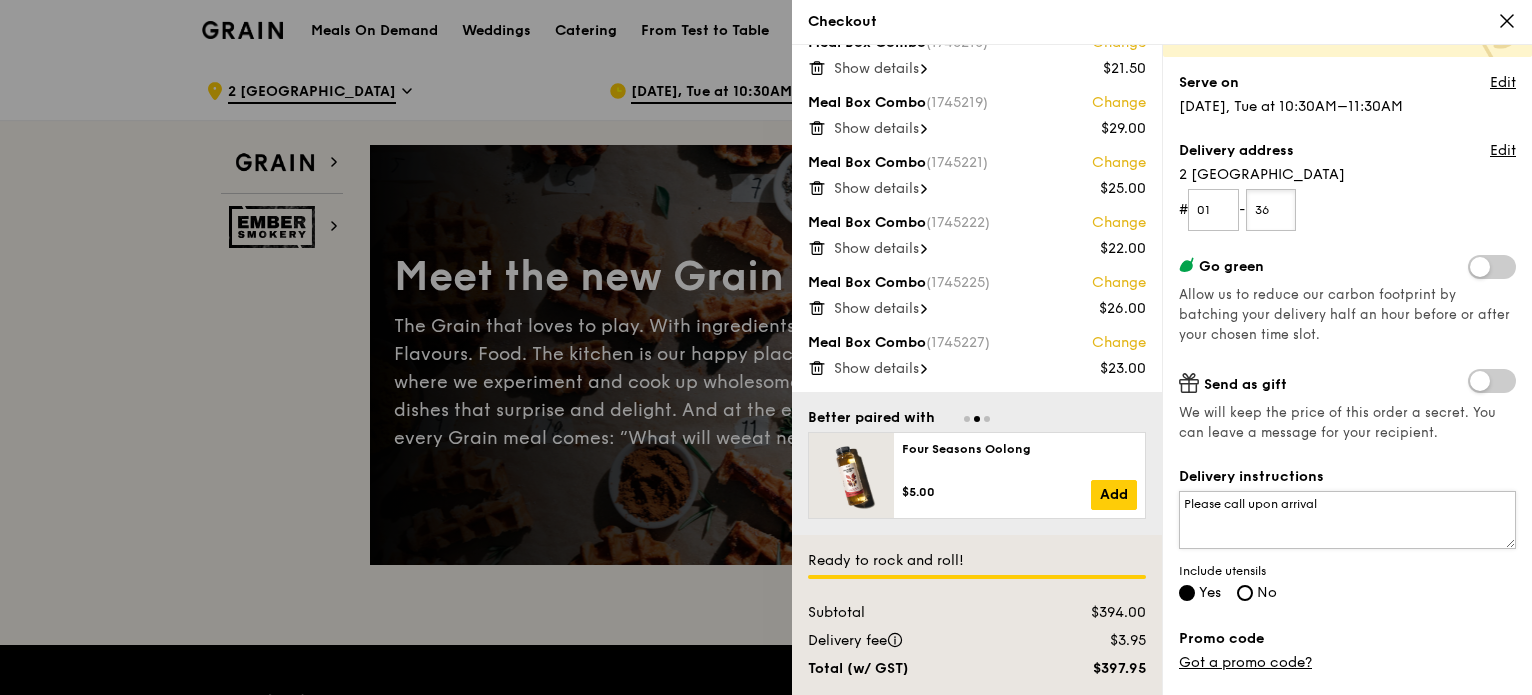 type on "36" 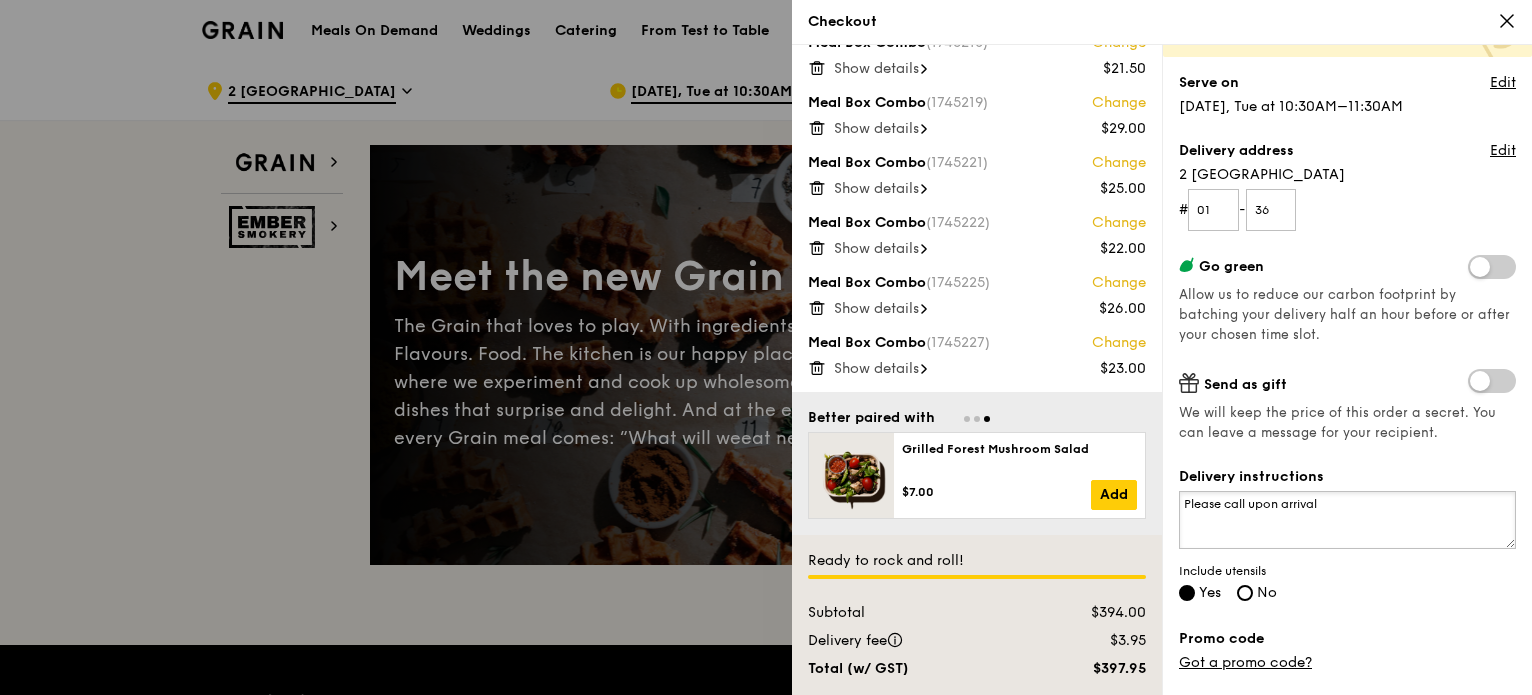 click on "Please call upon arrival" at bounding box center (1347, 520) 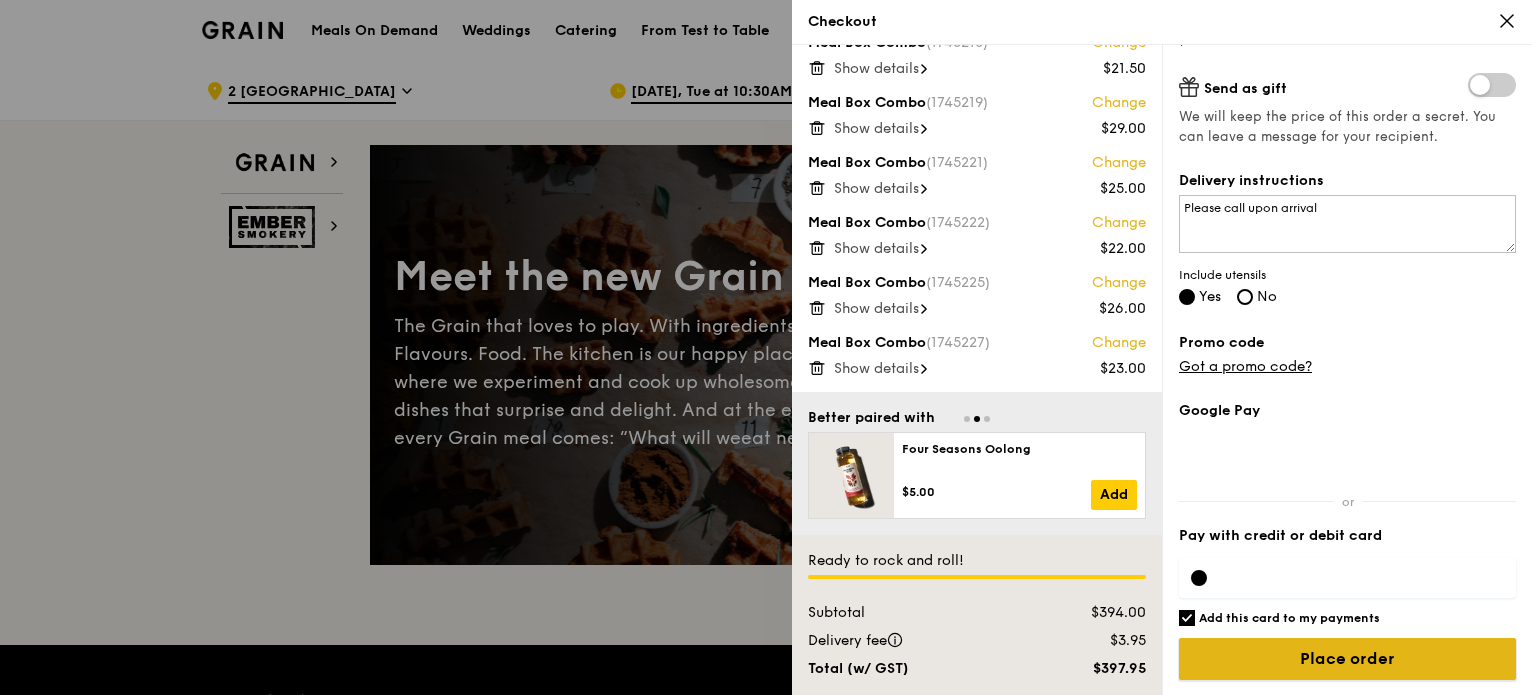 click on "Place order" at bounding box center [1347, 659] 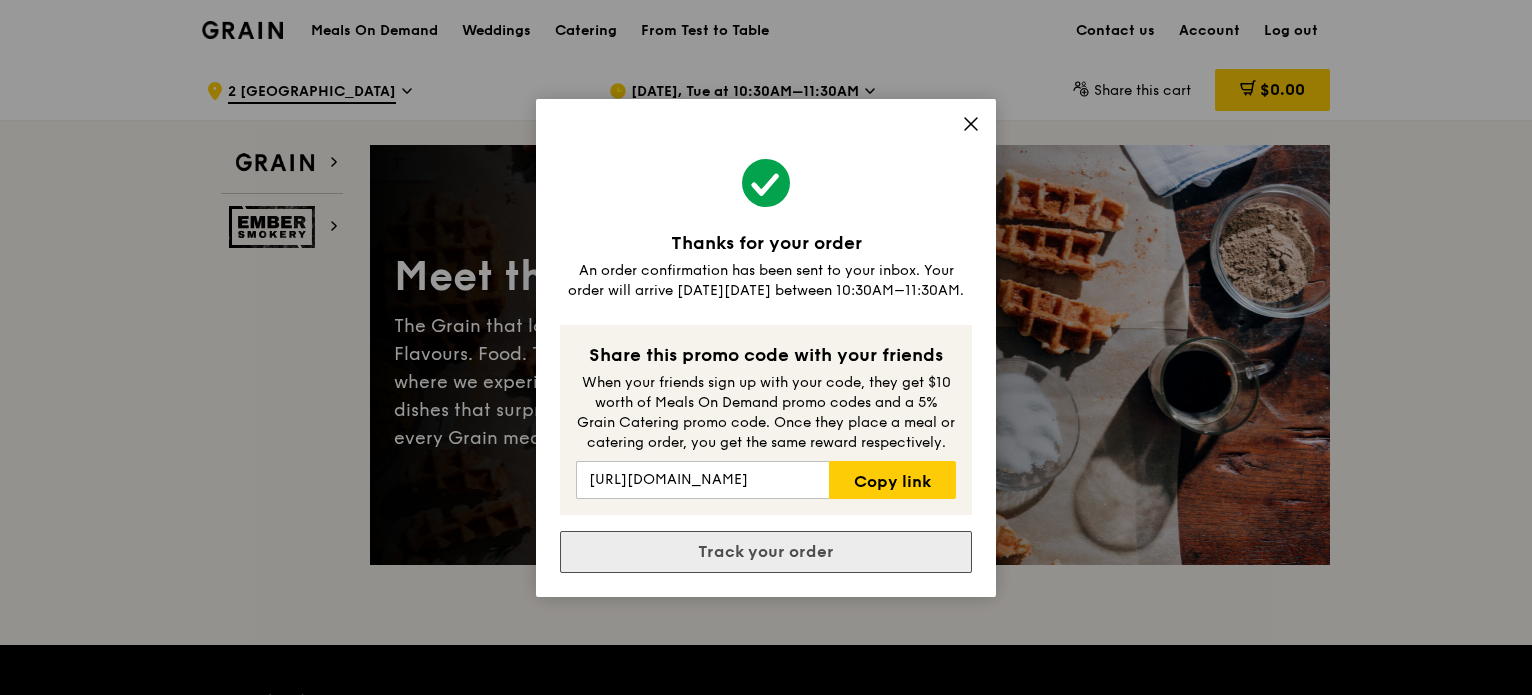 click on "Track your order" at bounding box center (766, 552) 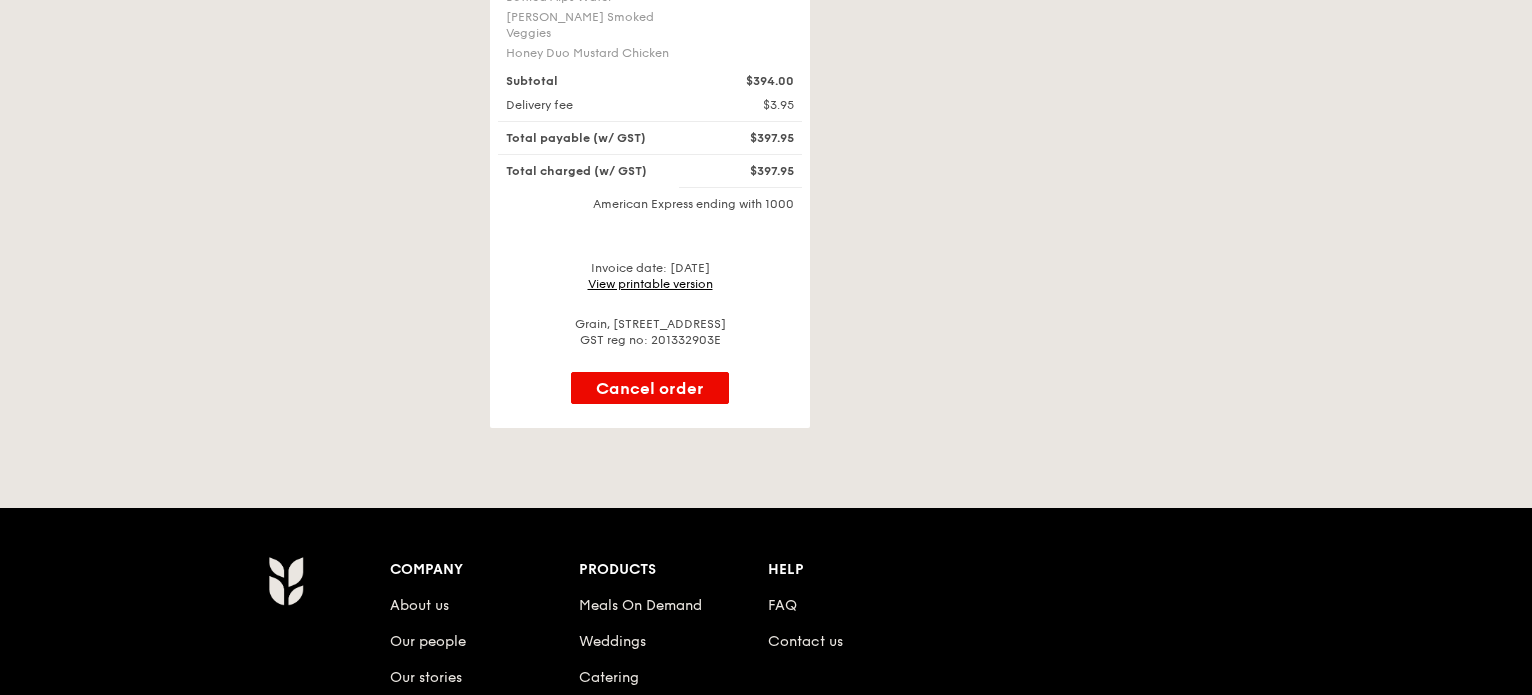 scroll, scrollTop: 1690, scrollLeft: 0, axis: vertical 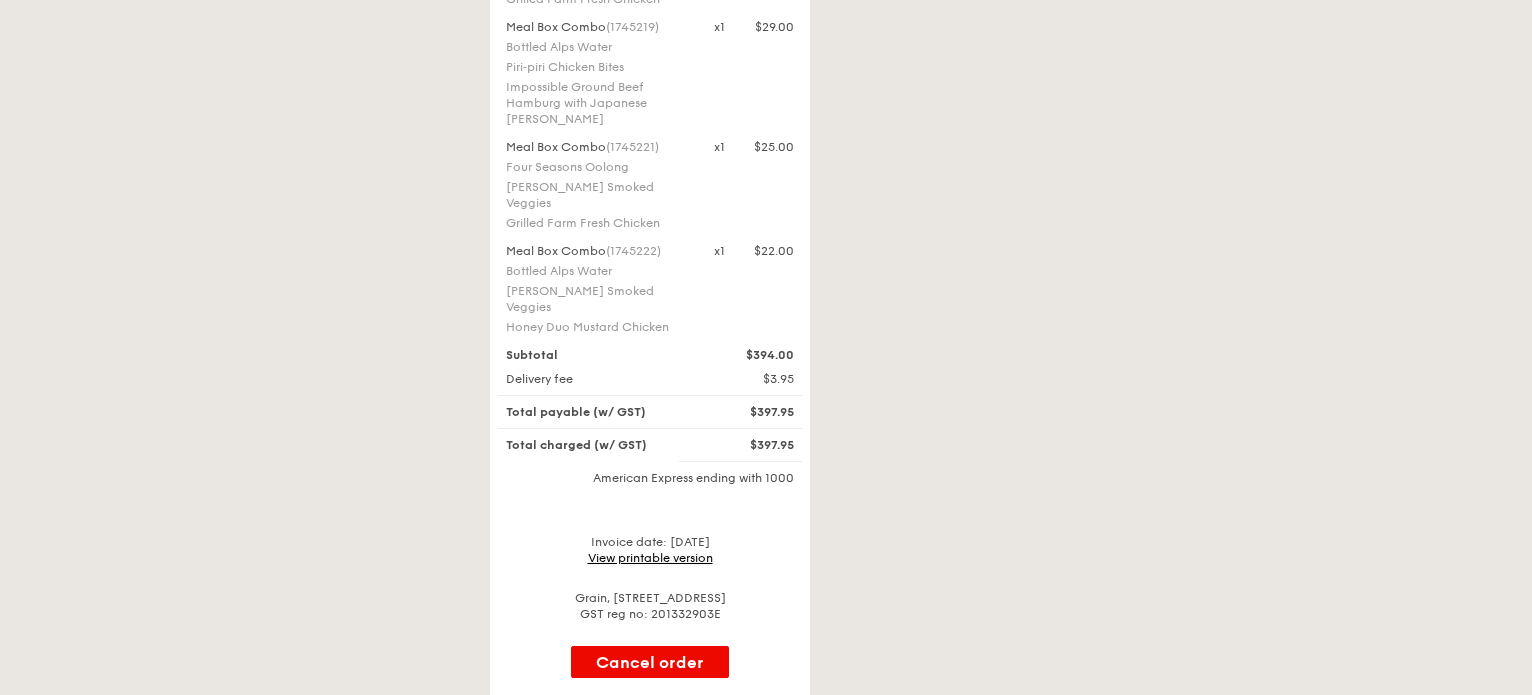 click on "View printable version" at bounding box center [650, 558] 